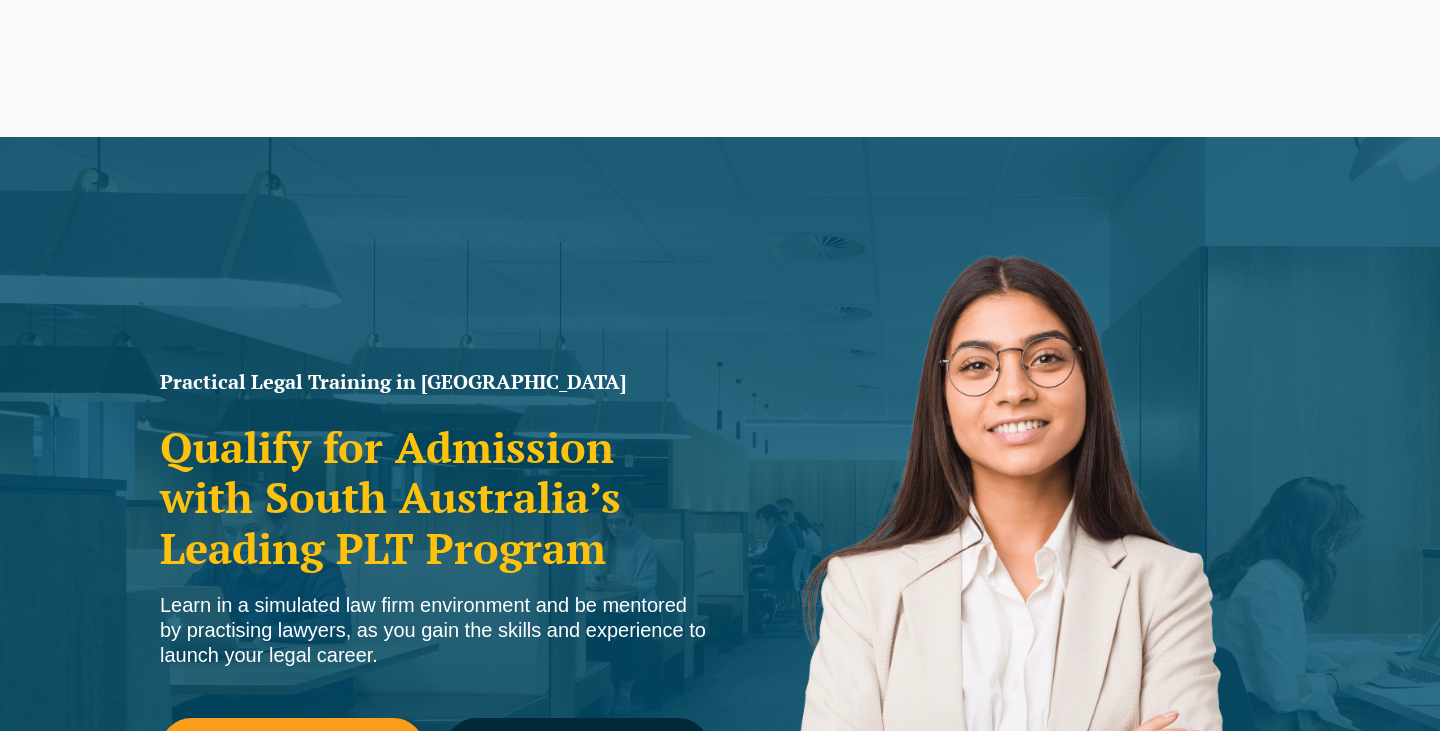 scroll, scrollTop: 244, scrollLeft: 0, axis: vertical 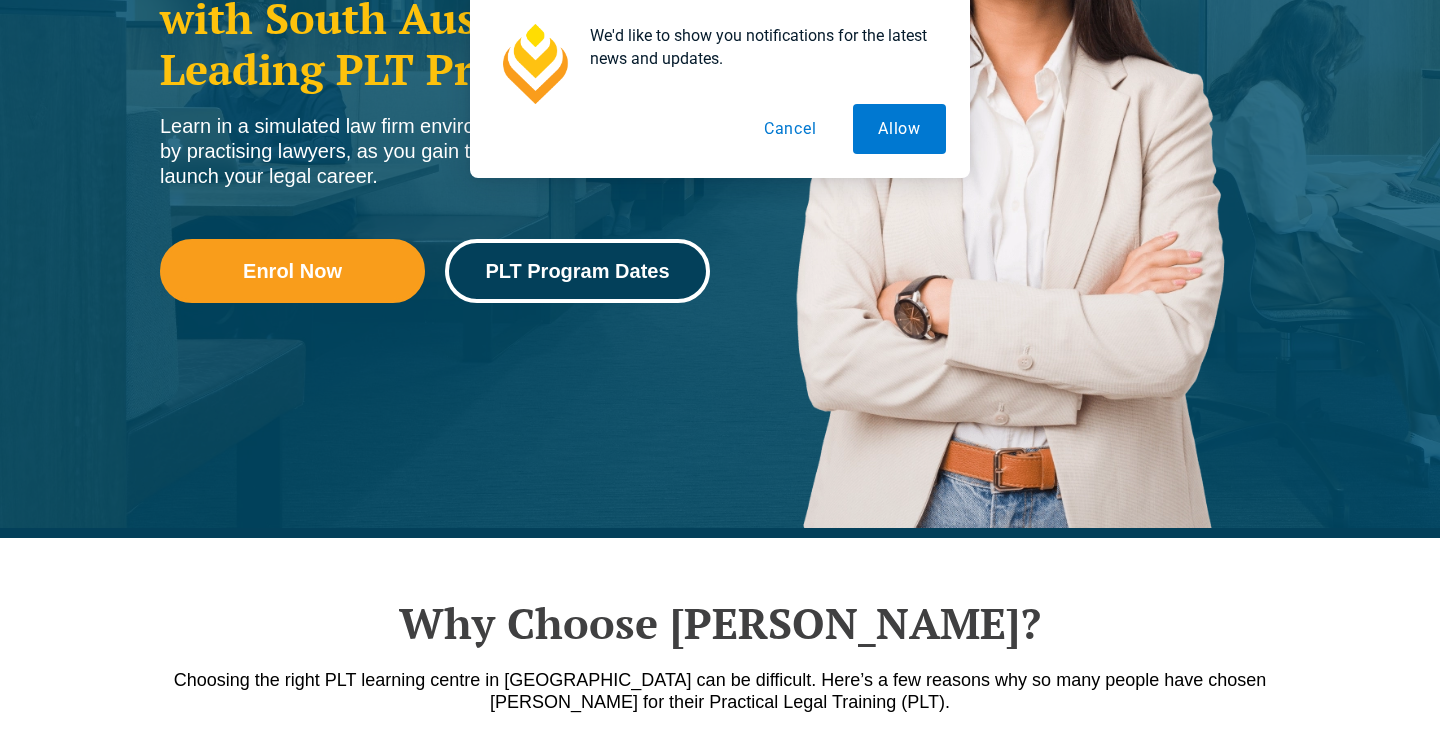 click on "PLT Program Dates" at bounding box center [577, 271] 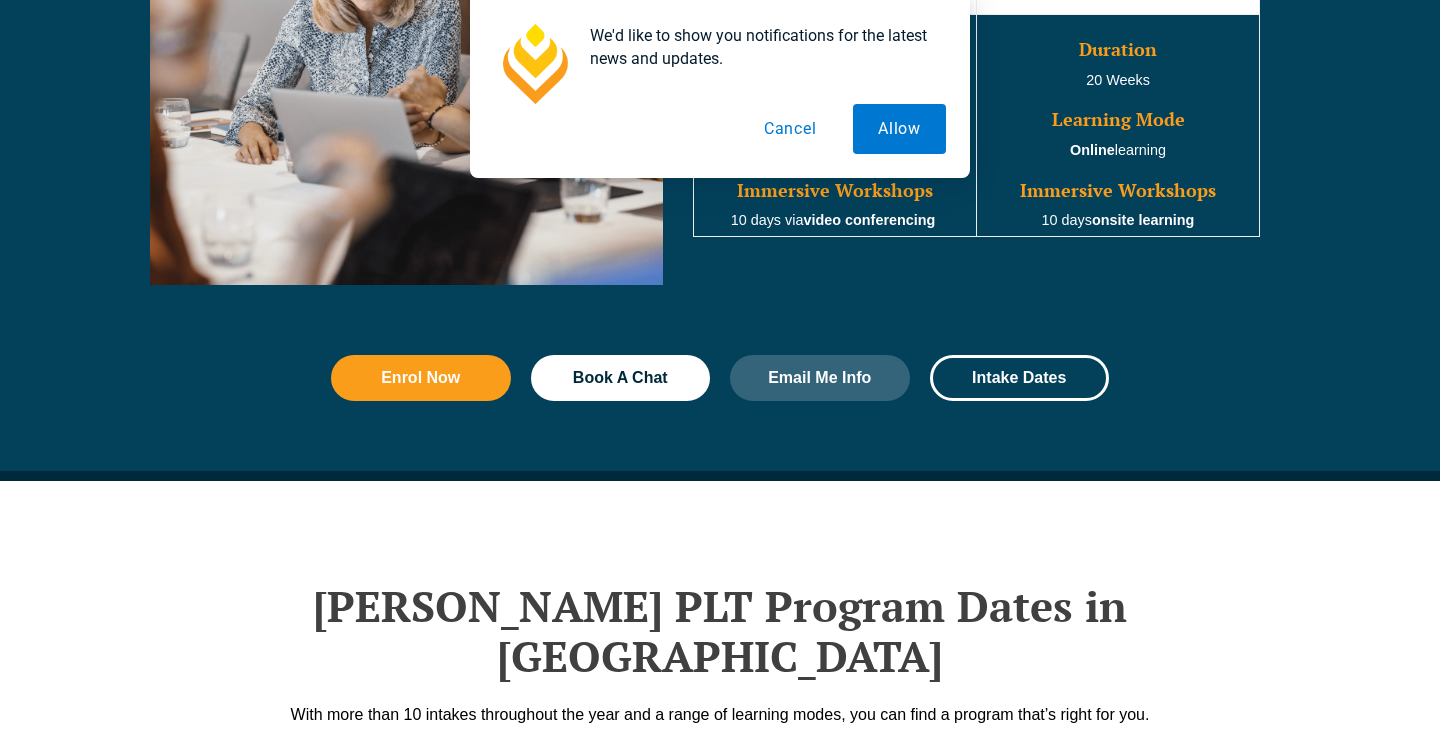 scroll, scrollTop: 2580, scrollLeft: 0, axis: vertical 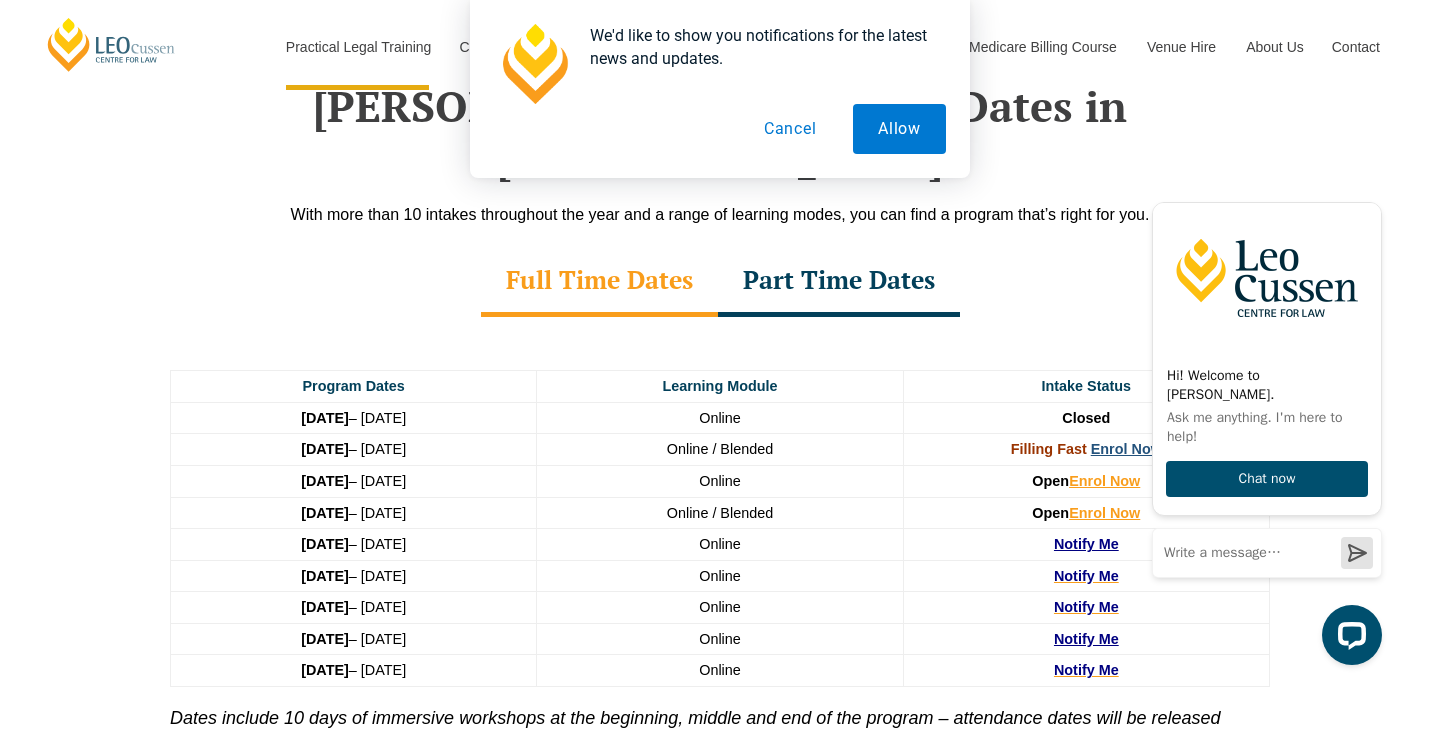 click on "Leo Cussen Centre for Law                             Search here               Practical Legal Training     Our Practical Legal Training Program     Program Dates & Fees   Chat with us   2025 PLT Program Guide   FAQs   International Students & Lawyers   Concurrent Study   Professional Placement   PLT Single Topics   Employers       Locations & Course Options     PLT VIC   PLT ACT   PLT WA   PLT QLD   PLT SA   PLT NSW       Virtual Internships   Enrol Now       CPD Programs     CPD Programs Overview     Victoria CPD Programs   National CPD Programs     By CPD Category     Substantive Law   Professional Skills   Ethics & Professional Responsibility   Practice Management & Business Skills               Continuing Professional Development (CPD) Courses     By Practice Area of Law     Criminal   Wills, Trusts & Succession Planning   Tax   Litigation & Advocacy   Ethics   Corporate   View All       By Type     Workshops   Conferences   Seminars   Intensives   Online Intensives" at bounding box center (720, -2228) 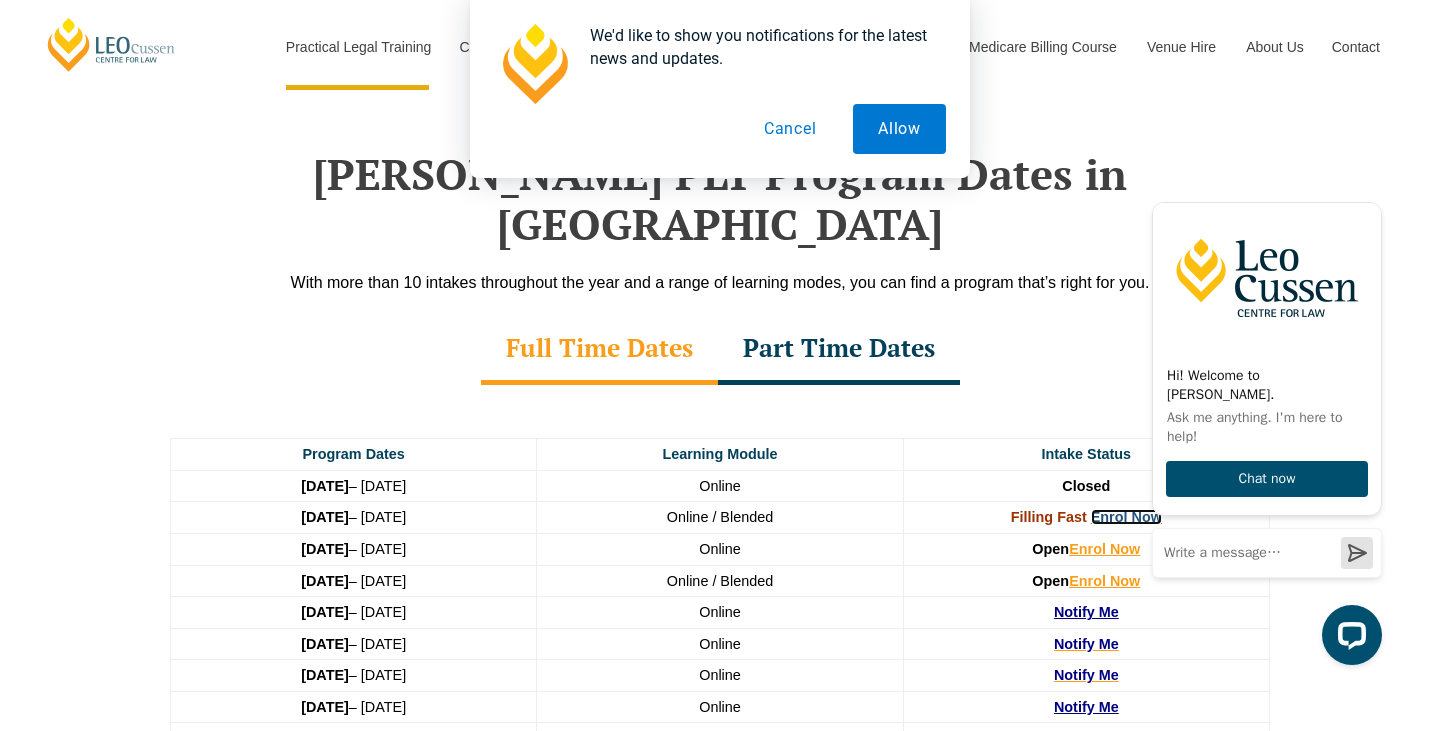 scroll, scrollTop: 2482, scrollLeft: 0, axis: vertical 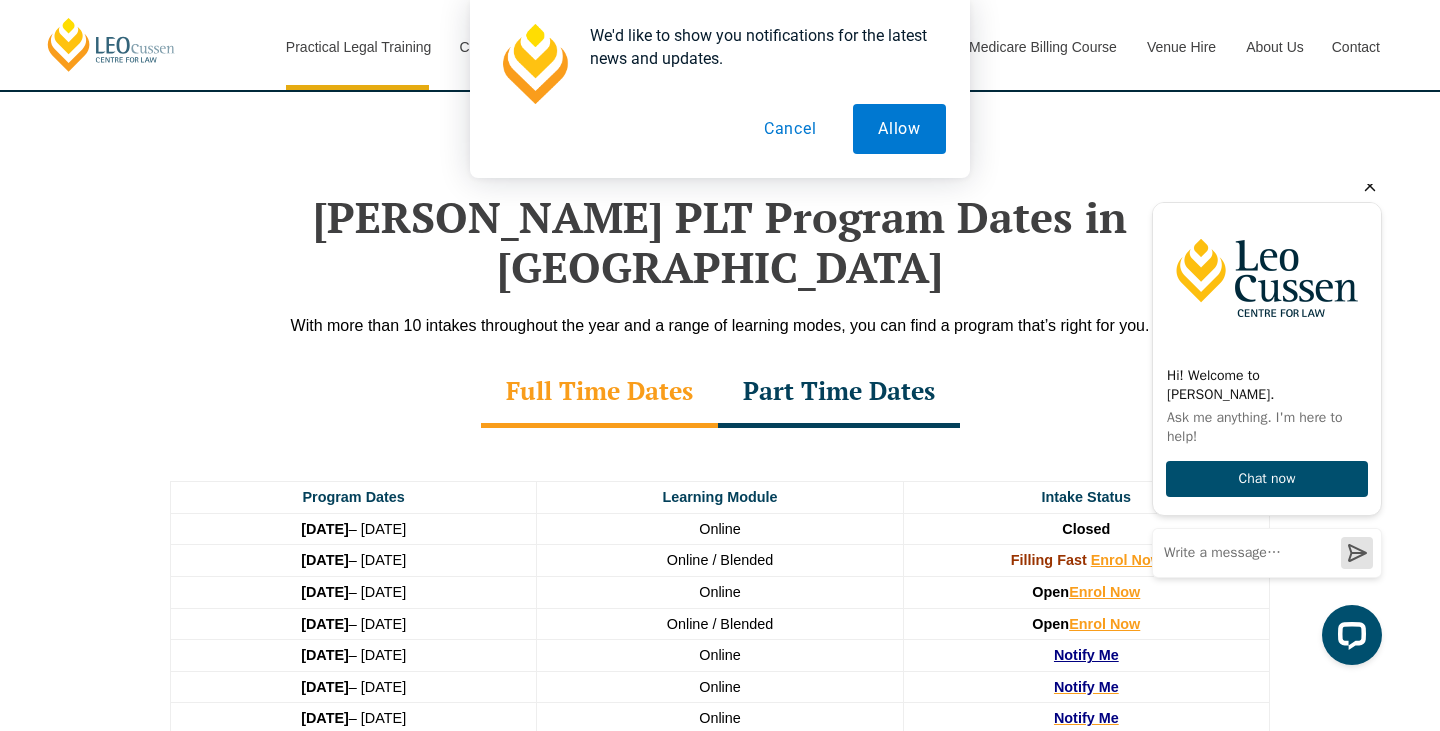 click 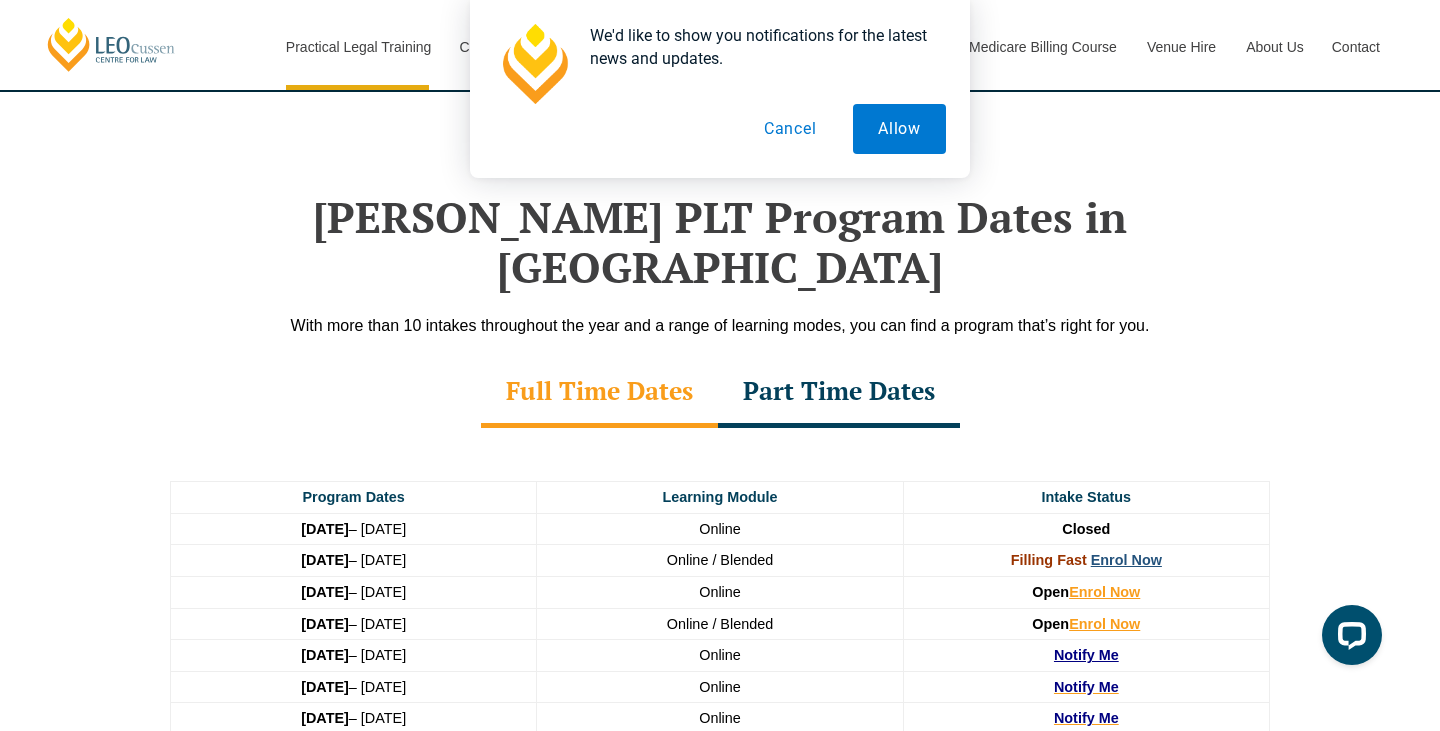 drag, startPoint x: 1, startPoint y: 326, endPoint x: 1137, endPoint y: 510, distance: 1150.8049 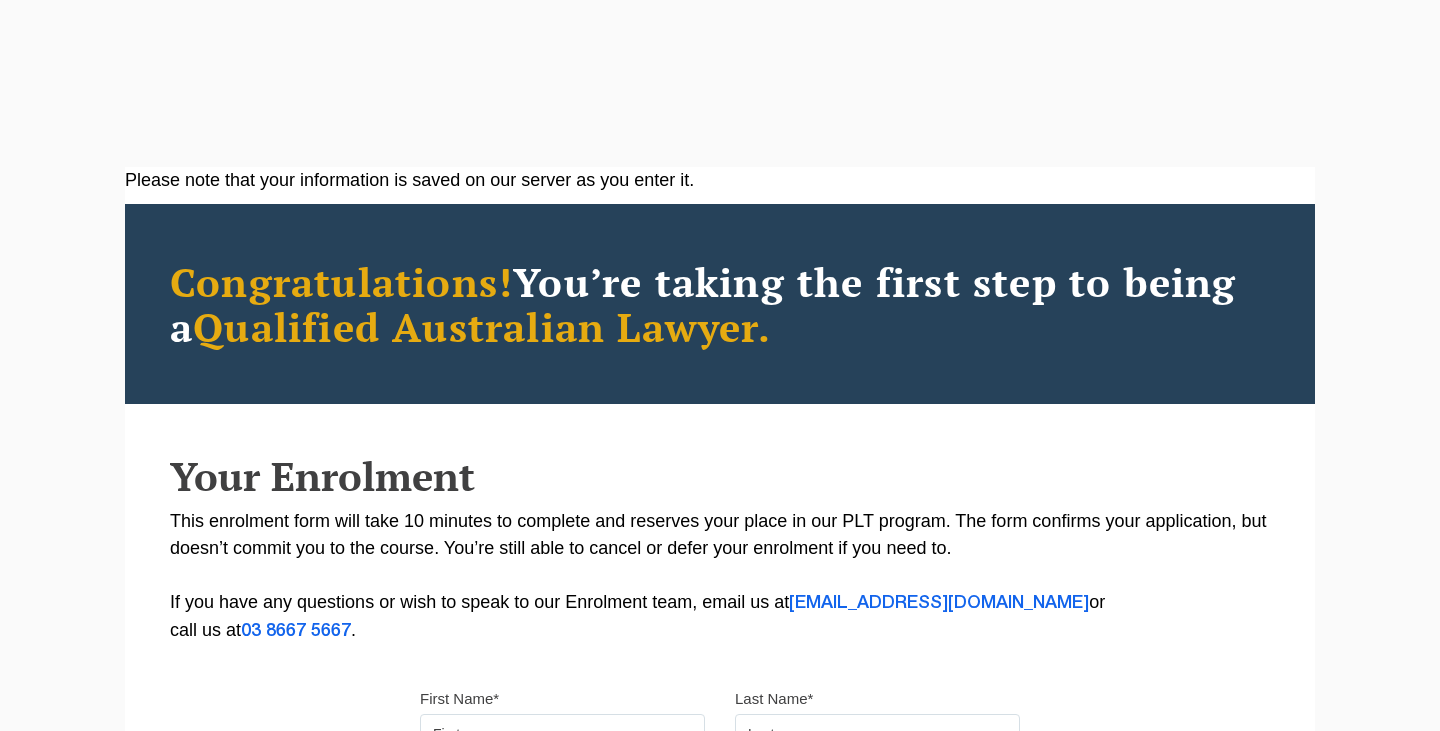 scroll, scrollTop: 0, scrollLeft: 0, axis: both 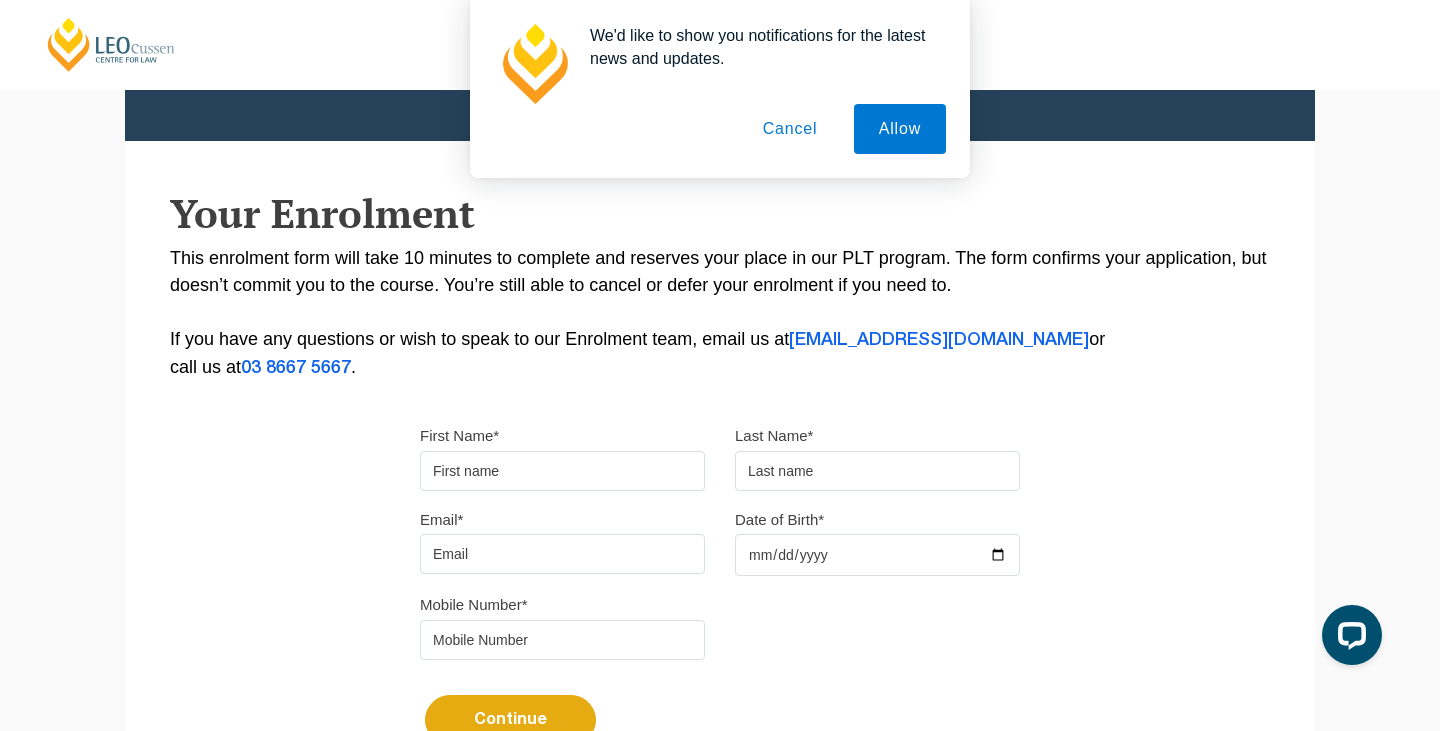 click on "First Name*" at bounding box center (562, 471) 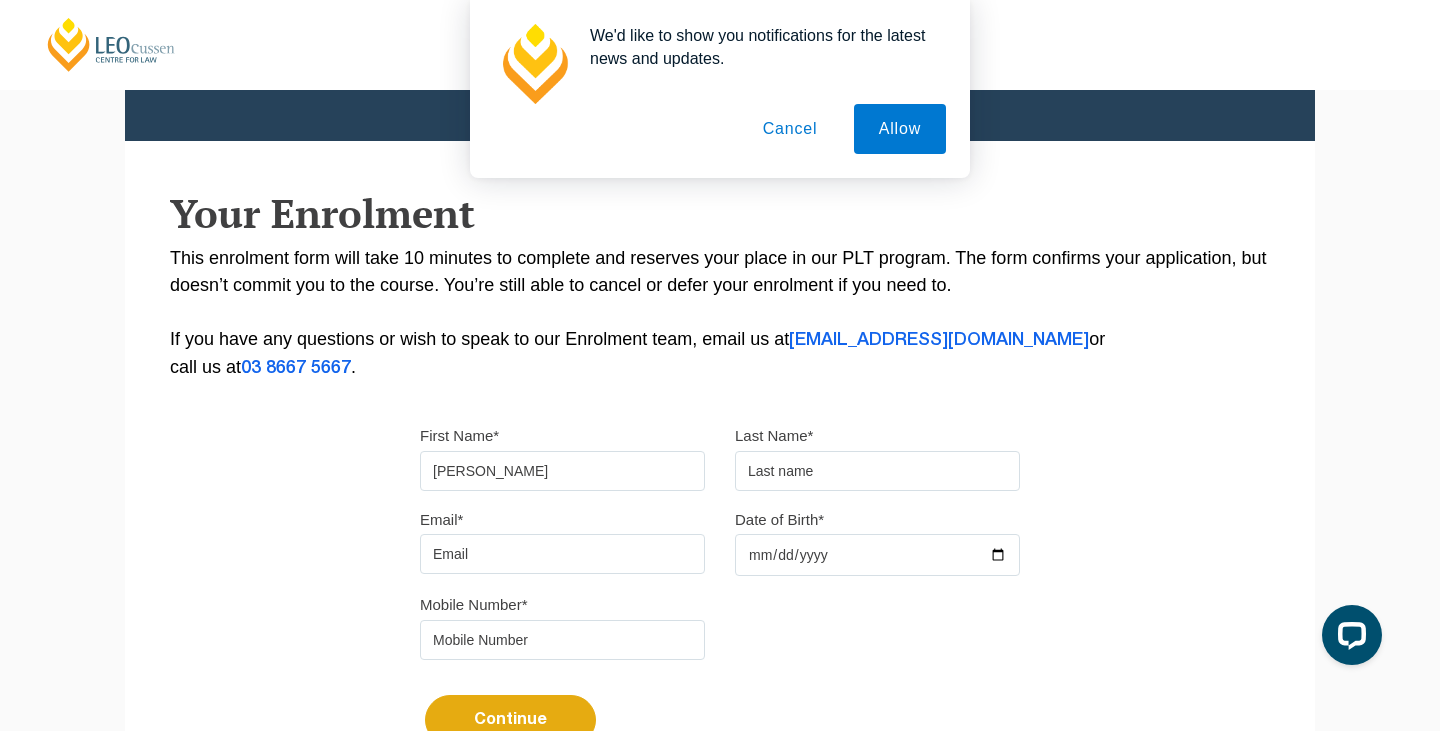 click at bounding box center [877, 471] 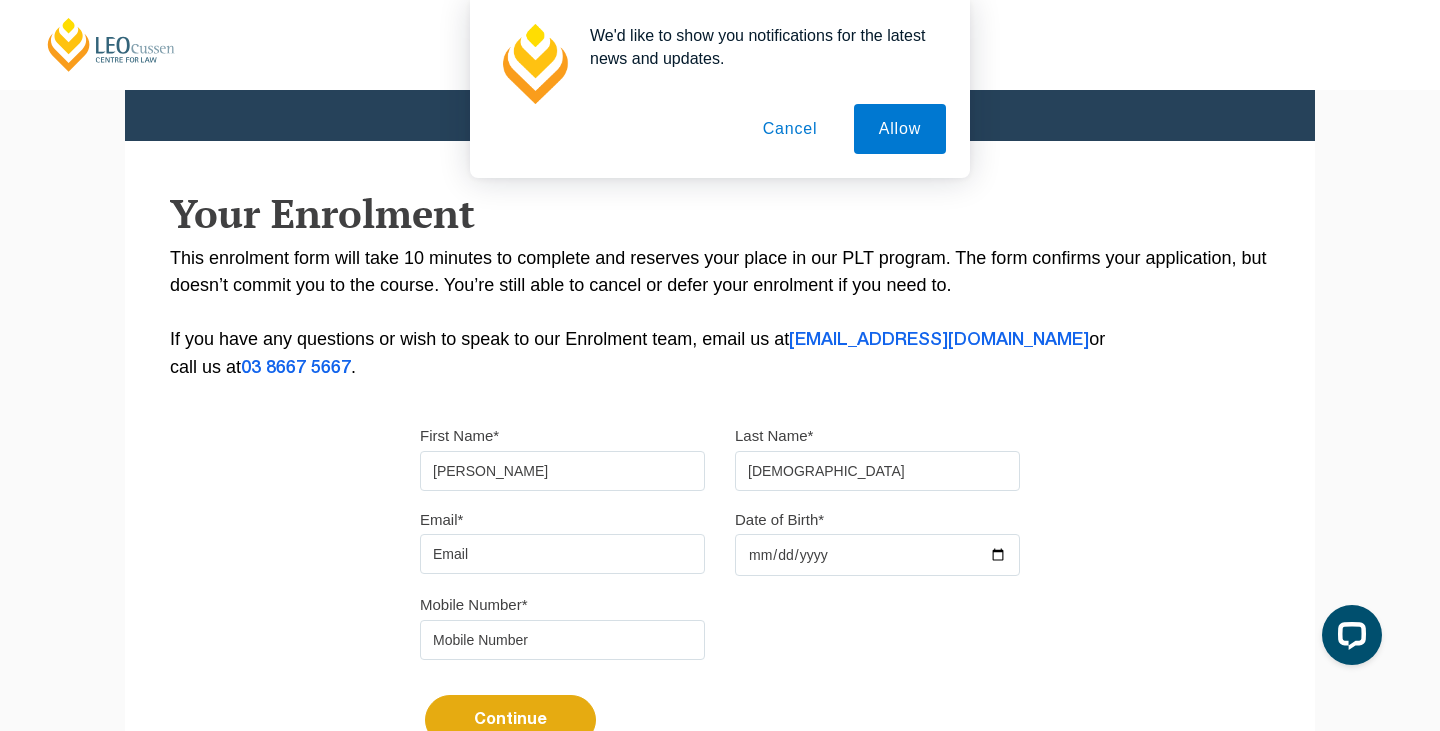 click on "Email*" at bounding box center [562, 554] 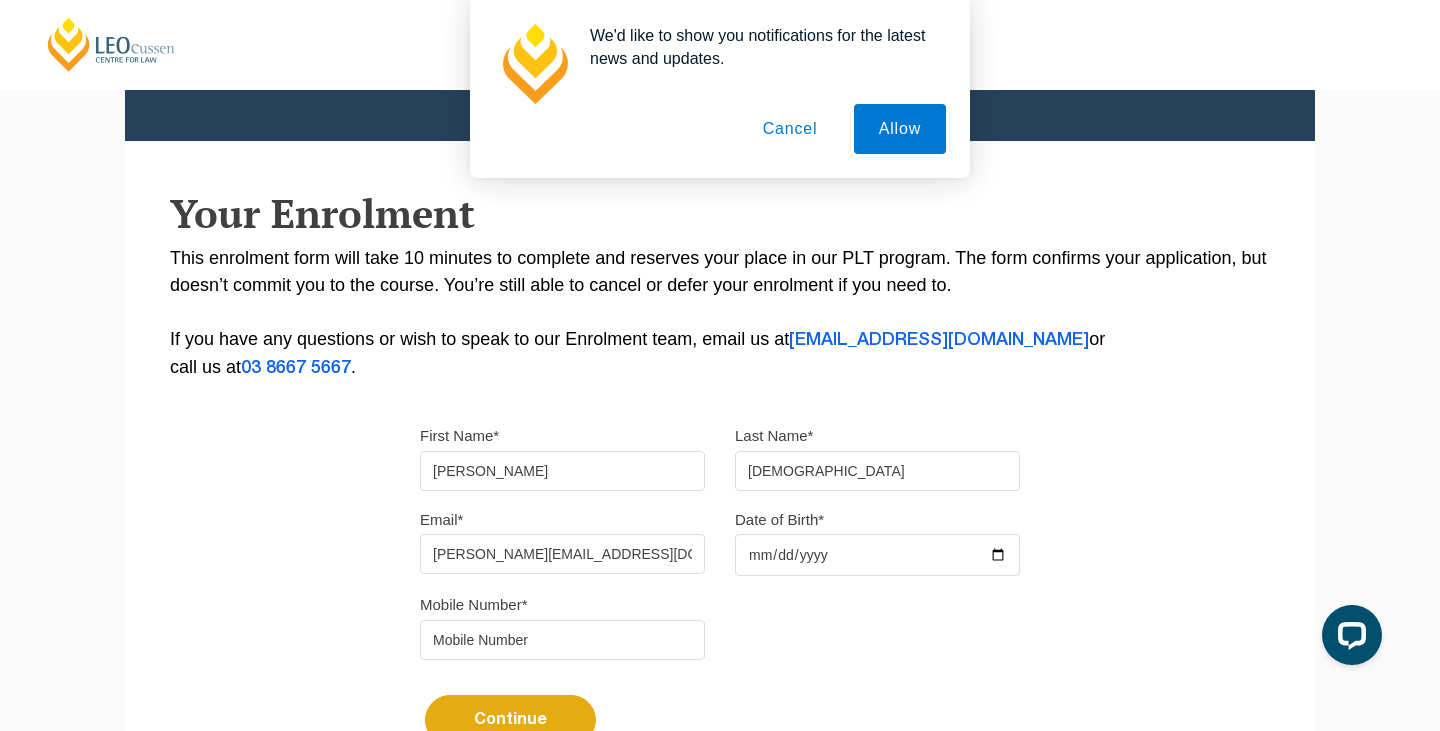 click on "Date of Birth*" at bounding box center (877, 555) 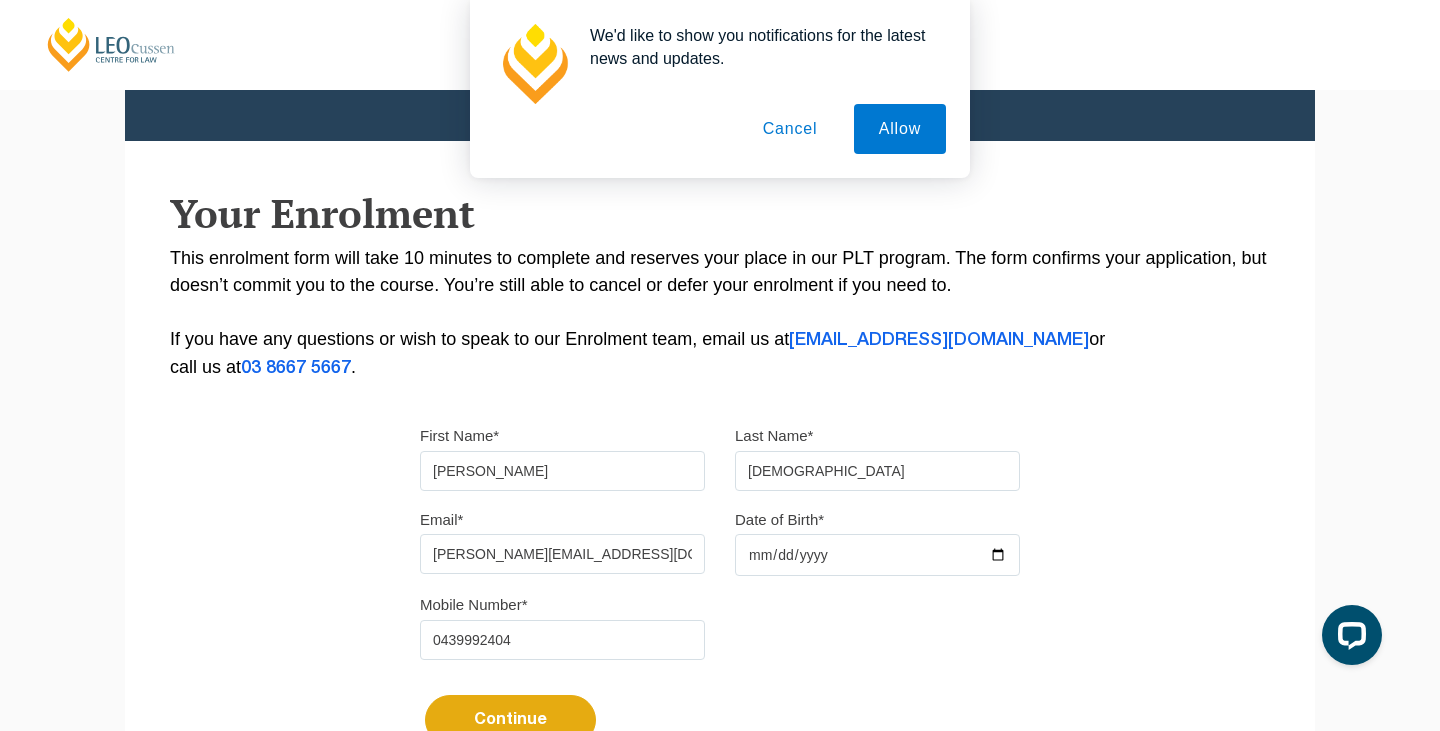 type on "0439992404" 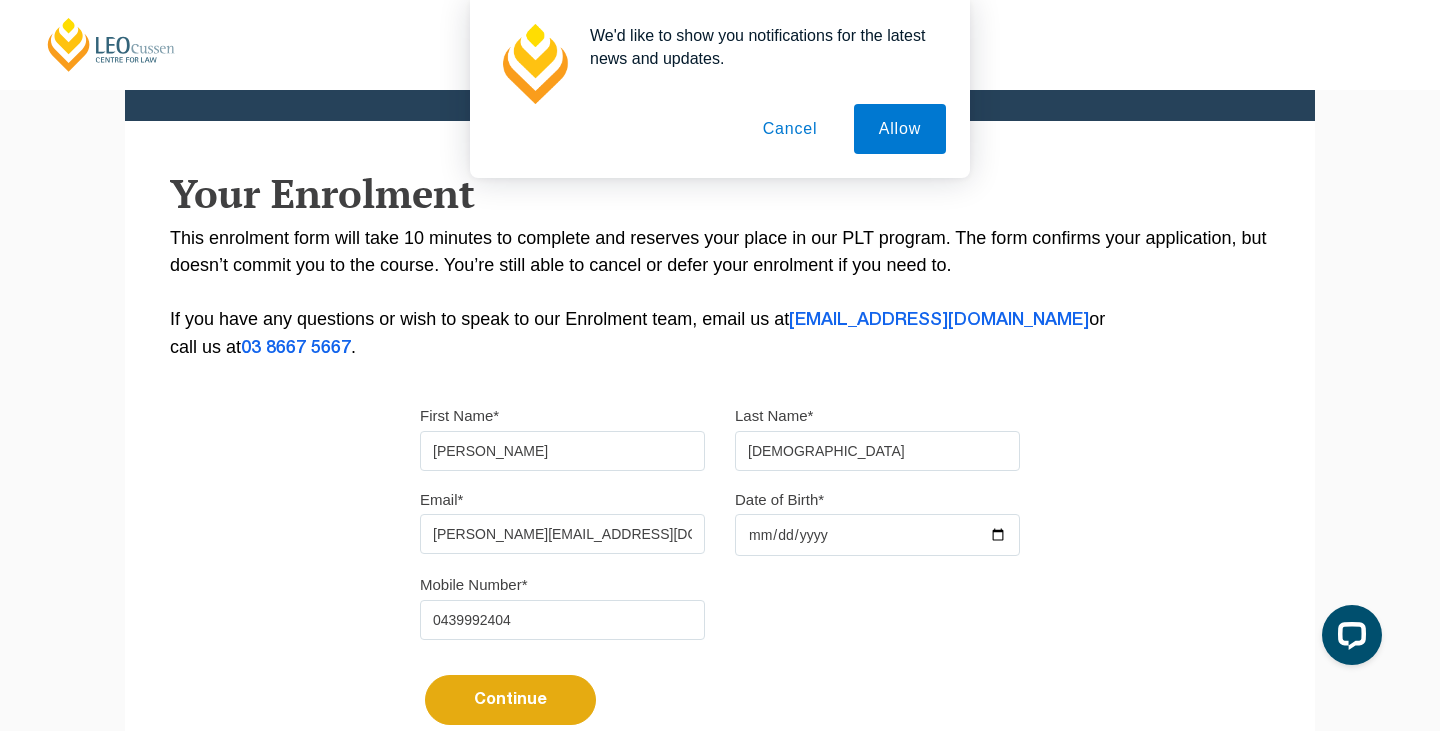 scroll, scrollTop: 342, scrollLeft: 0, axis: vertical 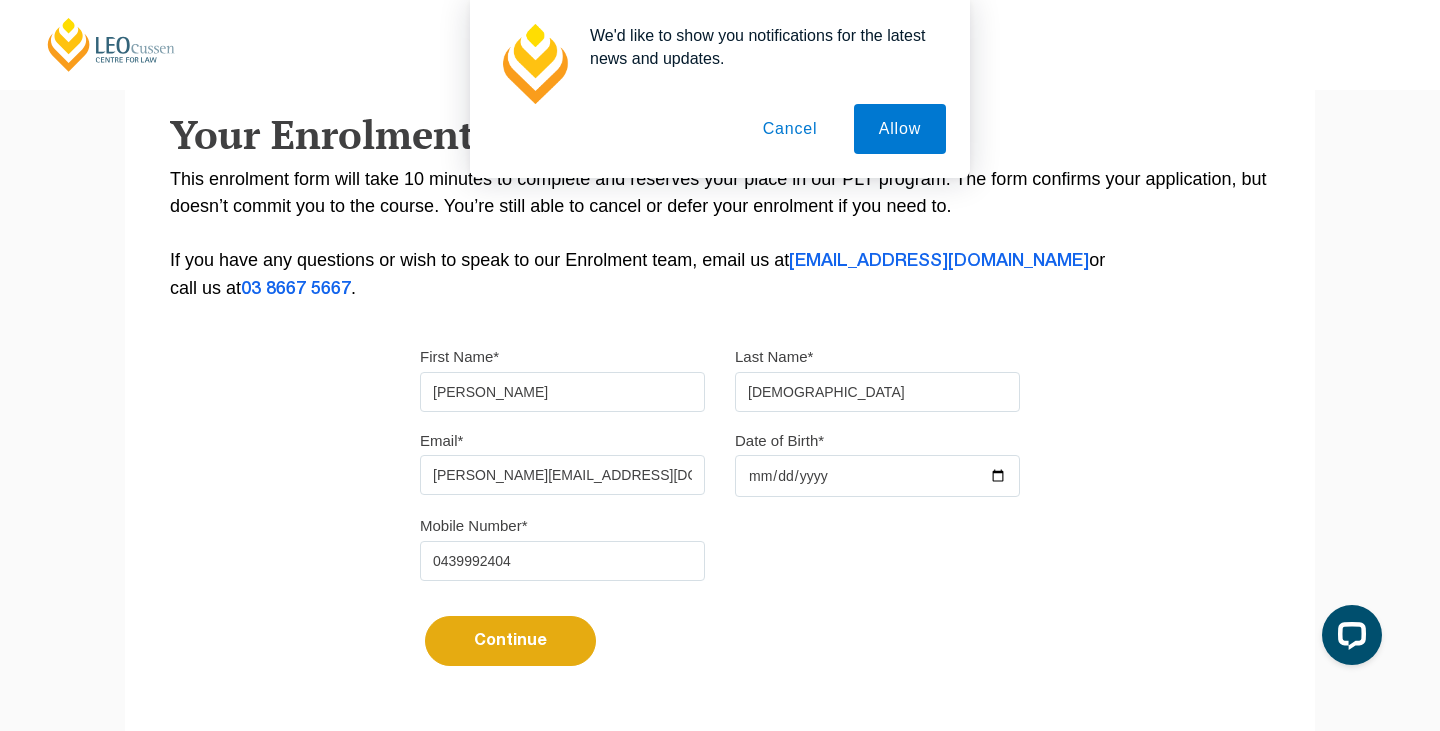 click on "Continue" at bounding box center [510, 641] 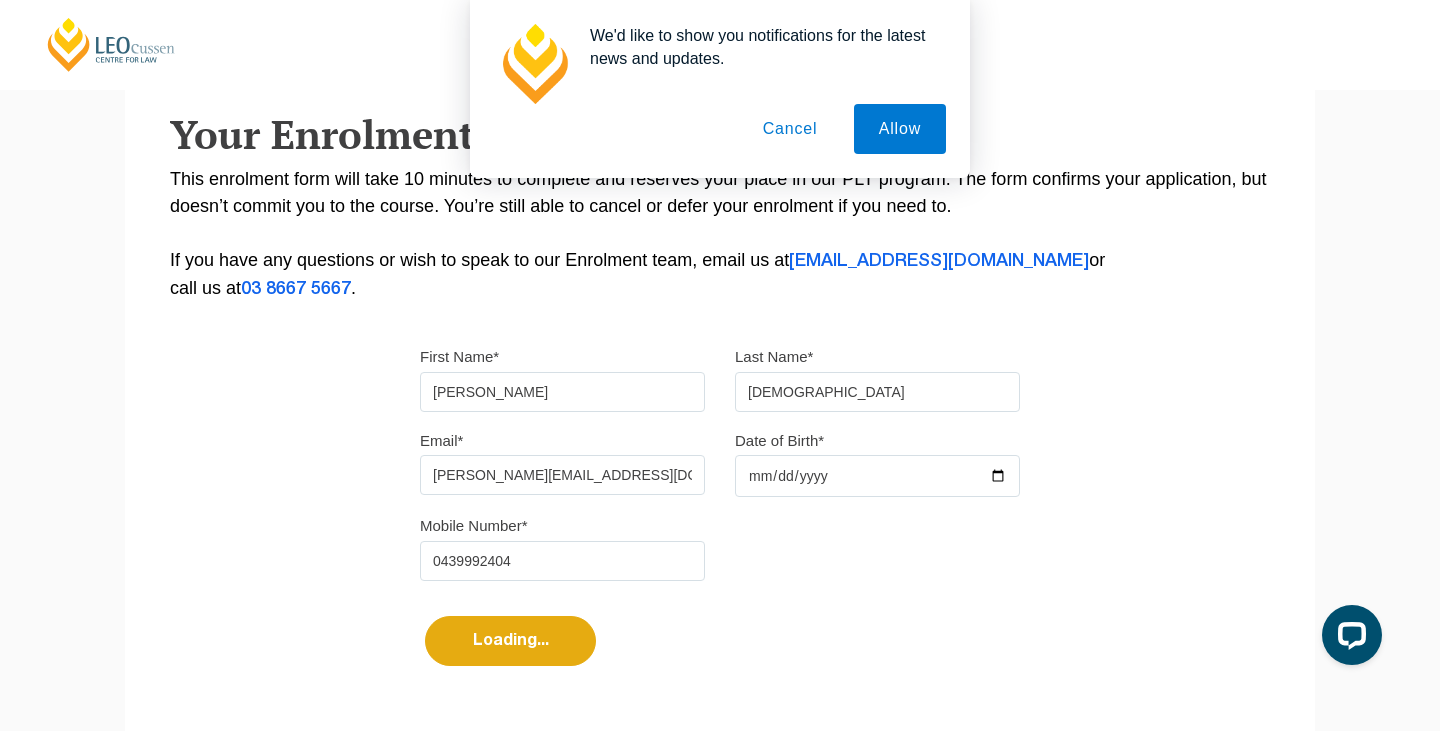 select 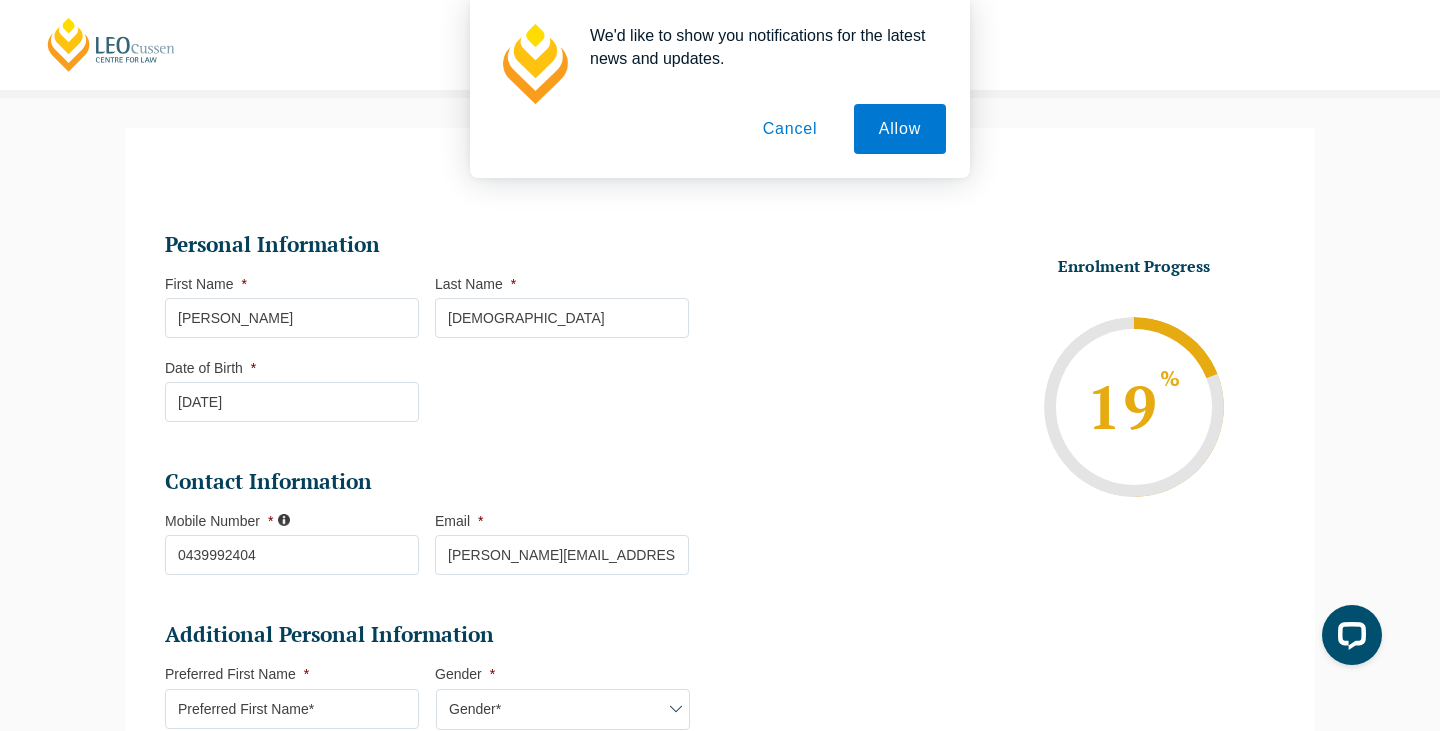 scroll, scrollTop: 1070, scrollLeft: 0, axis: vertical 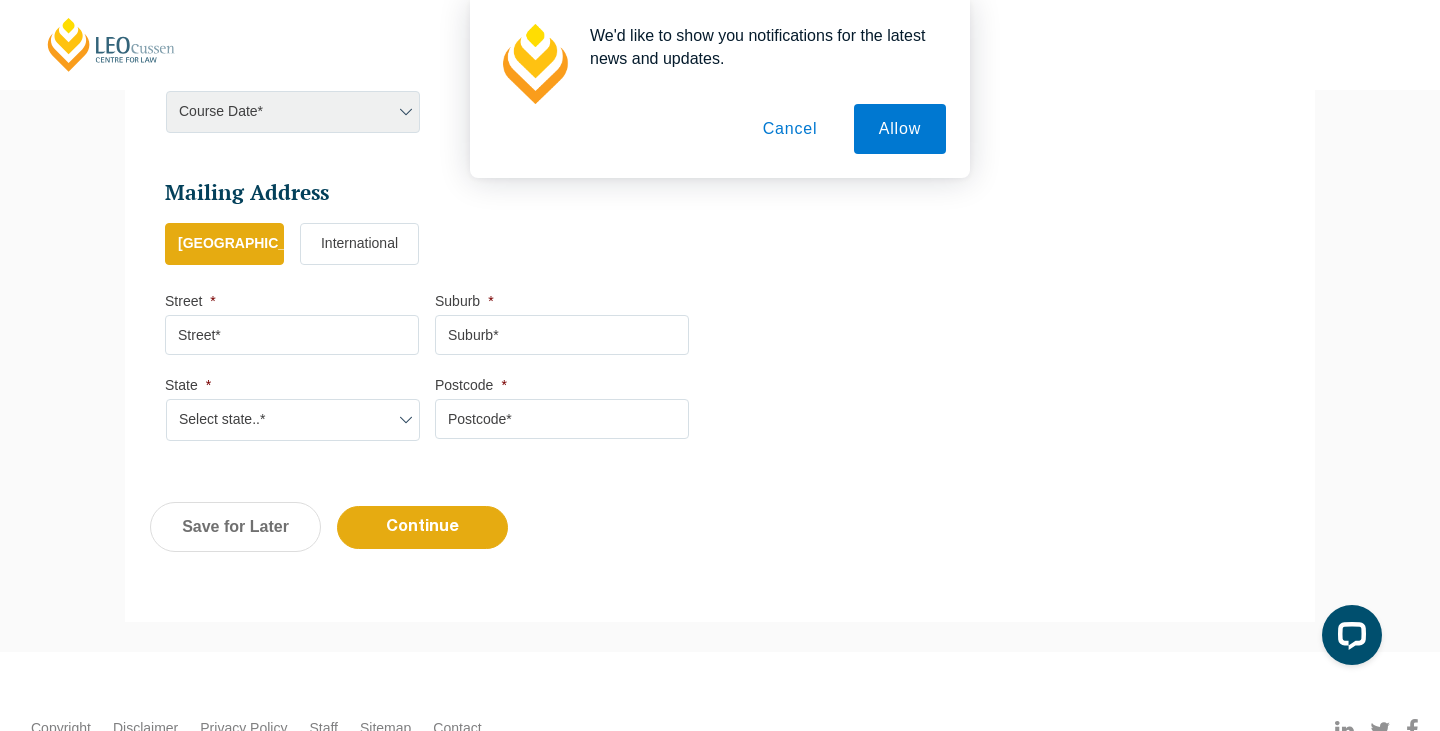 click on "Street *" at bounding box center [292, 335] 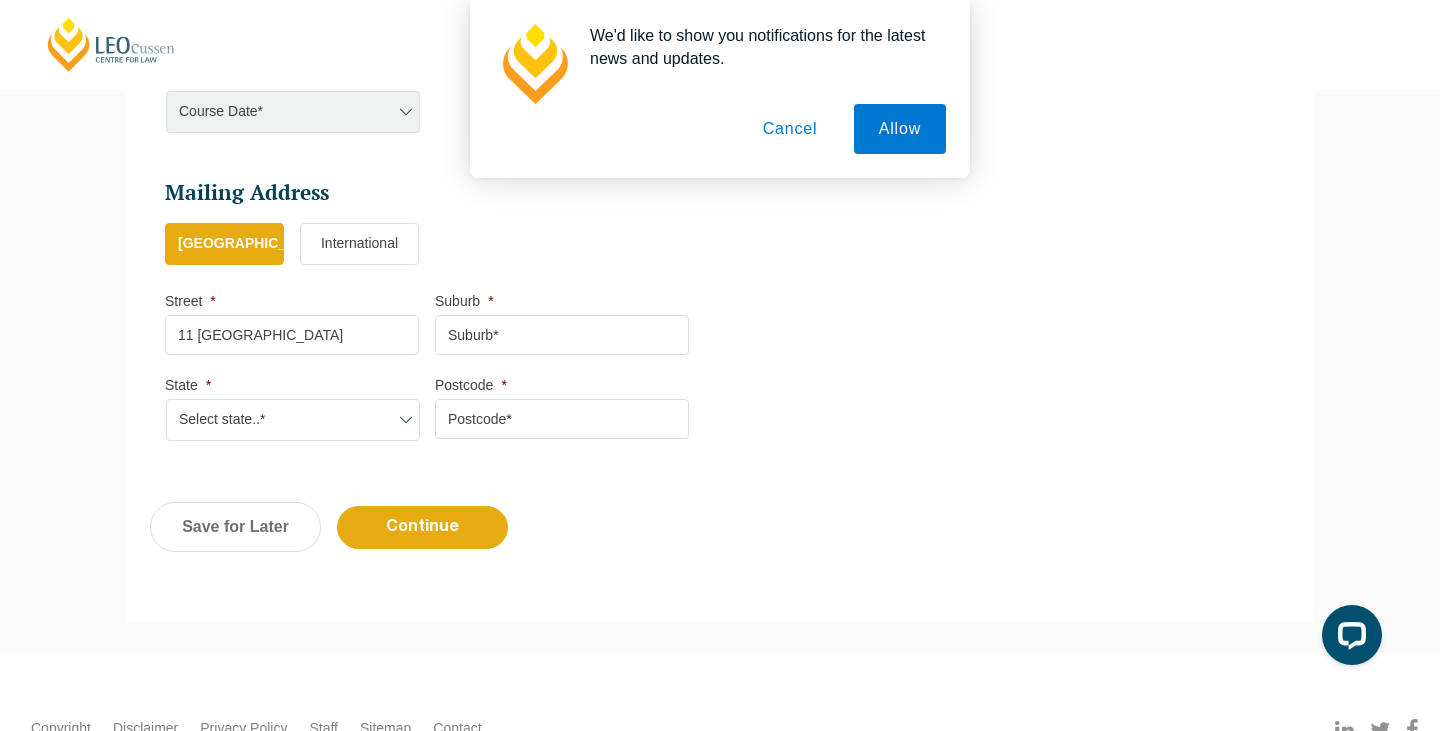 type on "11 Market Corner" 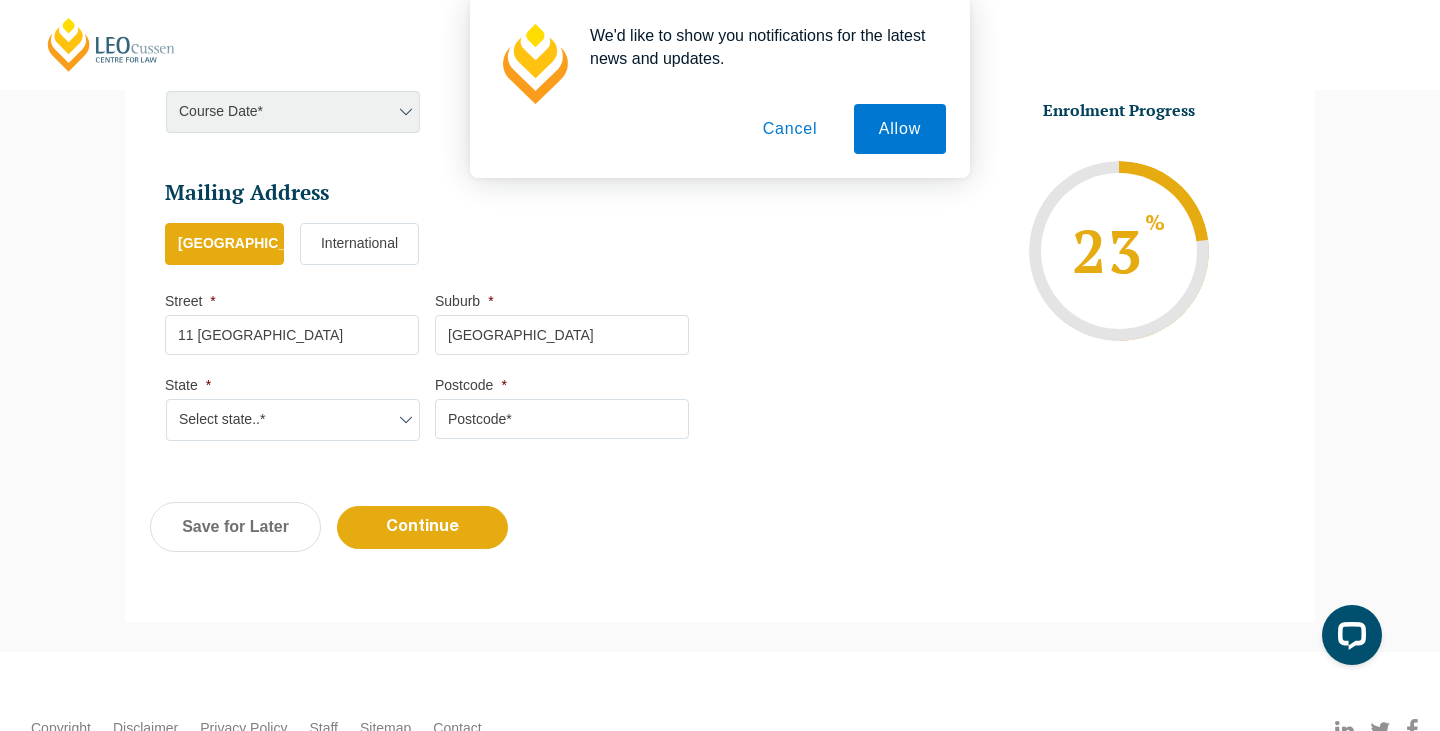 type on "Fulham Gardens" 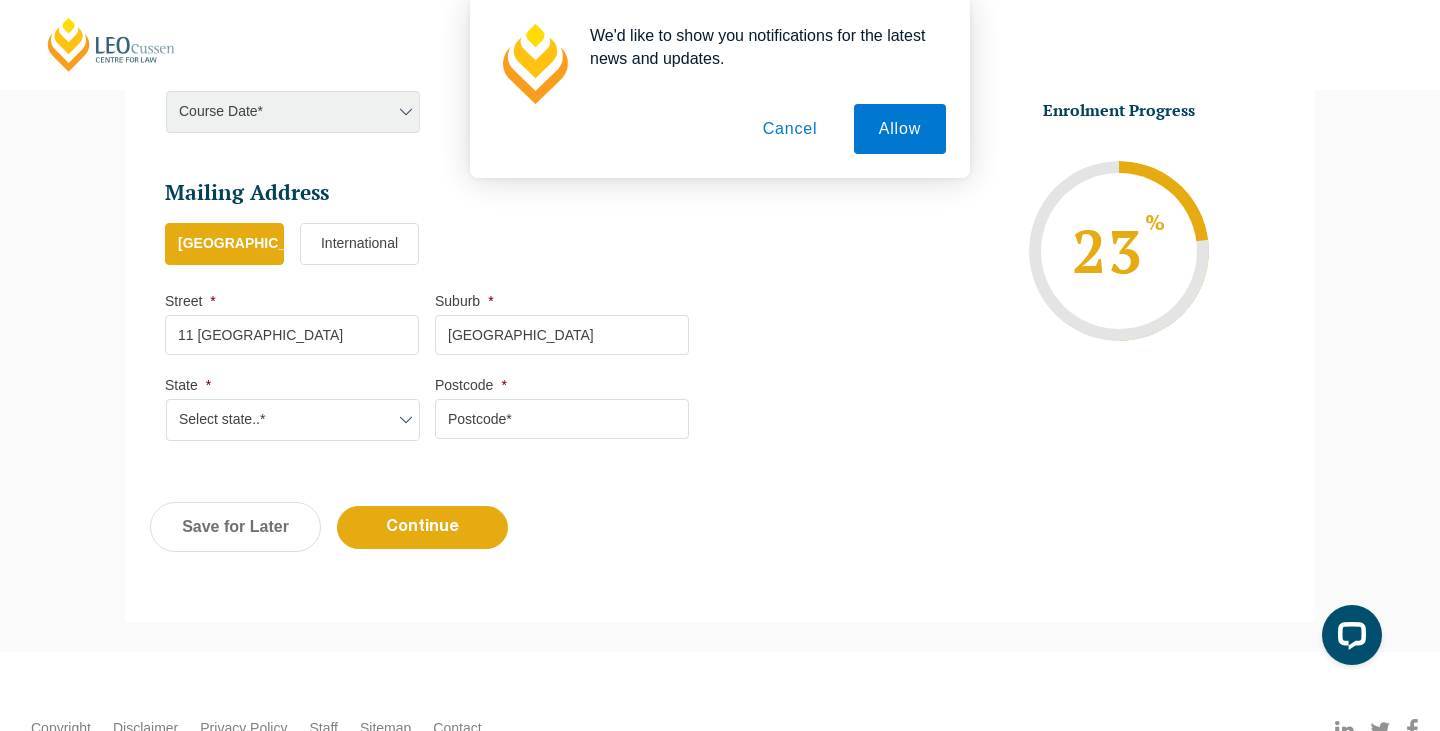 click on "Select state..* VIC WA QLD SA NSW NT ACT TAS" at bounding box center (293, 420) 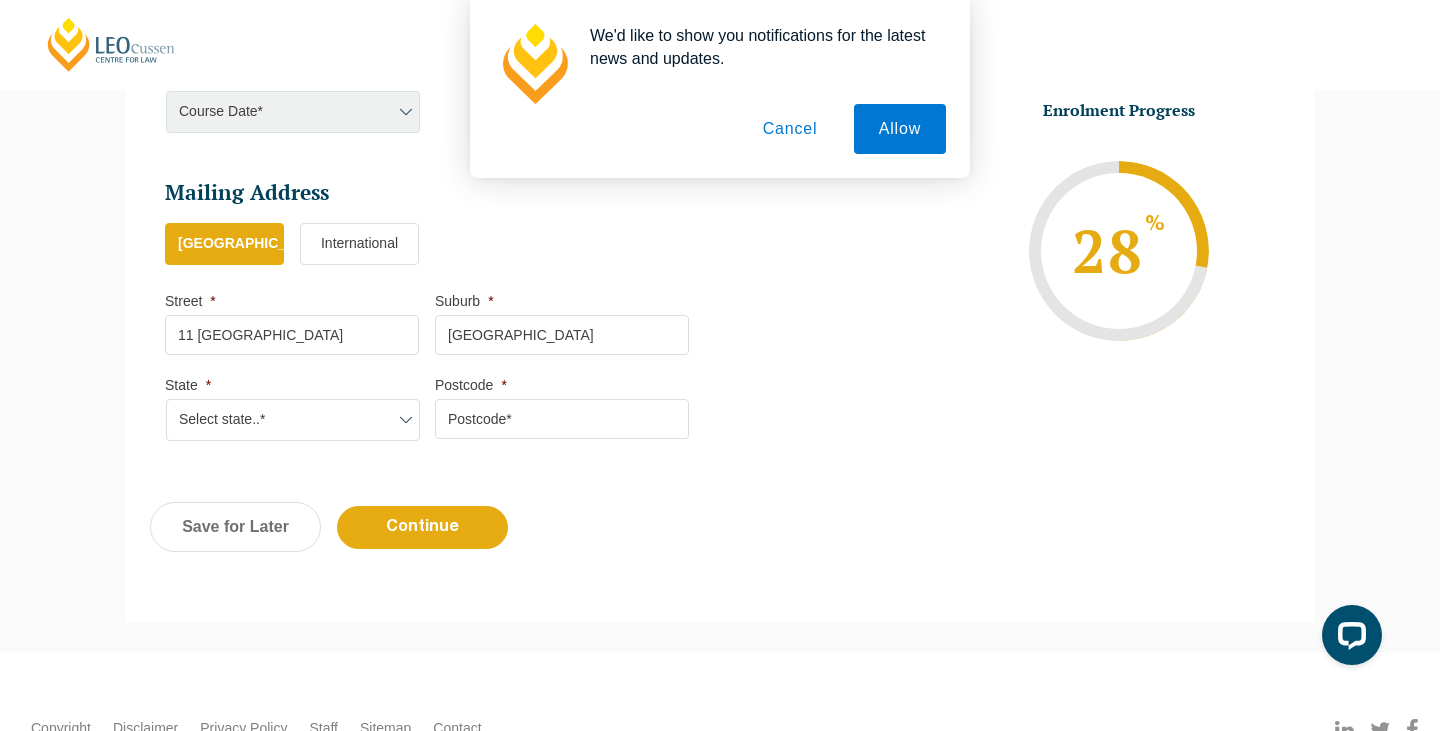 select on "SA" 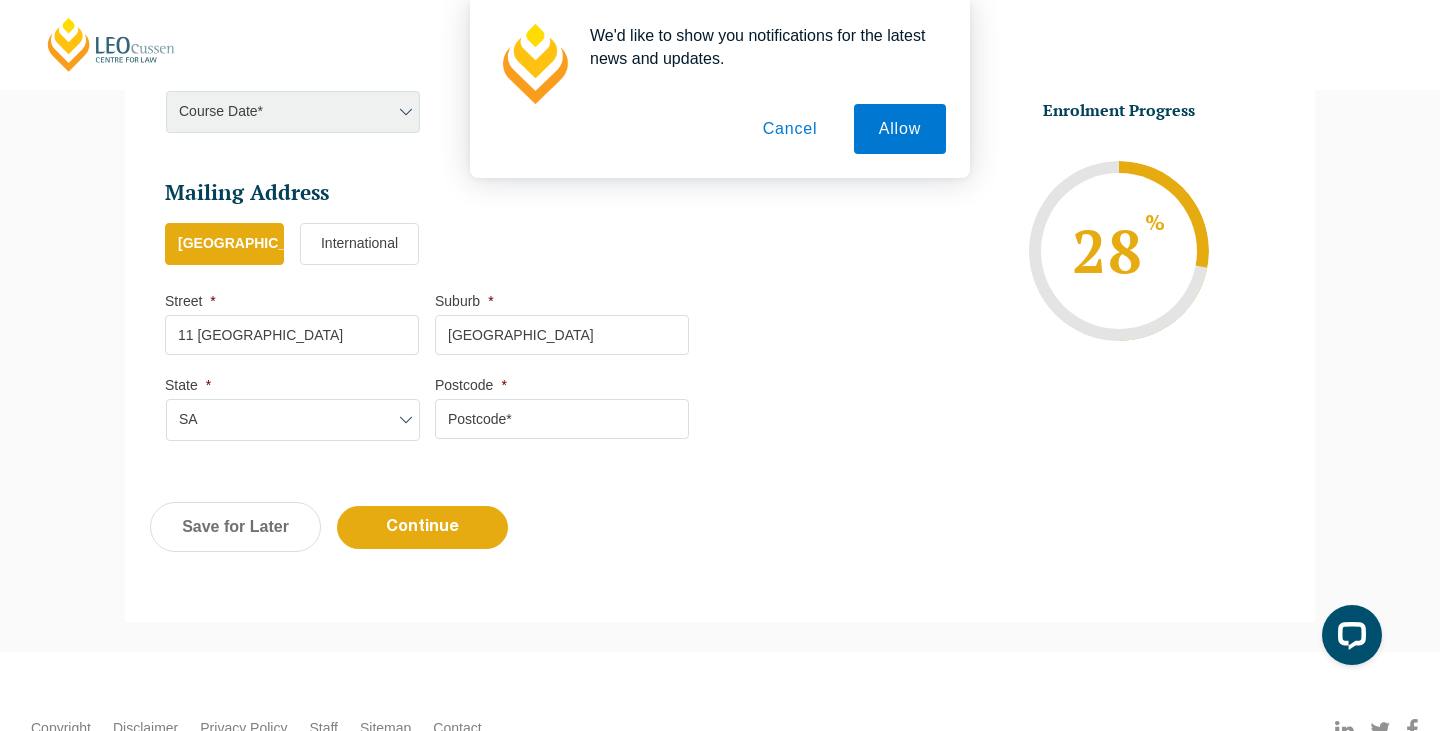 click on "Postcode *" at bounding box center [562, 419] 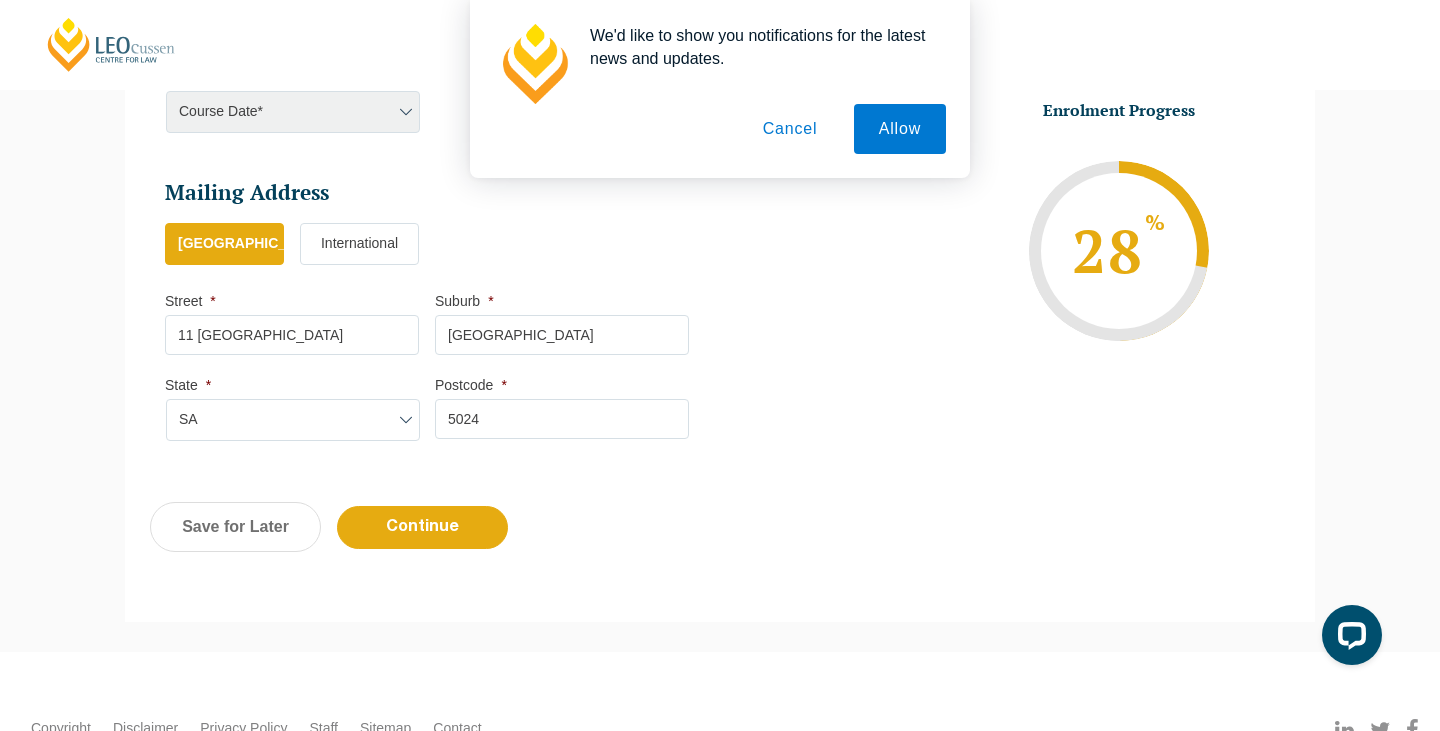 type on "5024" 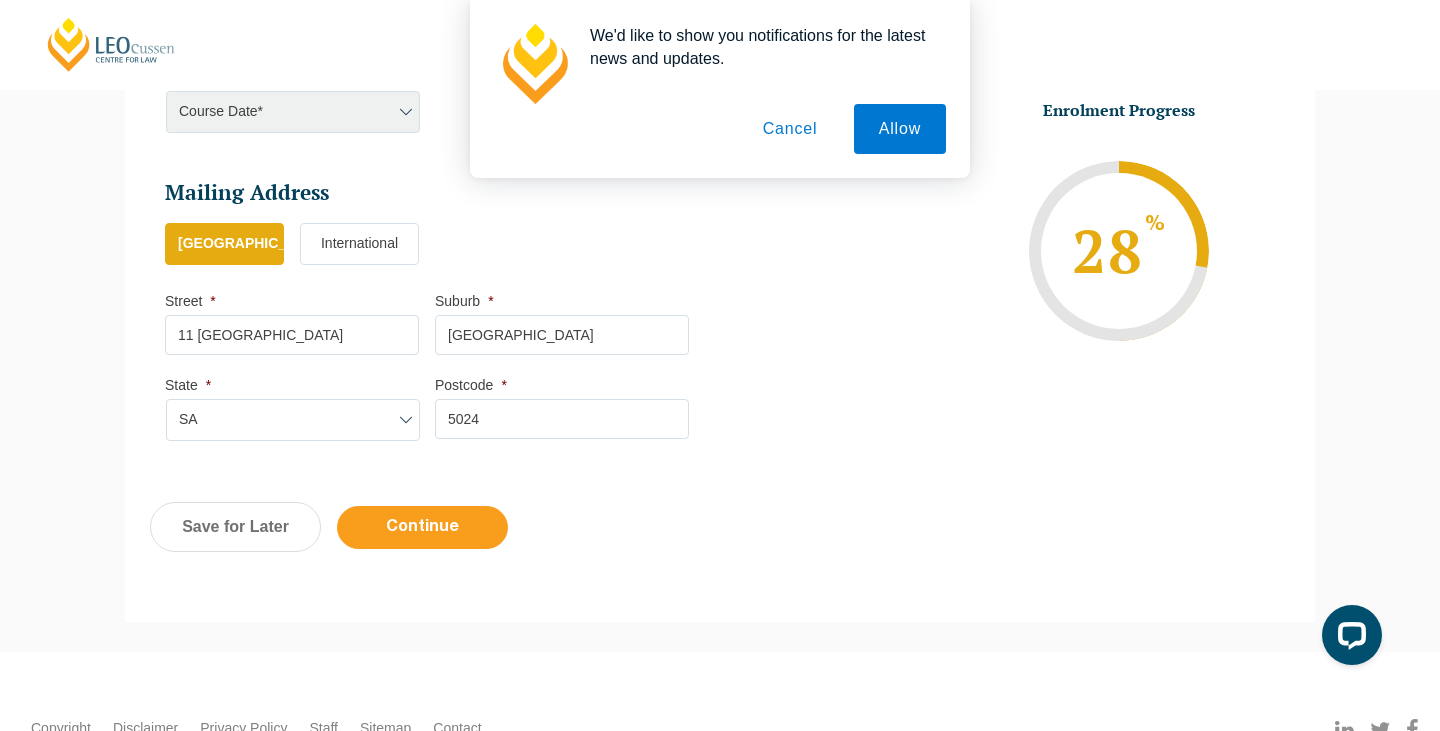 click on "Continue" at bounding box center (422, 527) 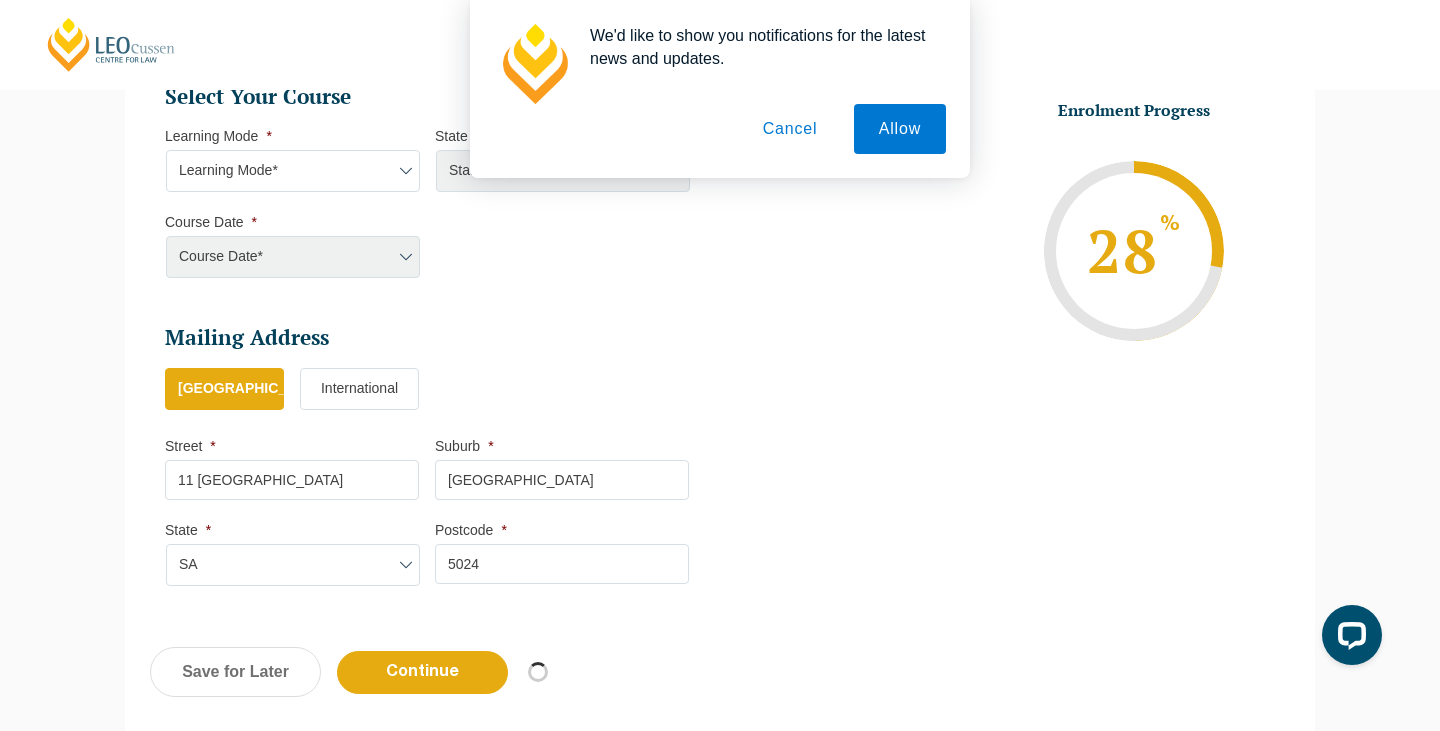 select 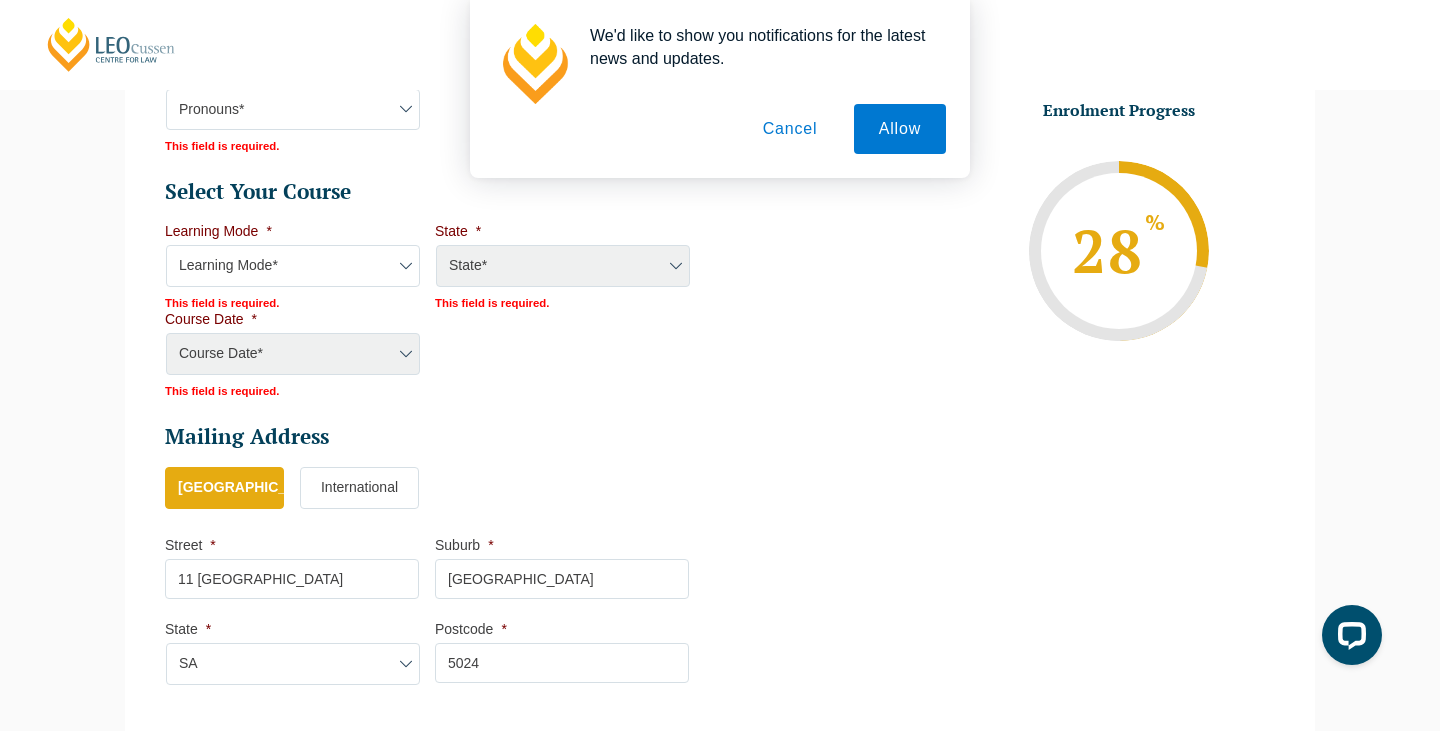 click on "Personal Information First Name * Dillon Last Name * Sevastidis Date of Birth *
21-01-2002
DD dash MM dash YYYY
Contact Information Mobile Number * 0439992404 Email *
dillon.seva@gmail.com
Additional Personal Information Preferred First Name * This field is required. Gender * Gender* Male Female Nonbinary Intersex Prefer not to disclose Other This field is required. Pronouns * Pronouns* She/Her/Hers He/Him/His They/Them/Theirs Other Prefer not to disclose This field is required. Other pronouns Select Your Course This field is hidden when viewing the form Only for Flinder Only for Flinder flindersPLT flindersPLTpartprograms Learning Mode * Learning Mode* Online Full Time Learning Online Part Time Learning Blended Full Time Learning Blended Part Time Learning Onsite Full Time Learning This field is required. State * State* ACT/NSW QLD SA VIC WA *" at bounding box center [435, 112] 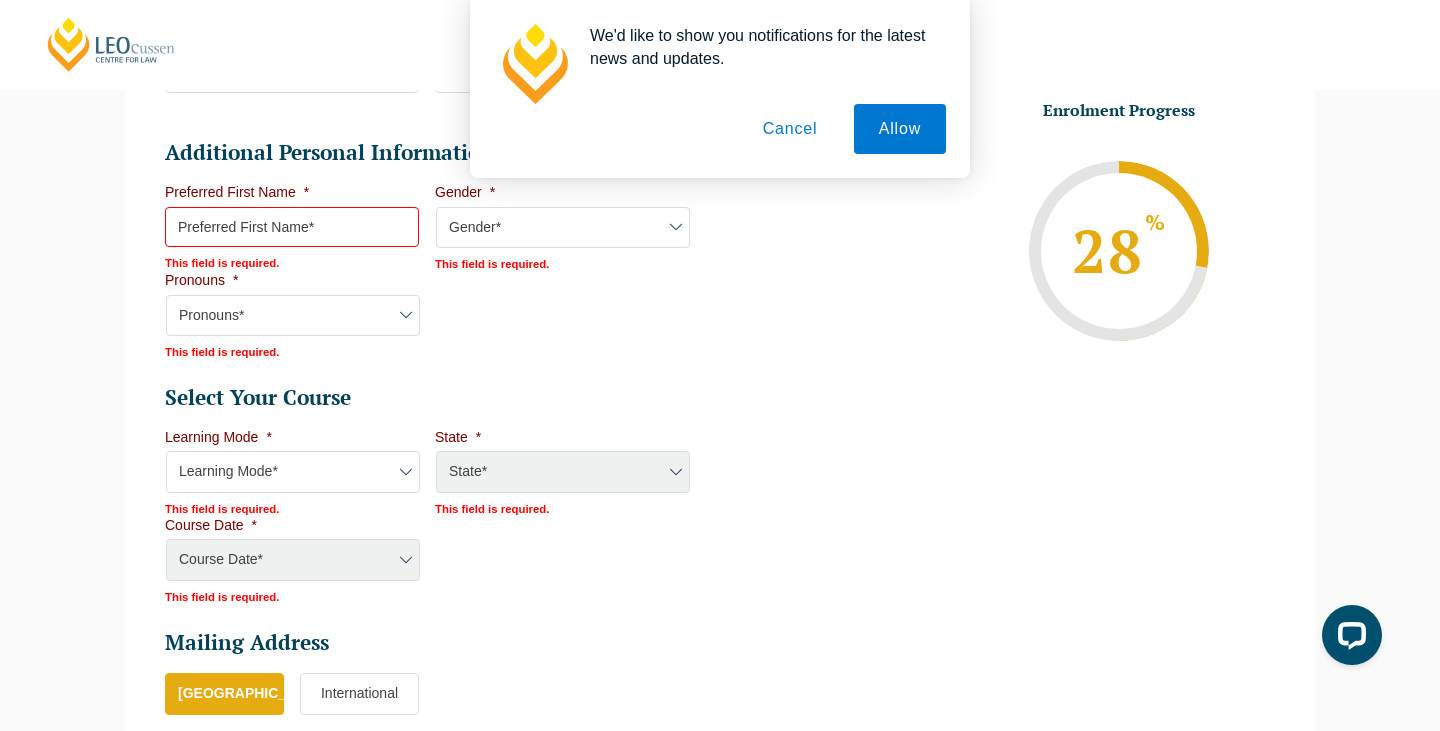click on "Personal Information First Name * Dillon Last Name * Sevastidis Date of Birth *
21-01-2002
DD dash MM dash YYYY
Contact Information Mobile Number * 0439992404 Email *
dillon.seva@gmail.com
Additional Personal Information Preferred First Name * This field is required. Gender * Gender* Male Female Nonbinary Intersex Prefer not to disclose Other This field is required. Pronouns * Pronouns* She/Her/Hers He/Him/His They/Them/Theirs Other Prefer not to disclose This field is required. Other pronouns Select Your Course This field is hidden when viewing the form Only for Flinder Only for Flinder flindersPLT flindersPLTpartprograms Learning Mode * Learning Mode* Online Full Time Learning Online Part Time Learning Blended Full Time Learning Blended Part Time Learning Onsite Full Time Learning This field is required. State * State* ACT/NSW QLD SA VIC WA *" at bounding box center (435, 318) 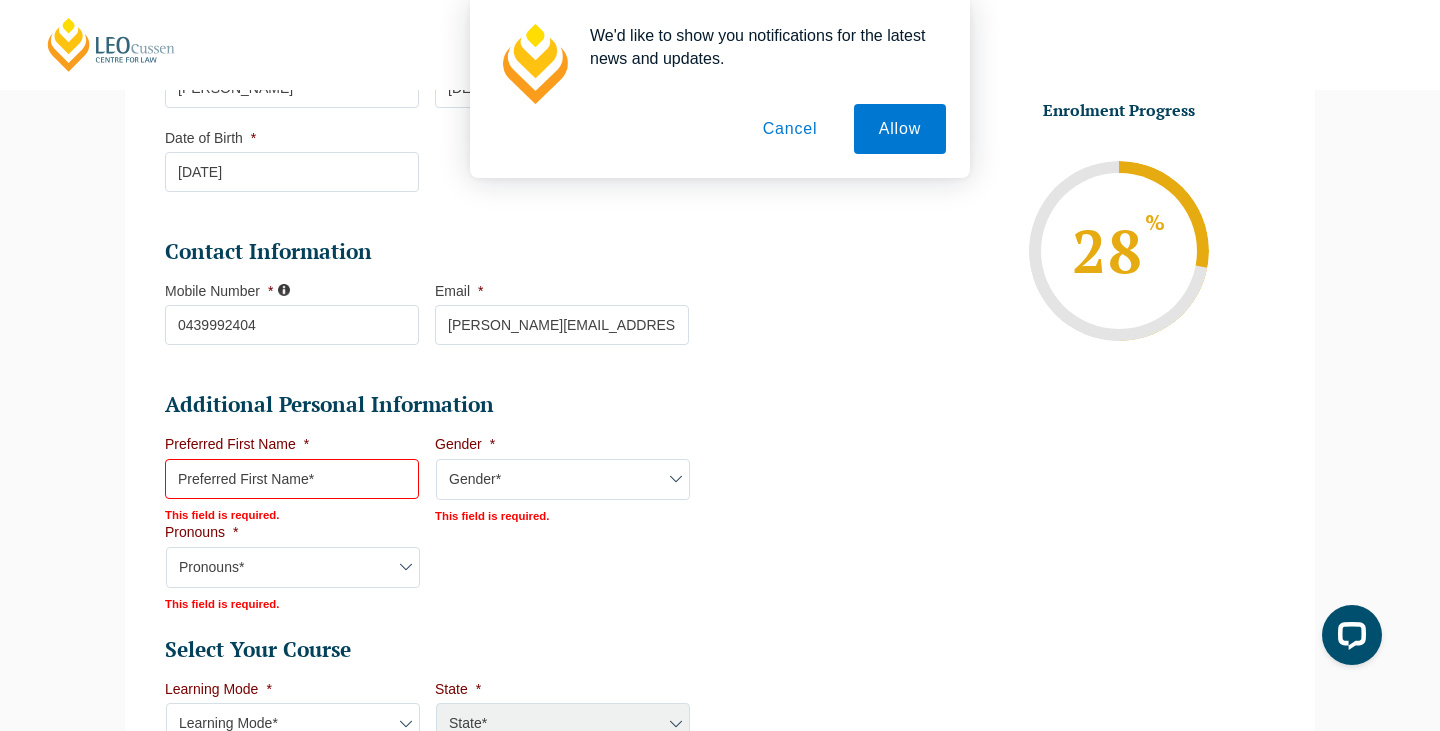 scroll, scrollTop: 477, scrollLeft: 0, axis: vertical 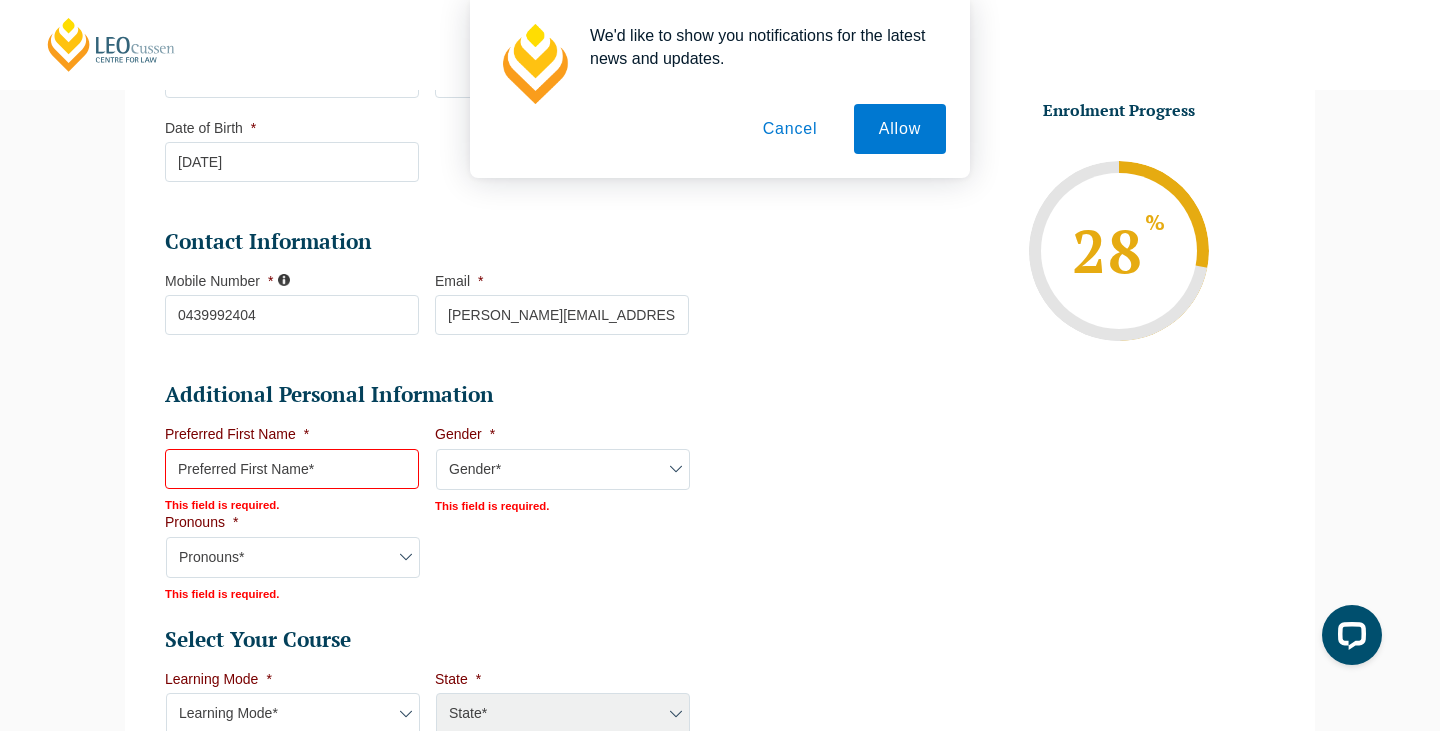 click on "Preferred First Name *" at bounding box center [292, 469] 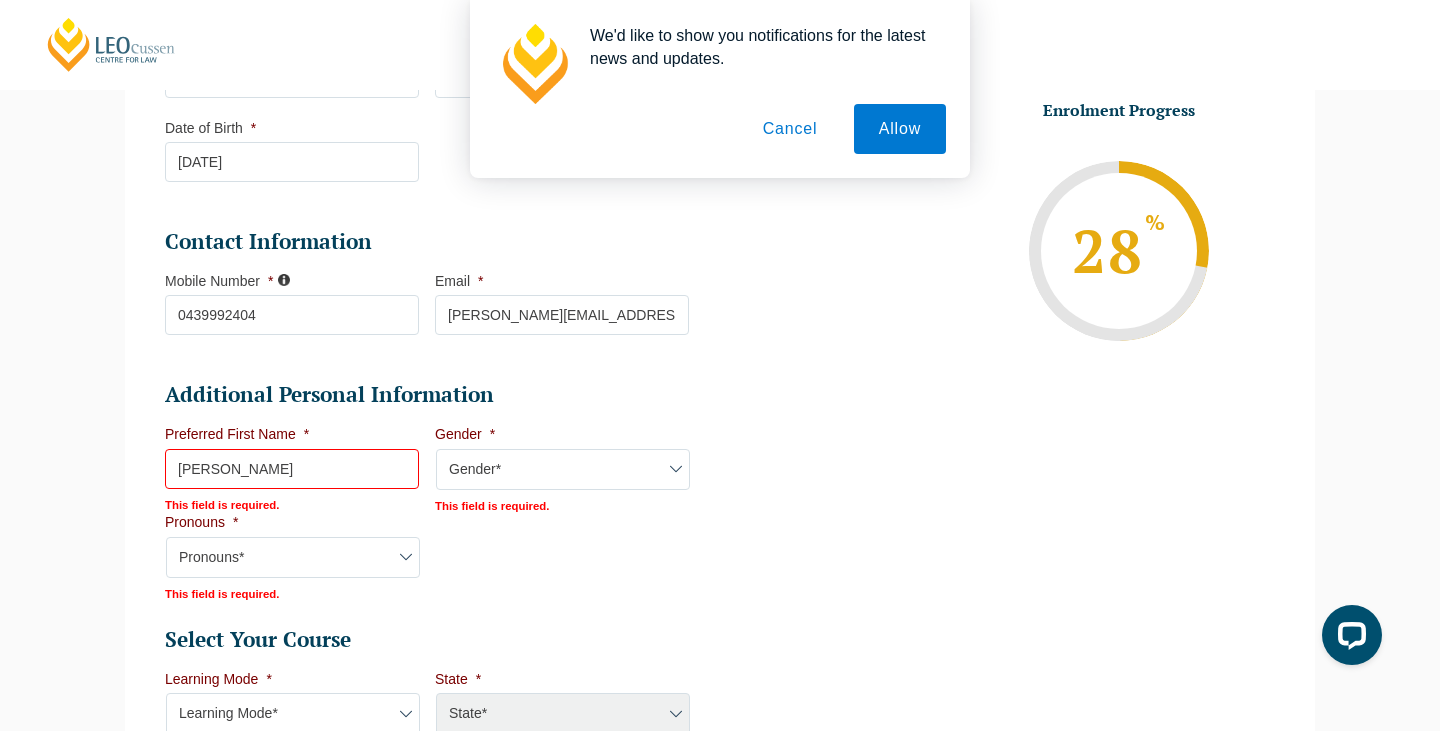 type on "Dillon" 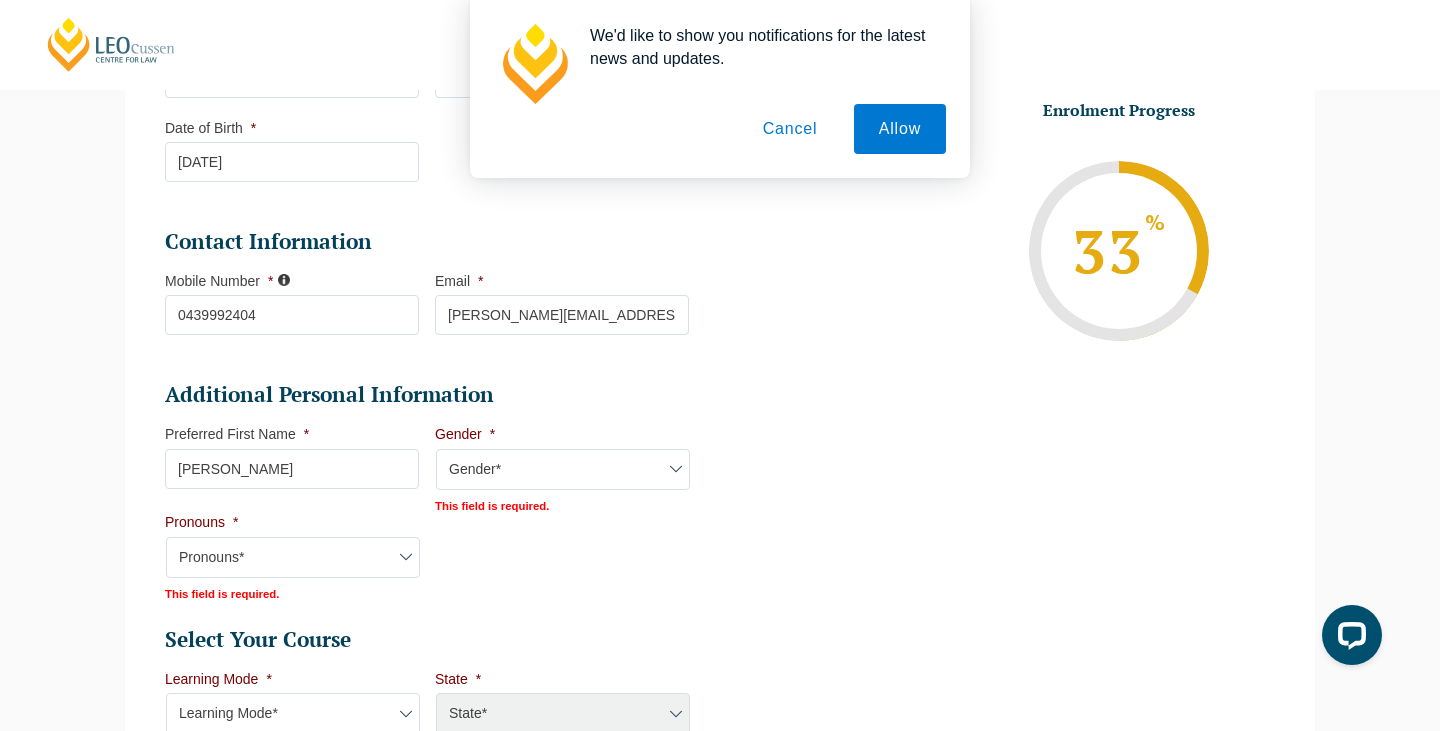 click on "Gender* Male Female Nonbinary Intersex Prefer not to disclose Other" at bounding box center (563, 470) 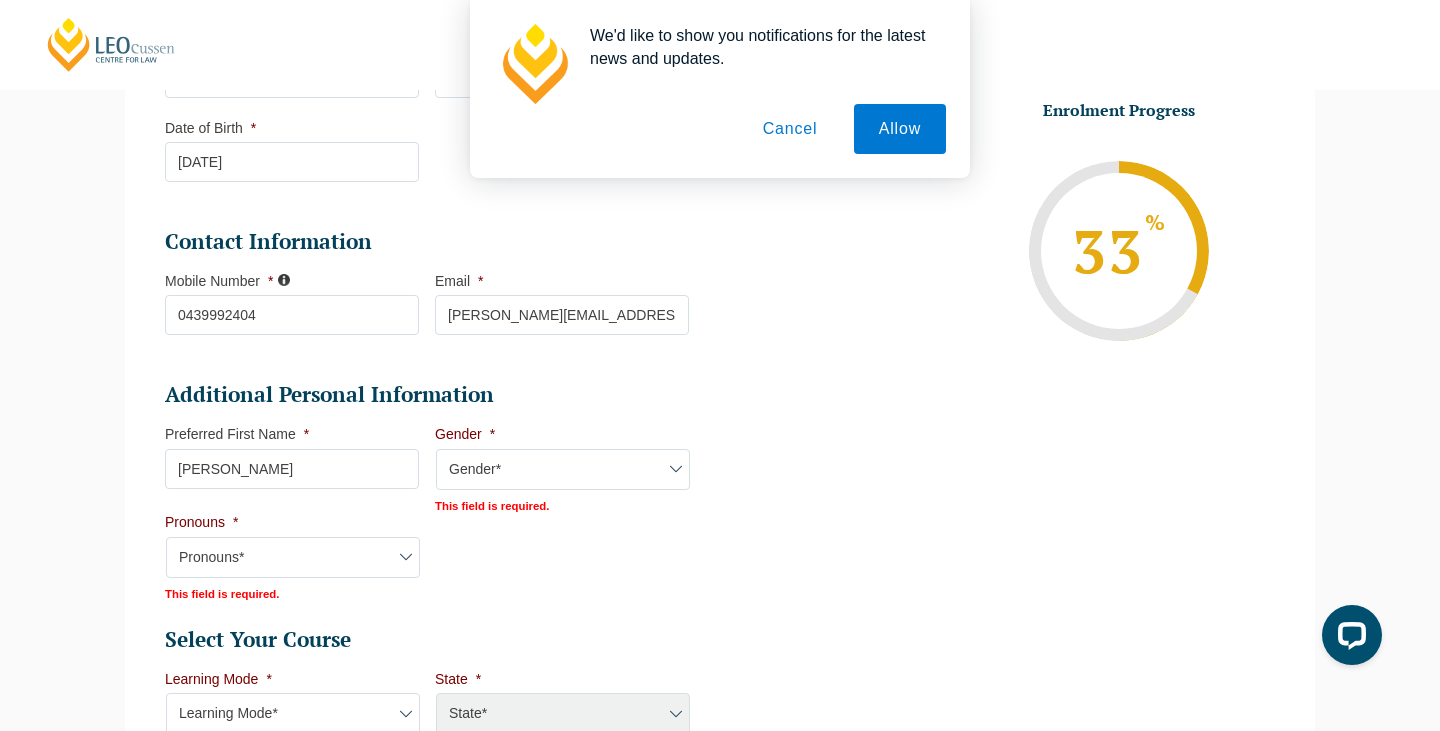 select on "Male" 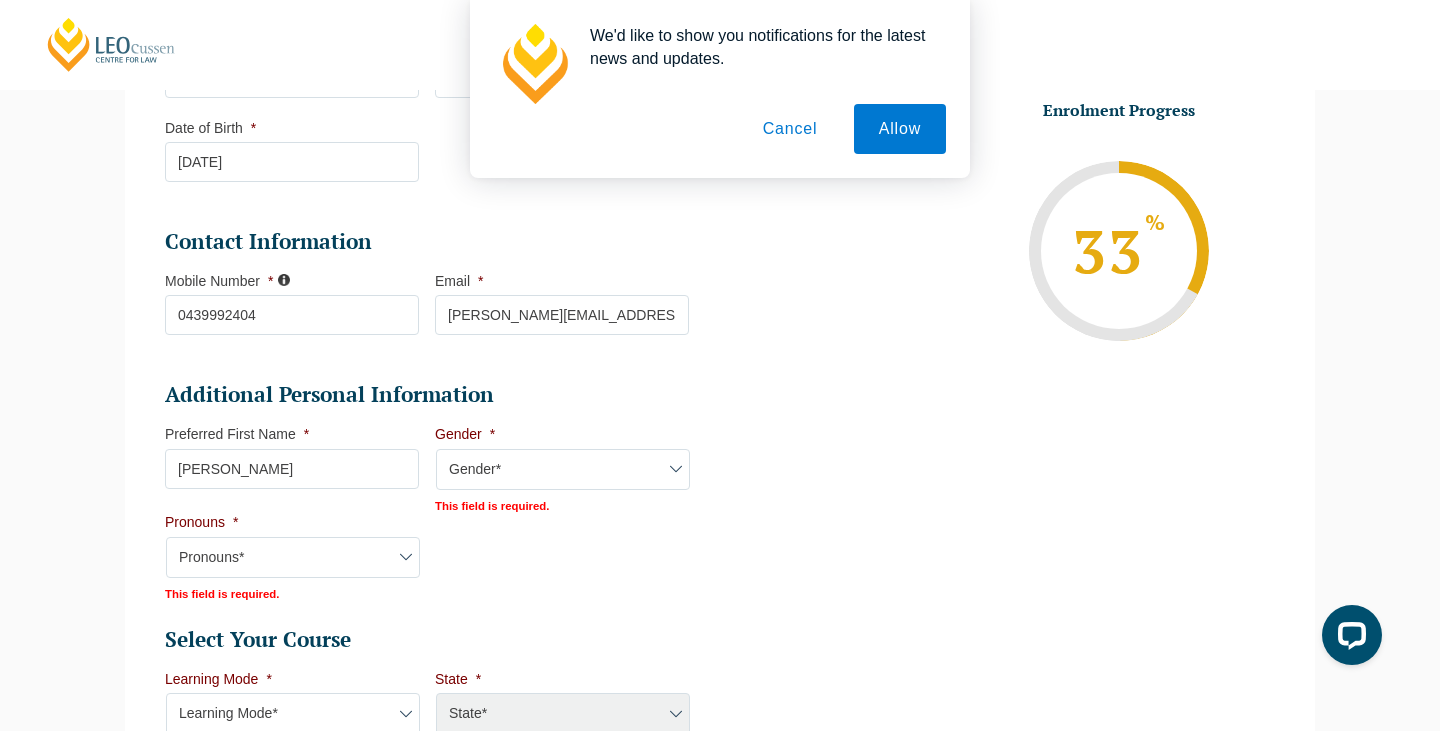 click on "Pronouns* She/Her/Hers He/Him/His They/Them/Theirs Other Prefer not to disclose" at bounding box center [293, 558] 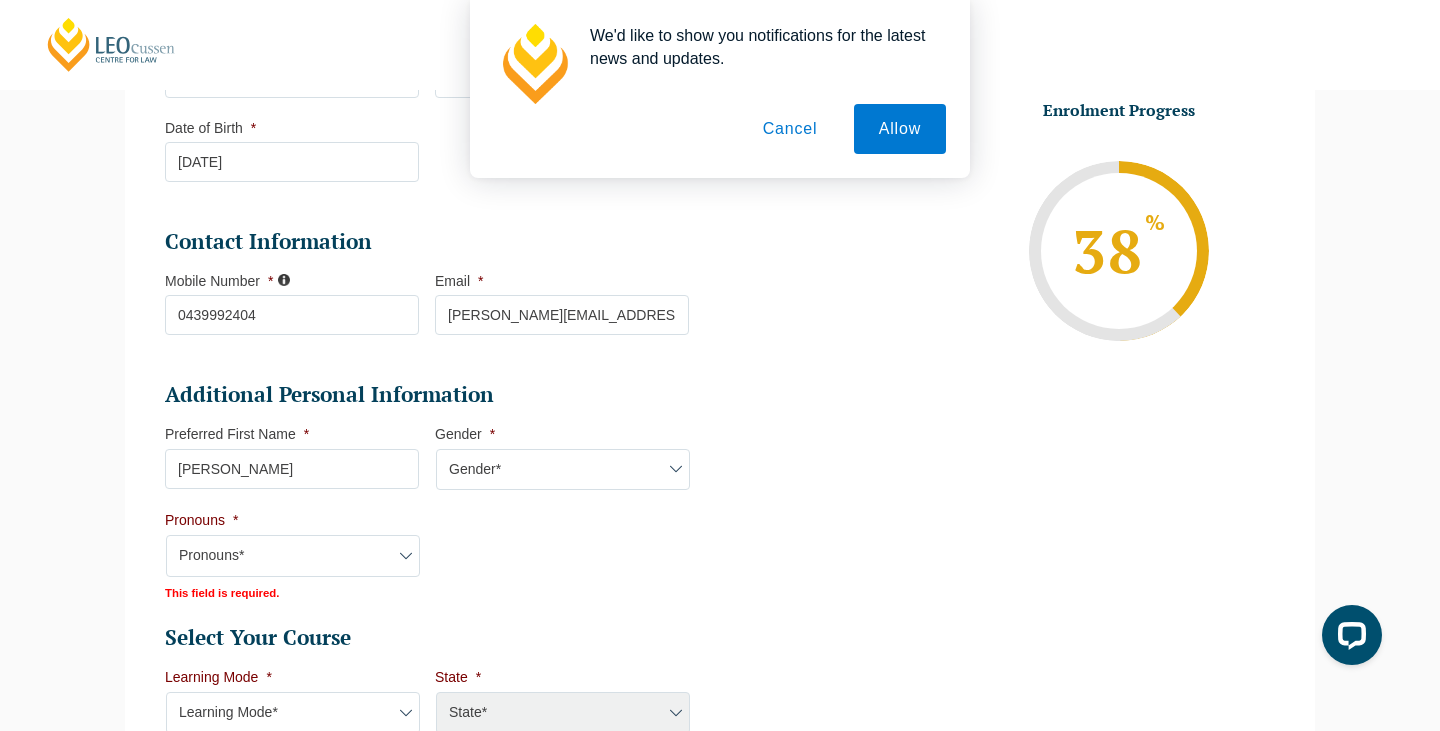 select on "He/Him/His" 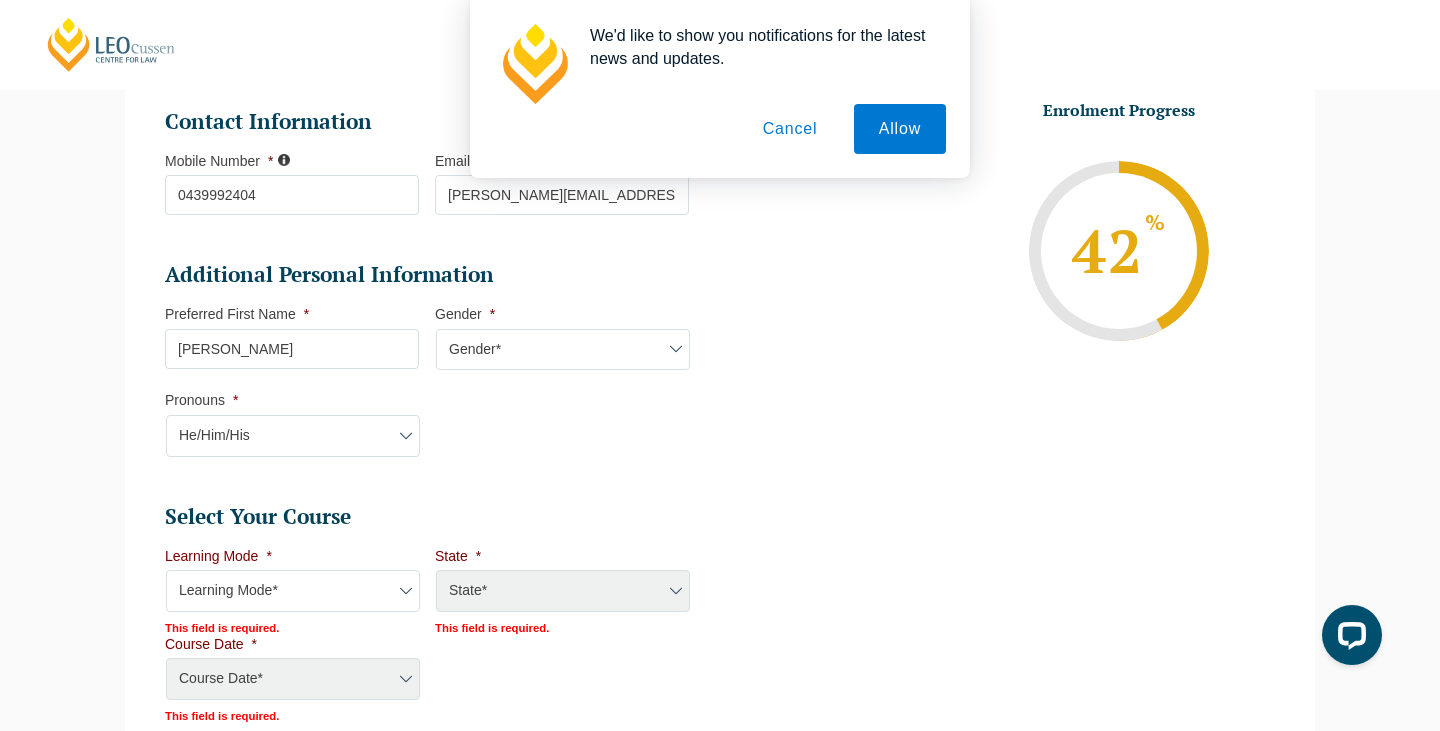 scroll, scrollTop: 630, scrollLeft: 0, axis: vertical 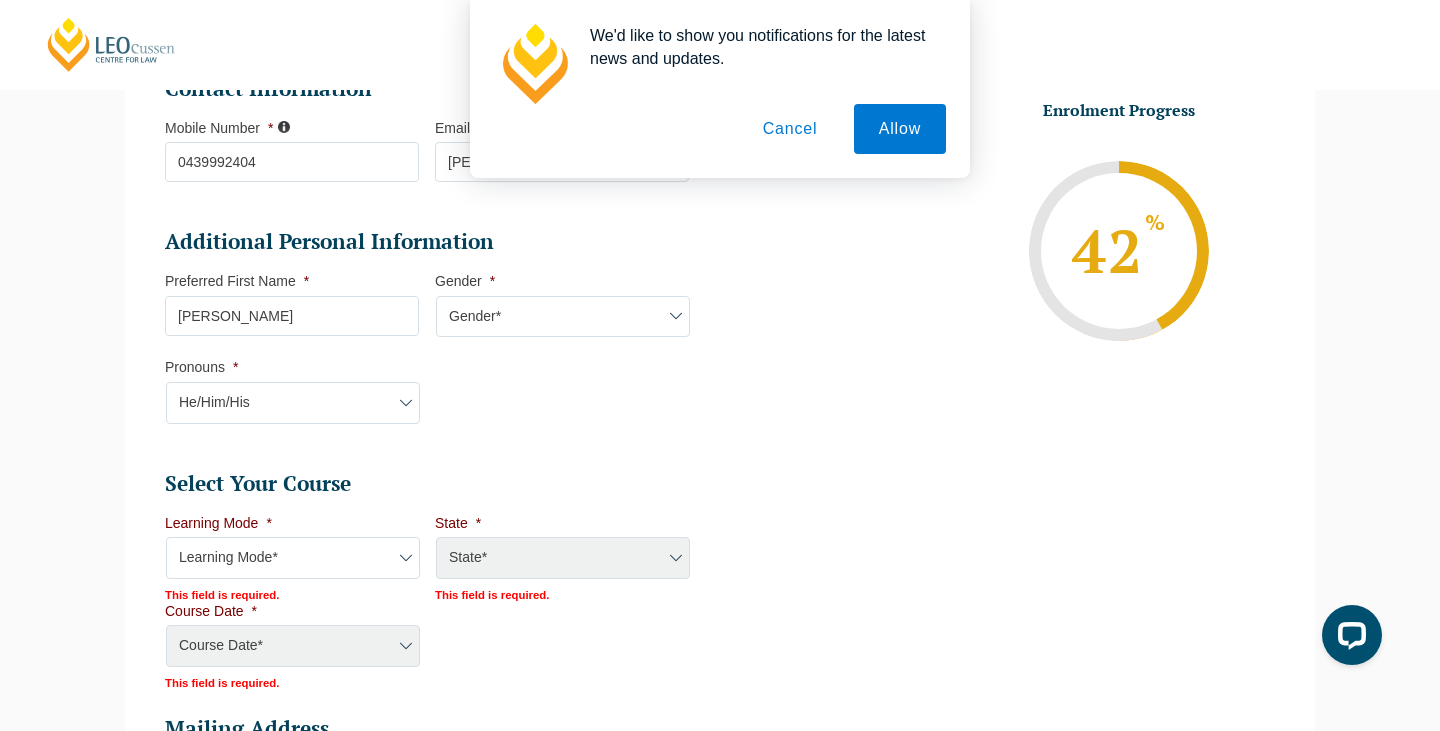 click on "Learning Mode* Online Full Time Learning Online Part Time Learning Blended Full Time Learning Blended Part Time Learning Onsite Full Time Learning" at bounding box center [293, 558] 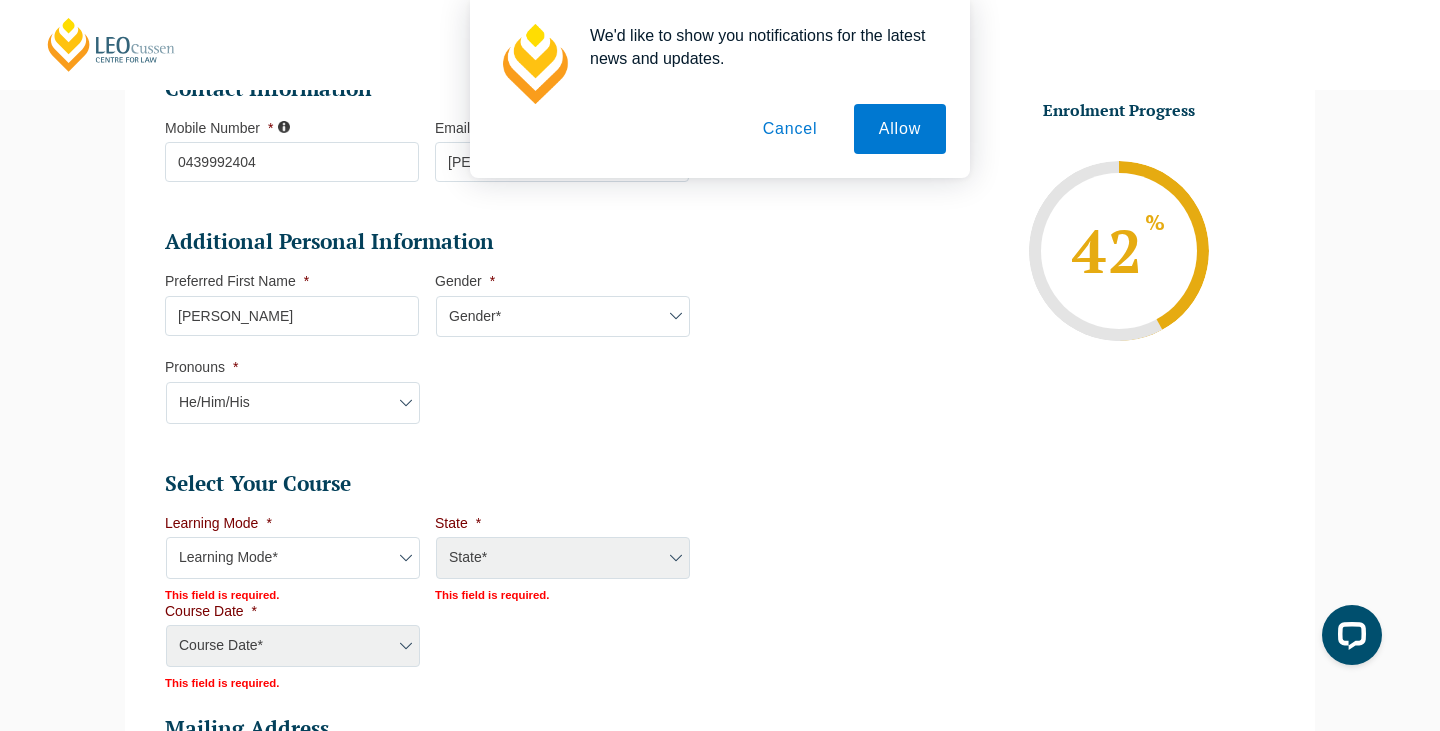 click on "Course Date* Maddocks 2024 December 2023 (04-12-2023 to 17-05-2024) May 2023 (22-05-2023 to 06-10-2023) November 2023 (27-11-2023 to 19-07-2024) September 2023 (25-09-2023 to 08-03-2024) January 2024 (29-01-2024 to 14-06-2024) January 2024 (29-01-2024 to 23-08-2024) February 2024 (26-02-2024 to 12-07-2024) March 2024 (04-03-2024 to 27-09-2024) March 2024 (25-03-2024 to 09-08-2024) May 2024 (20-05-2024 to 13-12-2024) June 2024 (11-06-2024 to 25-10-2024) July 2024 (01-07-2024 to 15-11-2024) August 2024 (29-07-2024 to 13-12-2024) September 2024 (09-09-2024 to 17-04-2025) September 2024 (16-09-2024 to 14-02-2025) December 2024 (09-12-2024 to 09-05-2025) January 2025 (28-Jan-2025 to 13-Jun-2025) August 2025 (04-Aug-2025 to 19-Dec-2025) September 2025 (22-Sep-2025 to 20-Feb-2026) February 2025 (17-Feb-2025 to 04-Jul-2025) December 2025 (08-Dec-2025 to 16-May-2026) March 2025 (24-Mar-2025 to 08-Aug-2025) June 2025 (23-Jun-2025 to 07-Nov-2025) March 2025 (31-Mar-2025 to 24-Oct-2025) Maddocks 2025 Gadens 2025 ABL 2025" at bounding box center (292, 647) 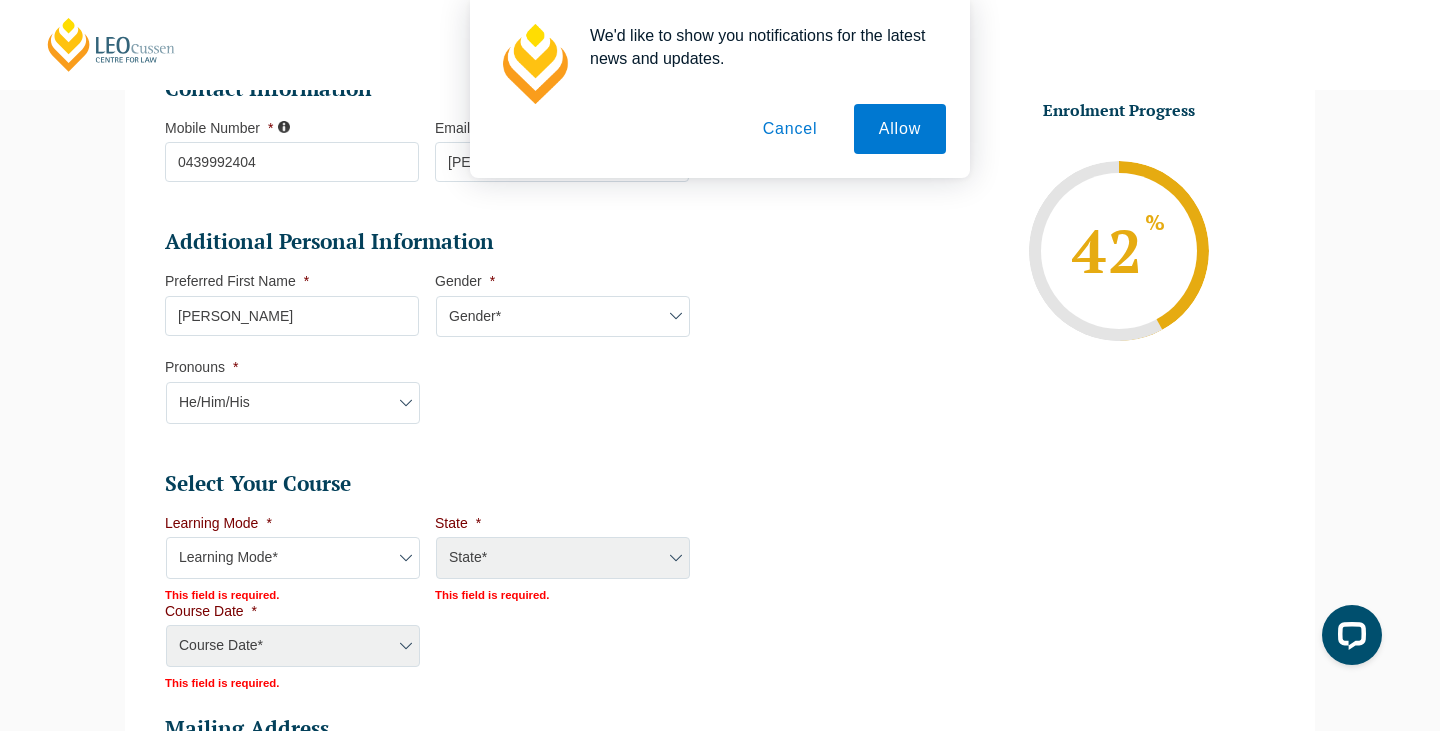 click on "Learning Mode* Online Full Time Learning Online Part Time Learning Blended Full Time Learning Blended Part Time Learning Onsite Full Time Learning" at bounding box center [293, 558] 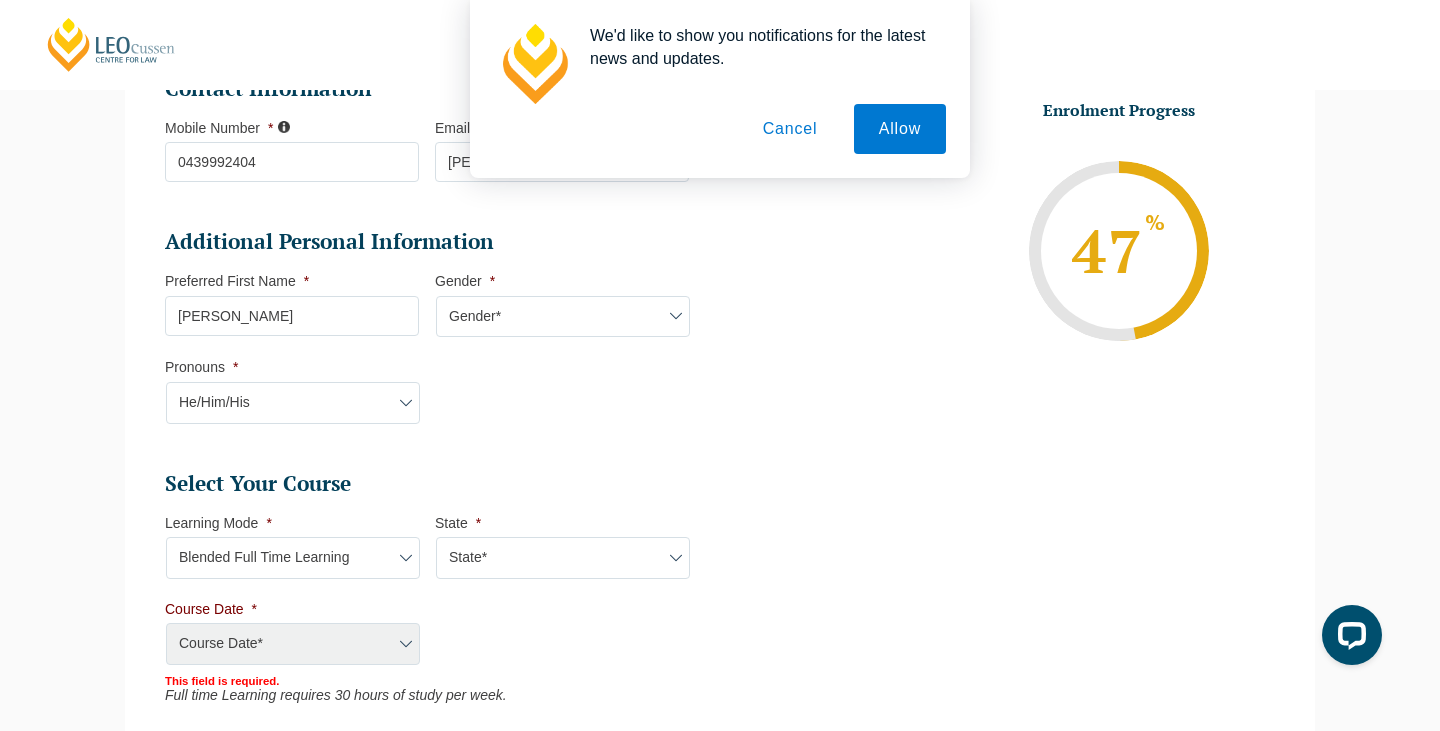 click on "Learning Mode* Online Full Time Learning Online Part Time Learning Blended Full Time Learning Blended Part Time Learning Onsite Full Time Learning" at bounding box center [293, 558] 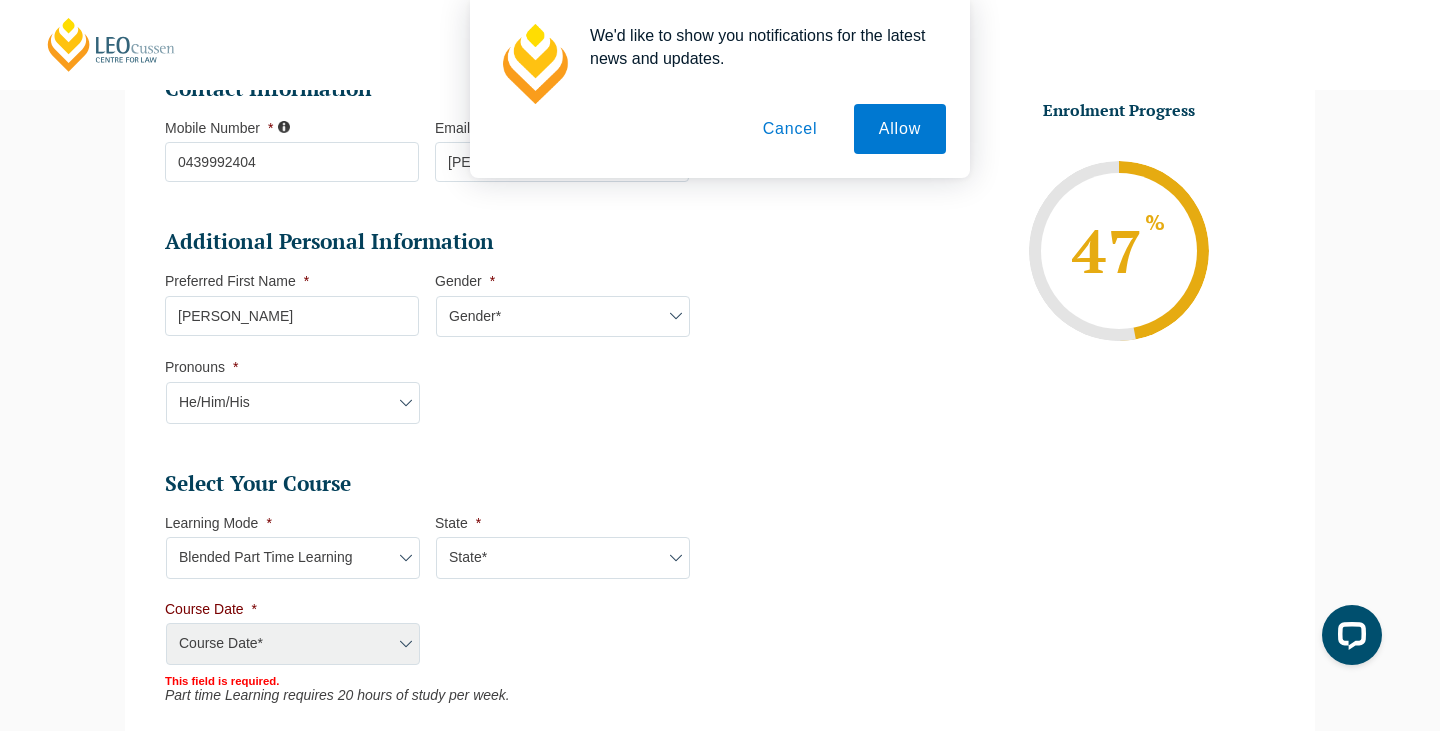 click on "Course Date* Maddocks 2024 December 2023 (04-12-2023 to 17-05-2024) May 2023 (22-05-2023 to 06-10-2023) November 2023 (27-11-2023 to 19-07-2024) September 2023 (25-09-2023 to 08-03-2024) January 2024 (29-01-2024 to 14-06-2024) January 2024 (29-01-2024 to 23-08-2024) February 2024 (26-02-2024 to 12-07-2024) March 2024 (04-03-2024 to 27-09-2024) March 2024 (25-03-2024 to 09-08-2024) May 2024 (20-05-2024 to 13-12-2024) June 2024 (11-06-2024 to 25-10-2024) July 2024 (01-07-2024 to 15-11-2024) August 2024 (29-07-2024 to 13-12-2024) September 2024 (09-09-2024 to 17-04-2025) September 2024 (16-09-2024 to 14-02-2025) December 2024 (09-12-2024 to 09-05-2025) January 2025 (28-Jan-2025 to 13-Jun-2025) August 2025 (04-Aug-2025 to 19-Dec-2025) September 2025 (22-Sep-2025 to 20-Feb-2026) February 2025 (17-Feb-2025 to 04-Jul-2025) December 2025 (08-Dec-2025 to 16-May-2026) March 2025 (24-Mar-2025 to 08-Aug-2025) June 2025 (23-Jun-2025 to 07-Nov-2025) March 2025 (31-Mar-2025 to 24-Oct-2025) Maddocks 2025 Gadens 2025 ABL 2025" at bounding box center [292, 645] 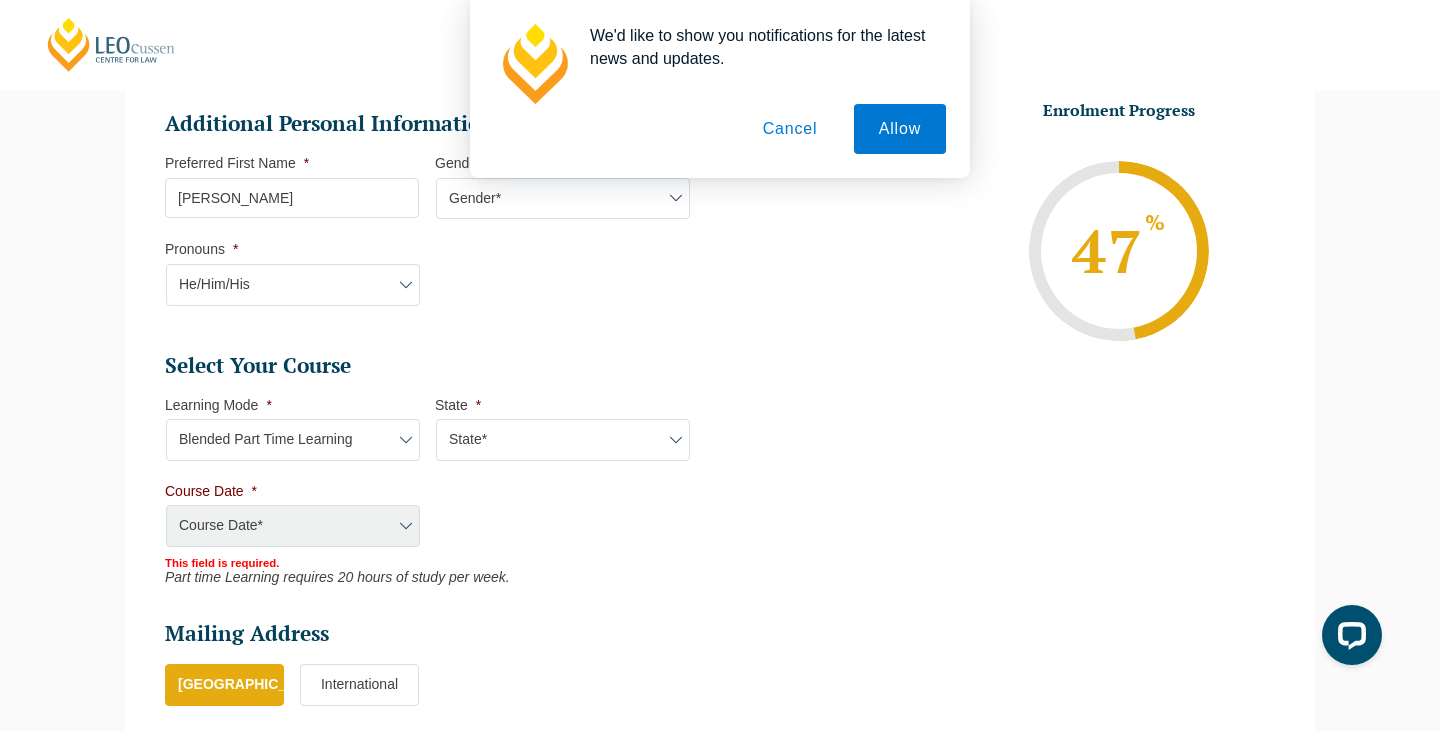 click on "Course Date* Maddocks 2024 December 2023 (04-12-2023 to 17-05-2024) May 2023 (22-05-2023 to 06-10-2023) November 2023 (27-11-2023 to 19-07-2024) September 2023 (25-09-2023 to 08-03-2024) January 2024 (29-01-2024 to 14-06-2024) January 2024 (29-01-2024 to 23-08-2024) February 2024 (26-02-2024 to 12-07-2024) March 2024 (04-03-2024 to 27-09-2024) March 2024 (25-03-2024 to 09-08-2024) May 2024 (20-05-2024 to 13-12-2024) June 2024 (11-06-2024 to 25-10-2024) July 2024 (01-07-2024 to 15-11-2024) August 2024 (29-07-2024 to 13-12-2024) September 2024 (09-09-2024 to 17-04-2025) September 2024 (16-09-2024 to 14-02-2025) December 2024 (09-12-2024 to 09-05-2025) January 2025 (28-Jan-2025 to 13-Jun-2025) August 2025 (04-Aug-2025 to 19-Dec-2025) September 2025 (22-Sep-2025 to 20-Feb-2026) February 2025 (17-Feb-2025 to 04-Jul-2025) December 2025 (08-Dec-2025 to 16-May-2026) March 2025 (24-Mar-2025 to 08-Aug-2025) June 2025 (23-Jun-2025 to 07-Nov-2025) March 2025 (31-Mar-2025 to 24-Oct-2025) Maddocks 2025 Gadens 2025 ABL 2025" at bounding box center (292, 527) 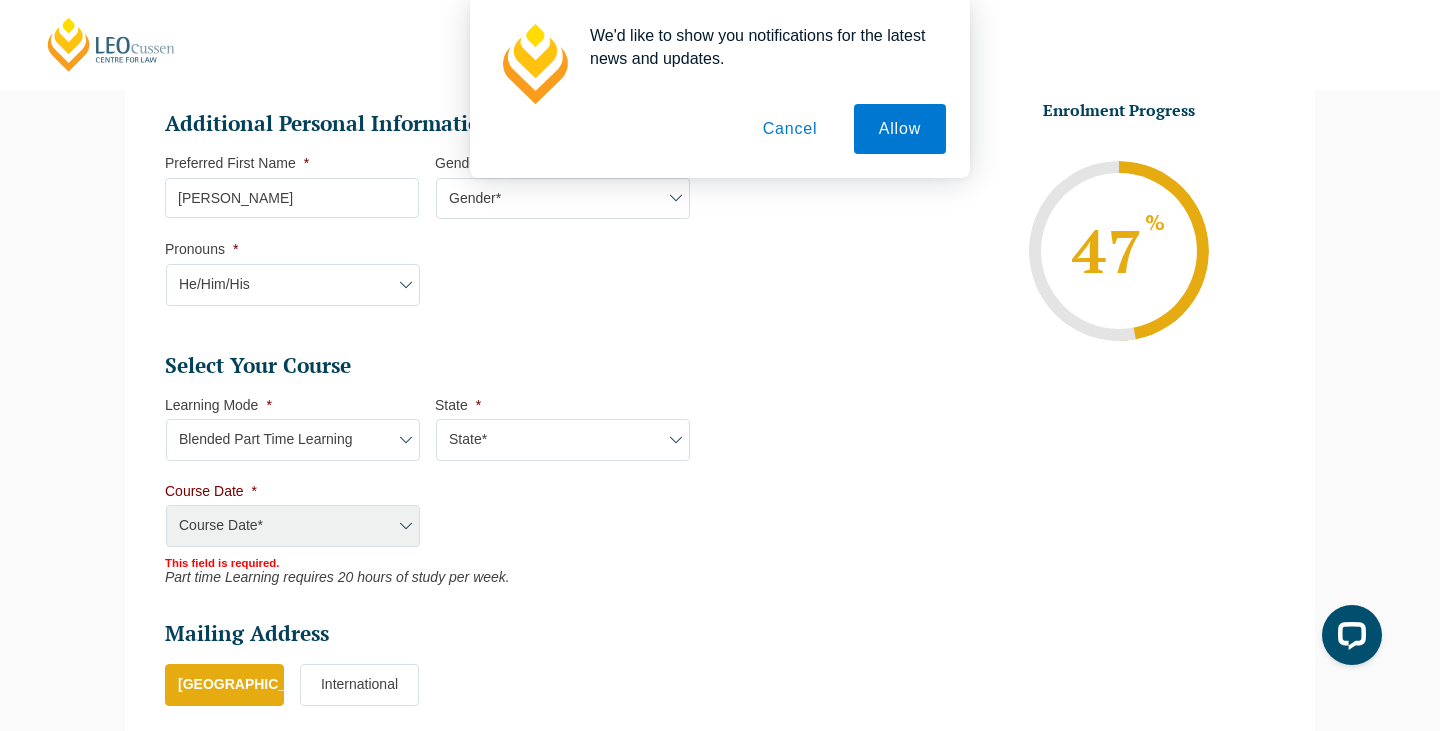 click on "State* VIC" at bounding box center (563, 440) 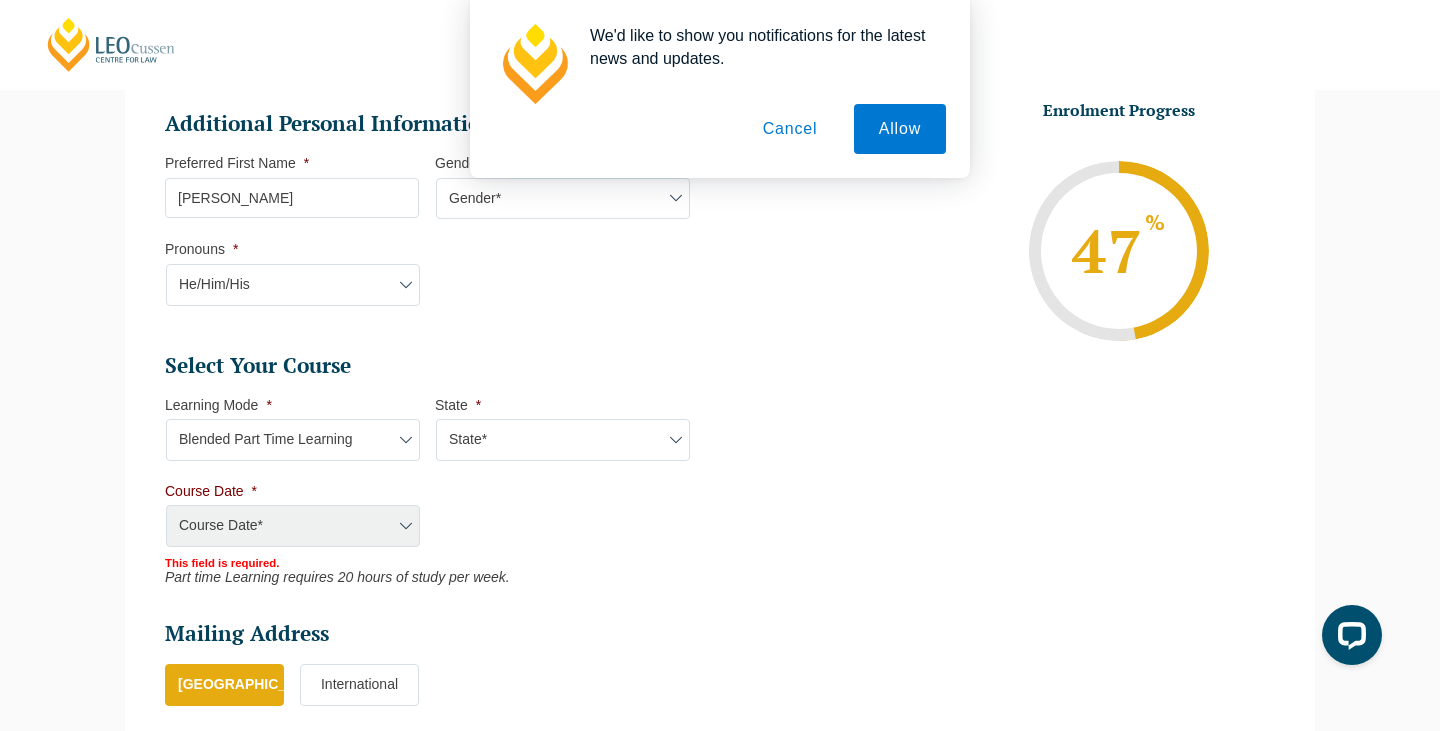 click on "Learning Mode* Online Full Time Learning Online Part Time Learning Blended Full Time Learning Blended Part Time Learning Onsite Full Time Learning" at bounding box center (293, 440) 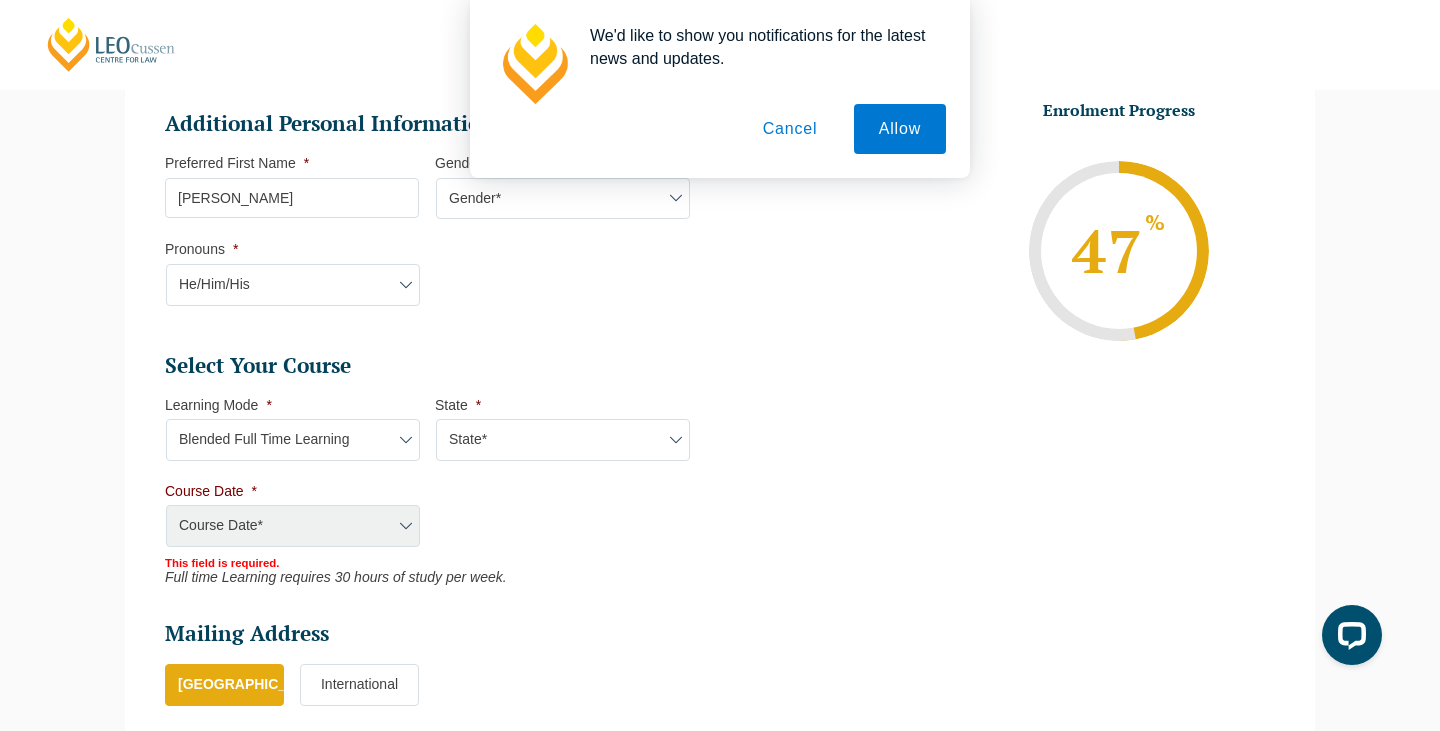 click on "State* ACT/NSW QLD SA VIC WA" at bounding box center [563, 440] 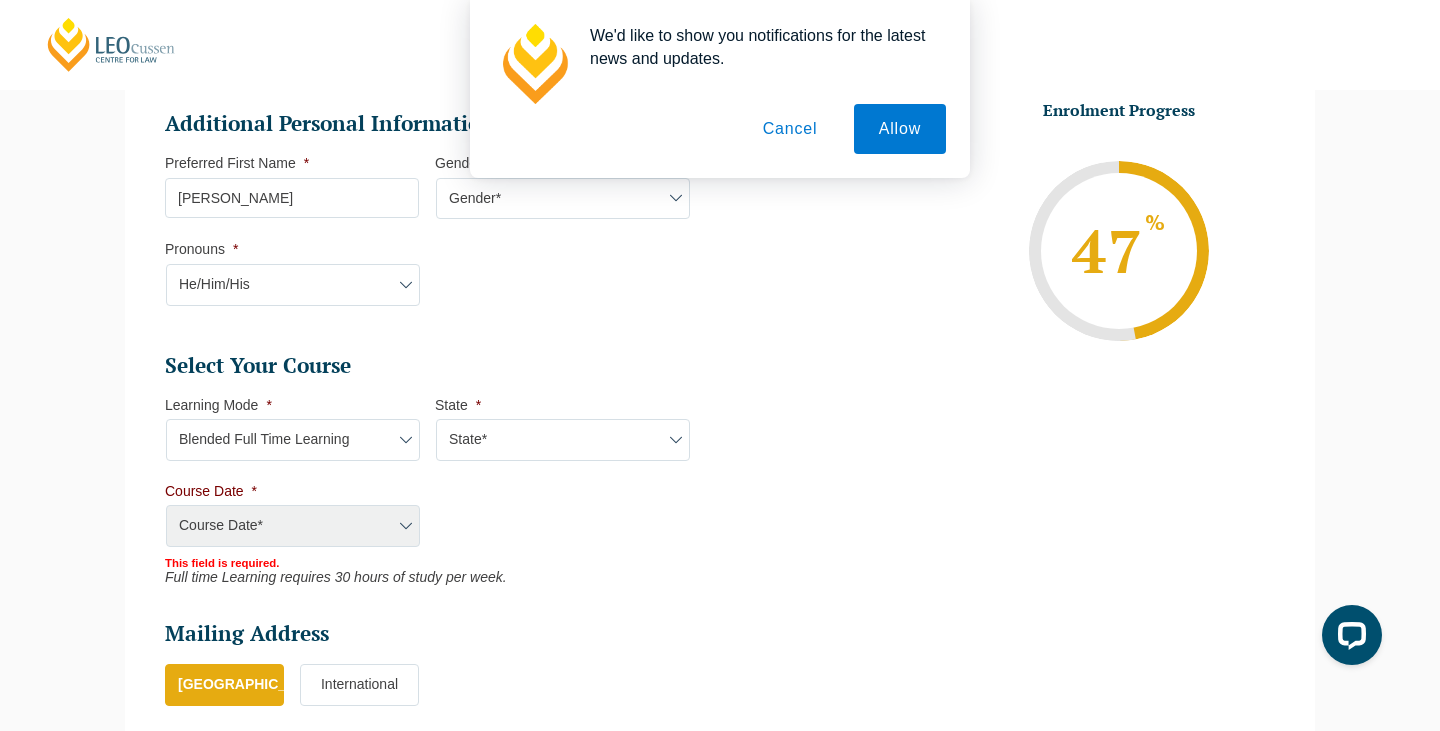 select on "SA" 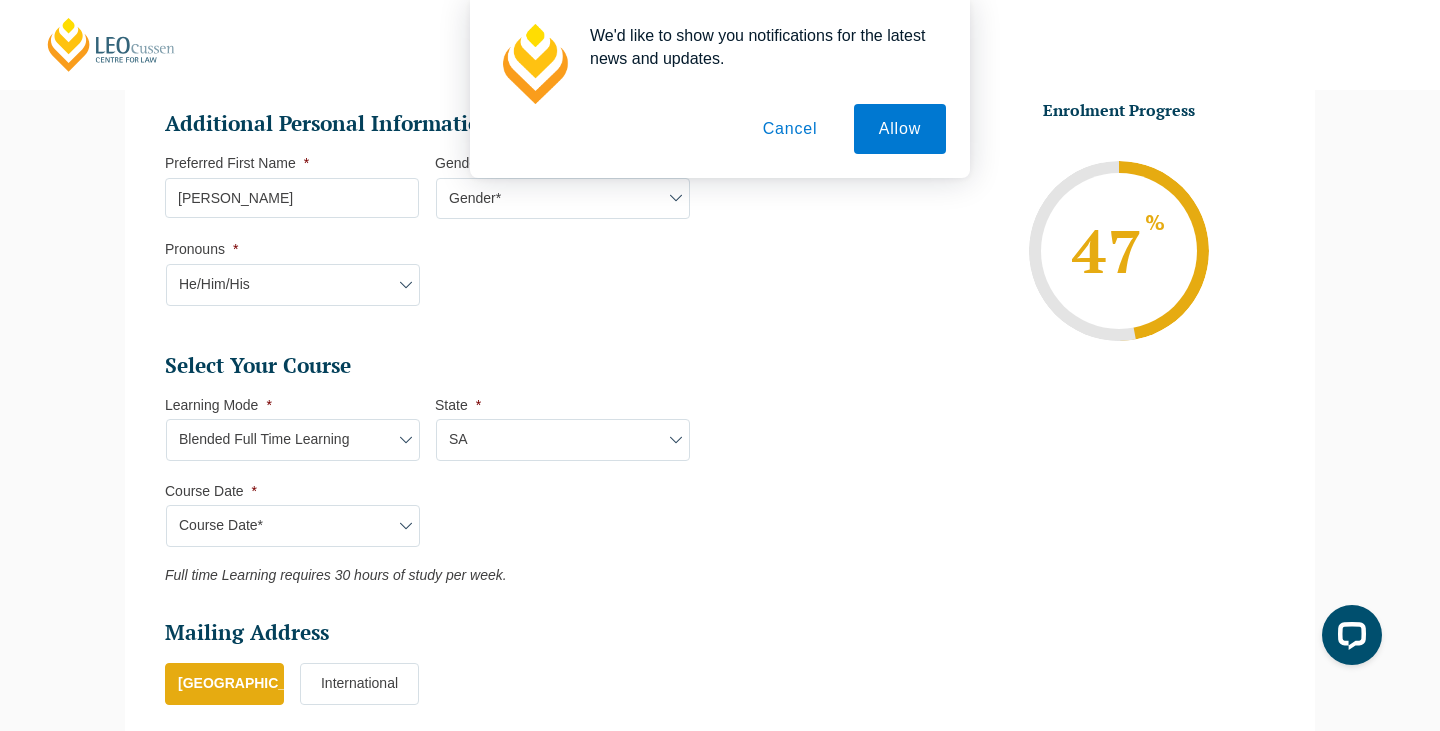 click on "Course Date* August 2025 (04-Aug-2025 to 19-Dec-2025) December 2025 (08-Dec-2025 to 16-May-2026)" at bounding box center [293, 526] 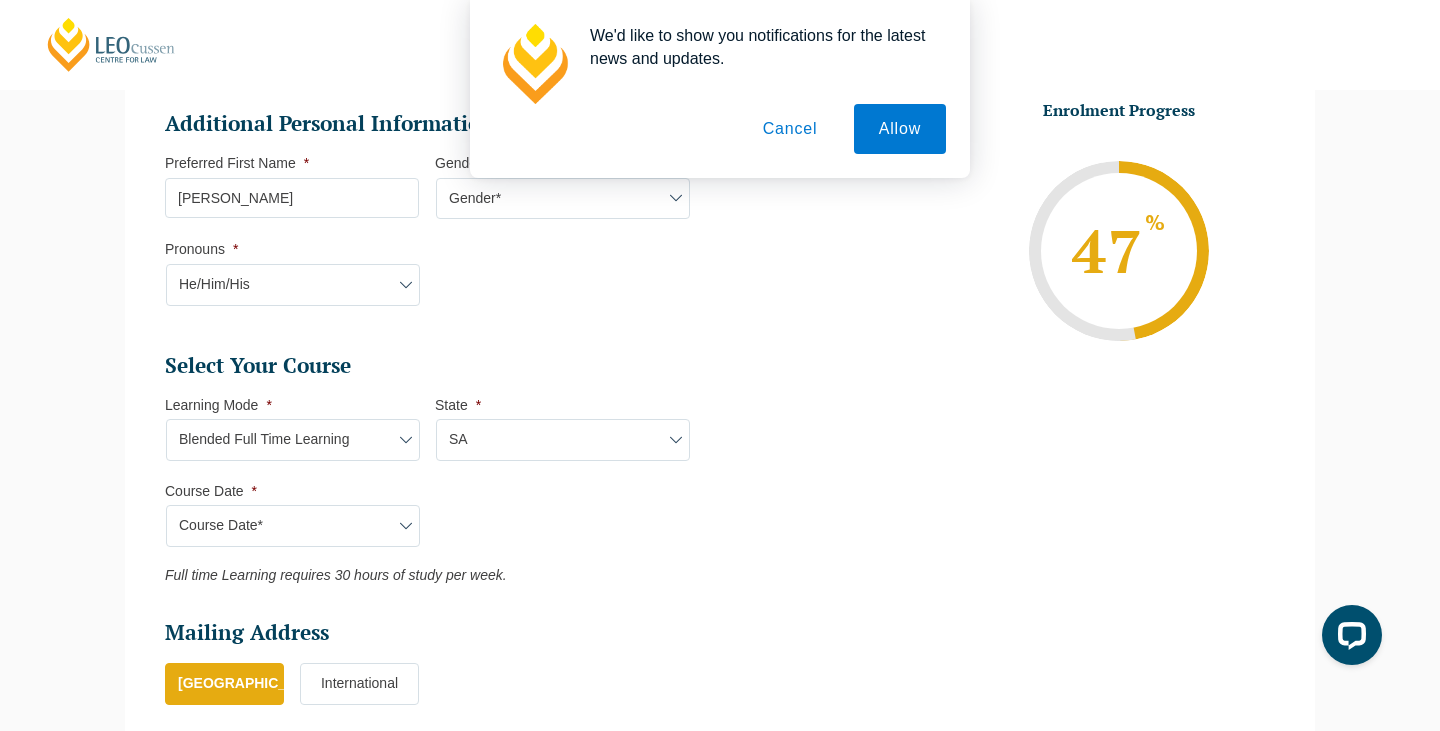 select on "August 2025 (04-Aug-2025 to 19-Dec-2025)" 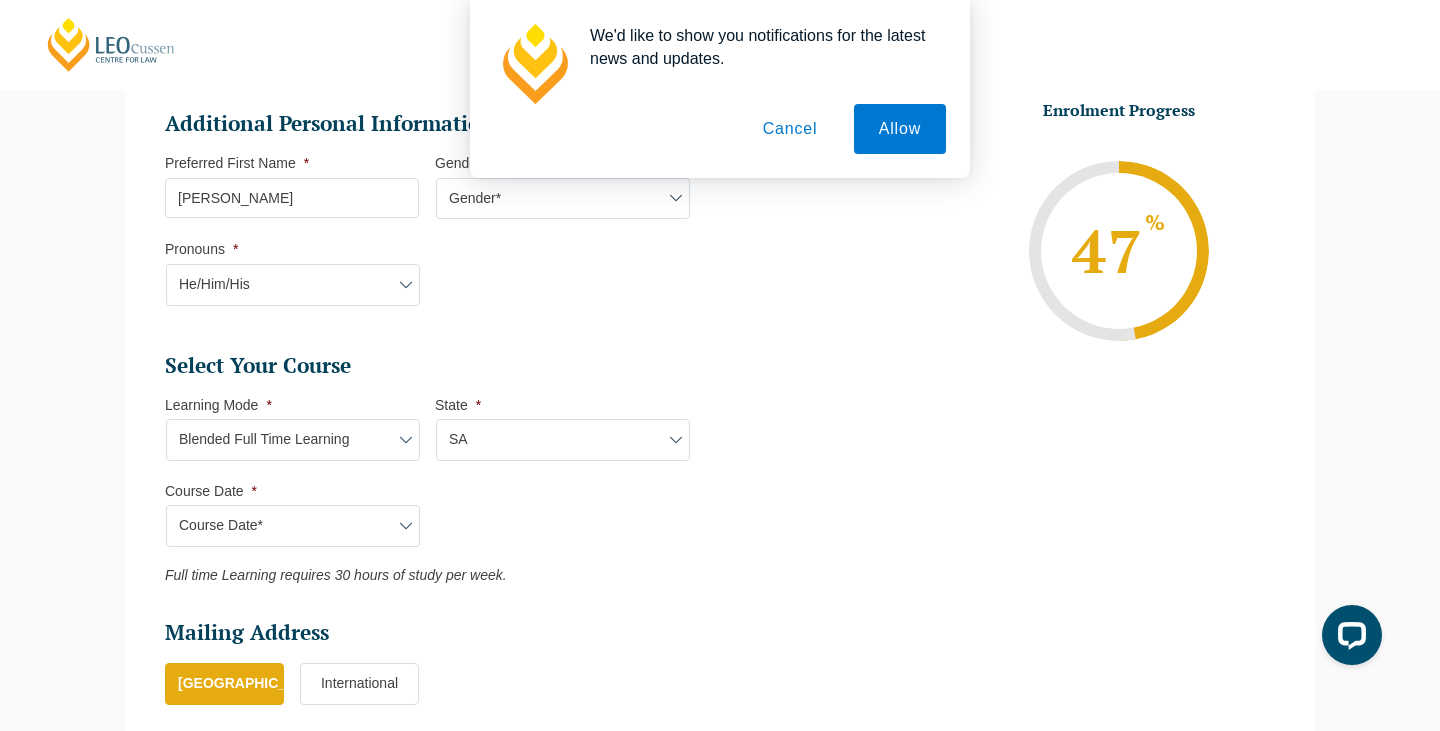 type on "Intake 08 August 2025 FT" 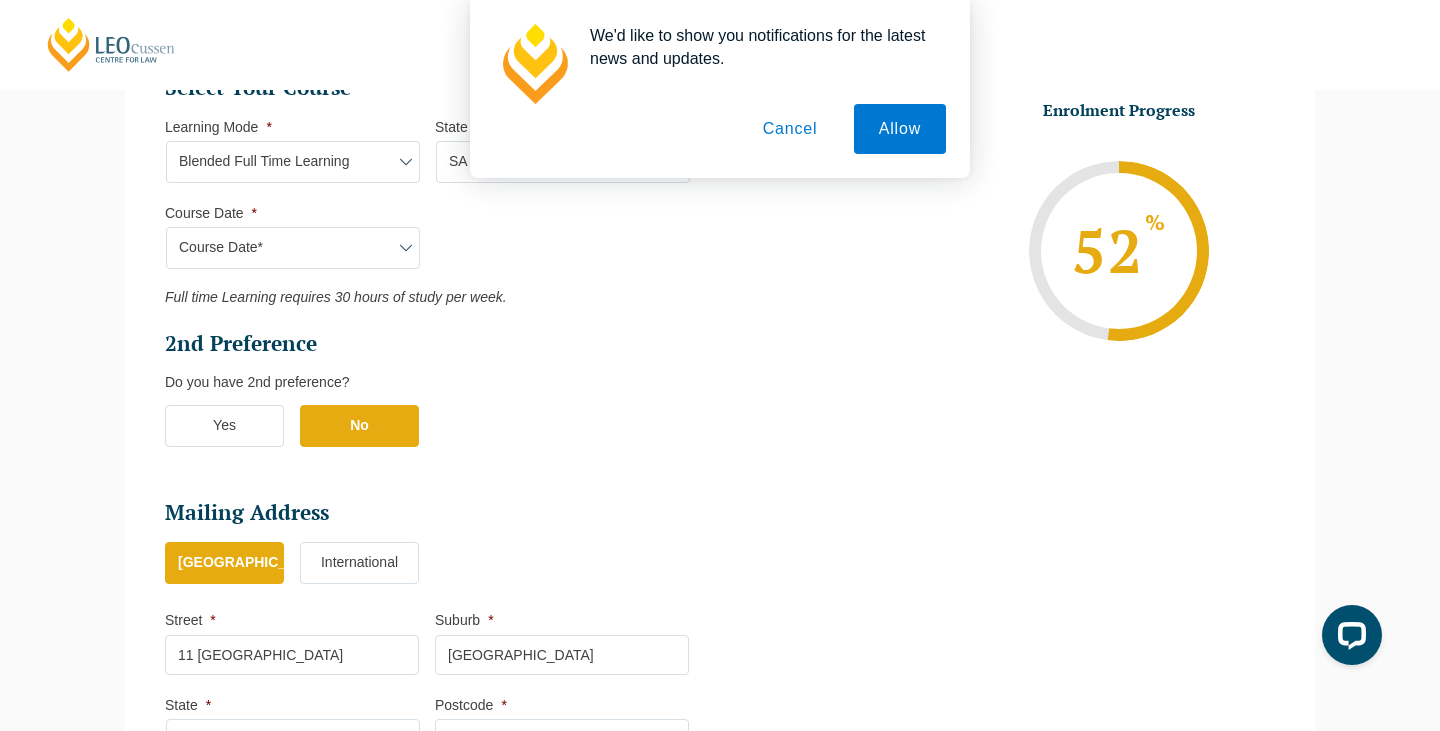 scroll, scrollTop: 1043, scrollLeft: 0, axis: vertical 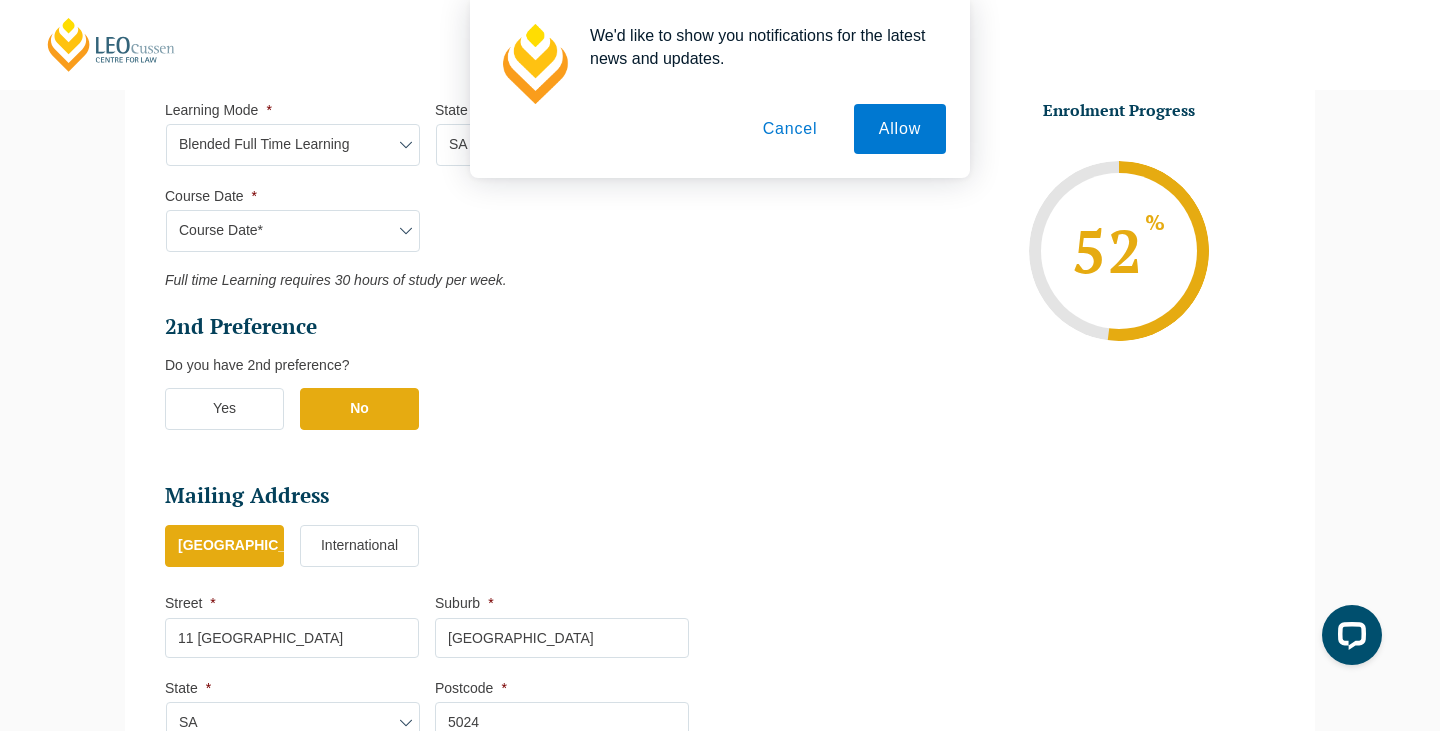 click on "Yes" at bounding box center (224, 409) 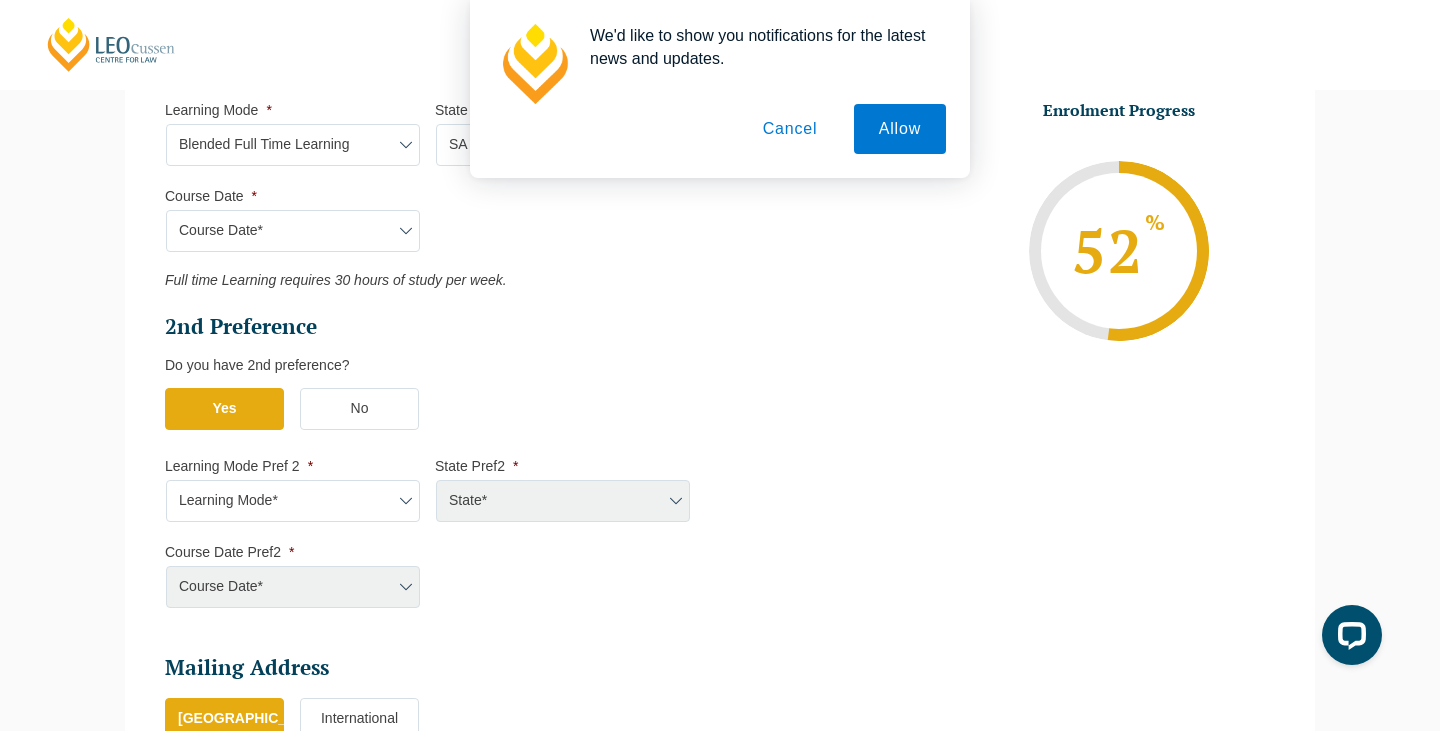 click on "Learning Mode* Online Full Time Learning Online Part Time Learning Blended Full Time Learning Blended Part Time Learning Onsite Full Time Learning" at bounding box center [293, 501] 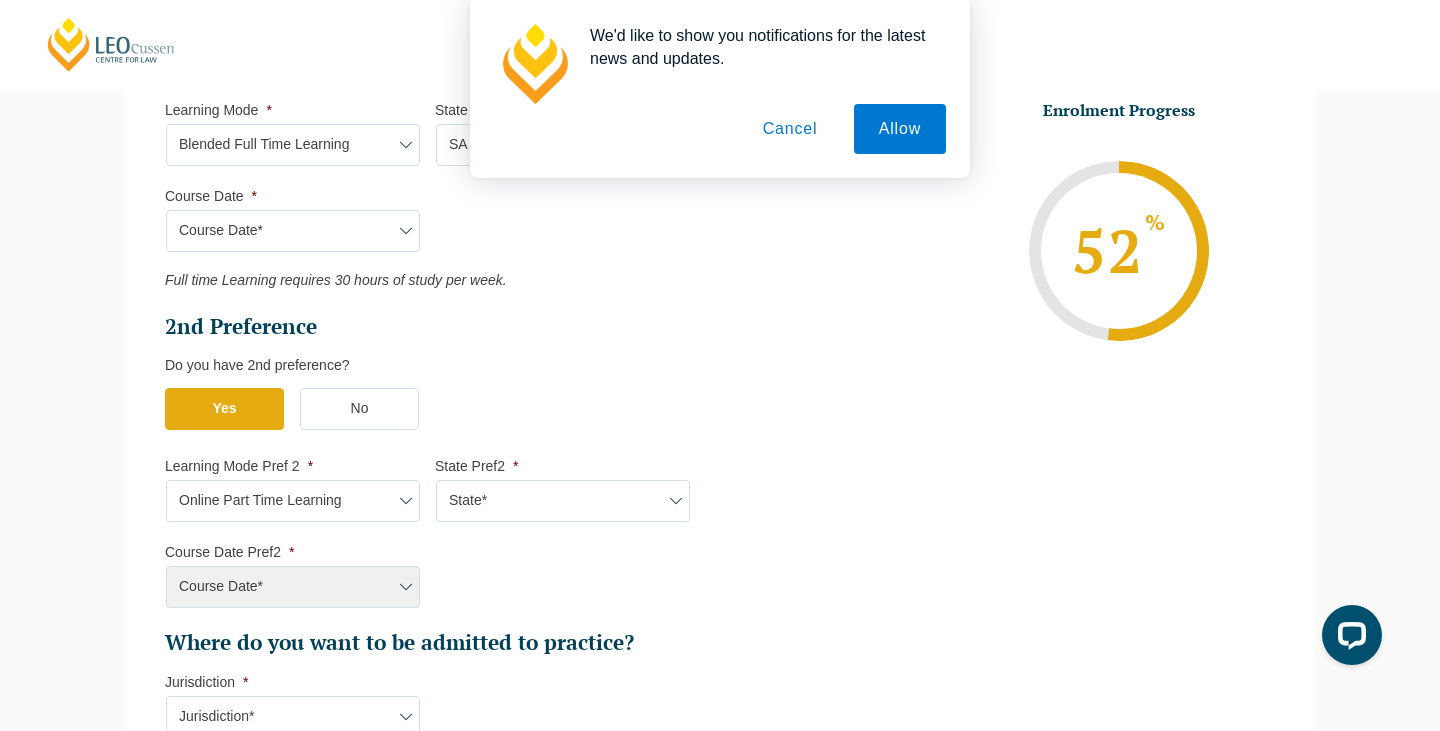 click on "State* National (ACT/NSW, VIC, QLD, SA, WA)" at bounding box center [563, 501] 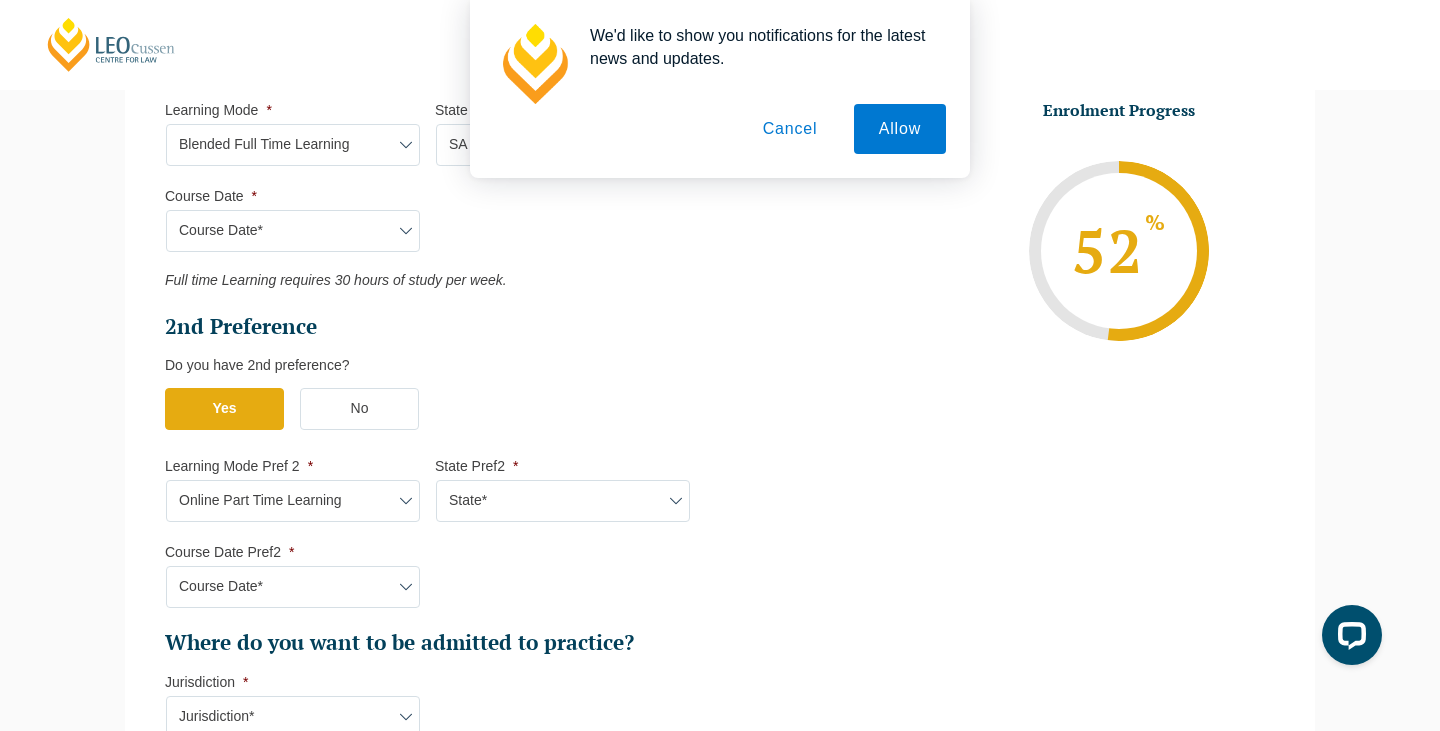 click on "Course Date* September 2025 (08-Sep-2025 to 17-Apr-2026)" at bounding box center (293, 587) 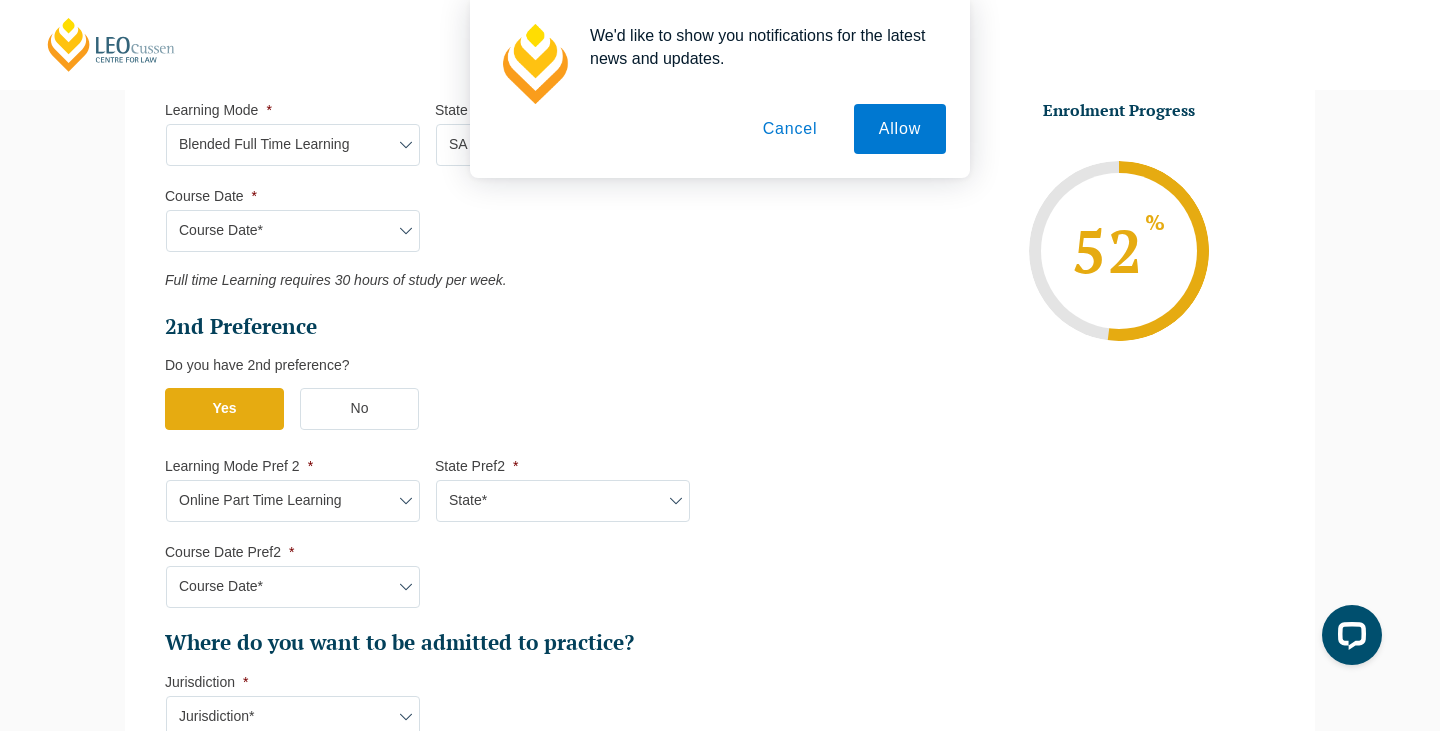 select on "September 2025 (08-Sep-2025 to 17-Apr-2026)" 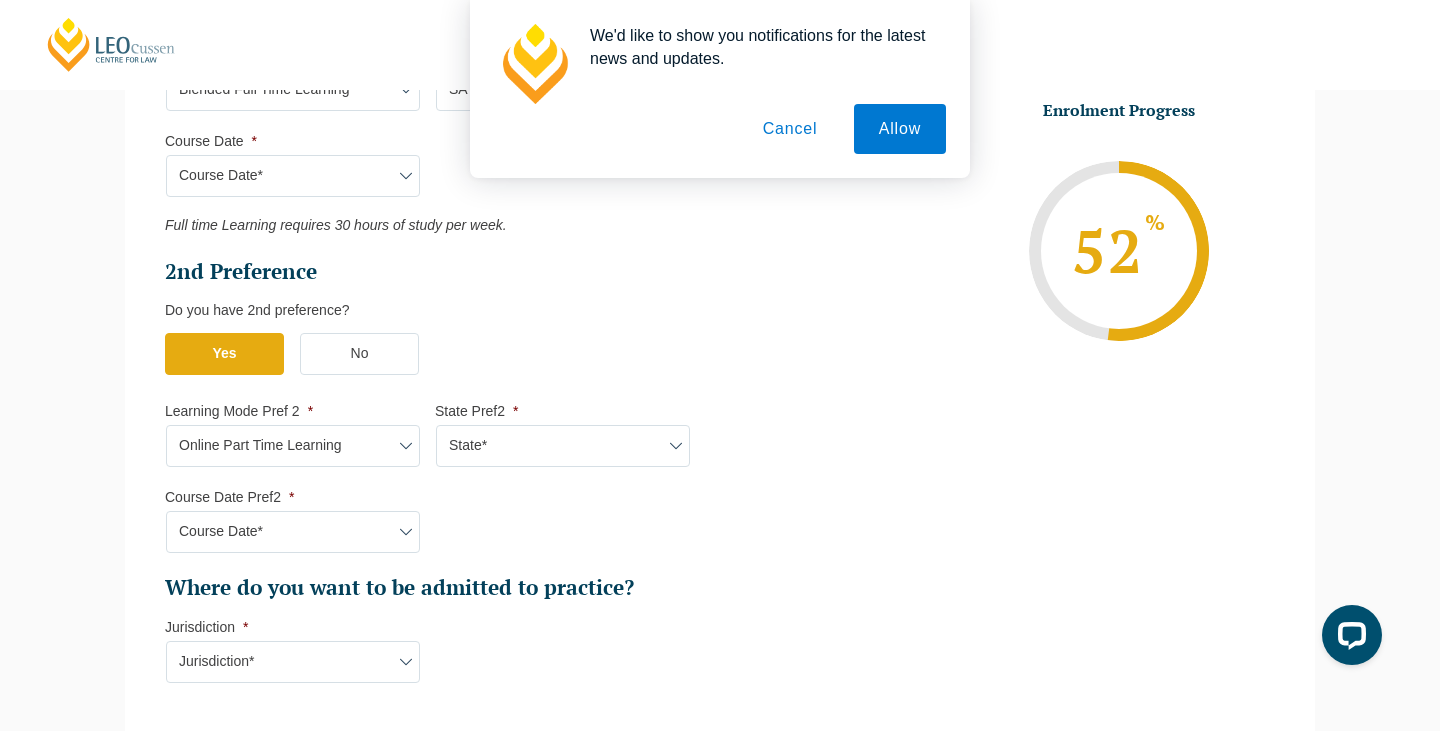scroll, scrollTop: 1197, scrollLeft: 0, axis: vertical 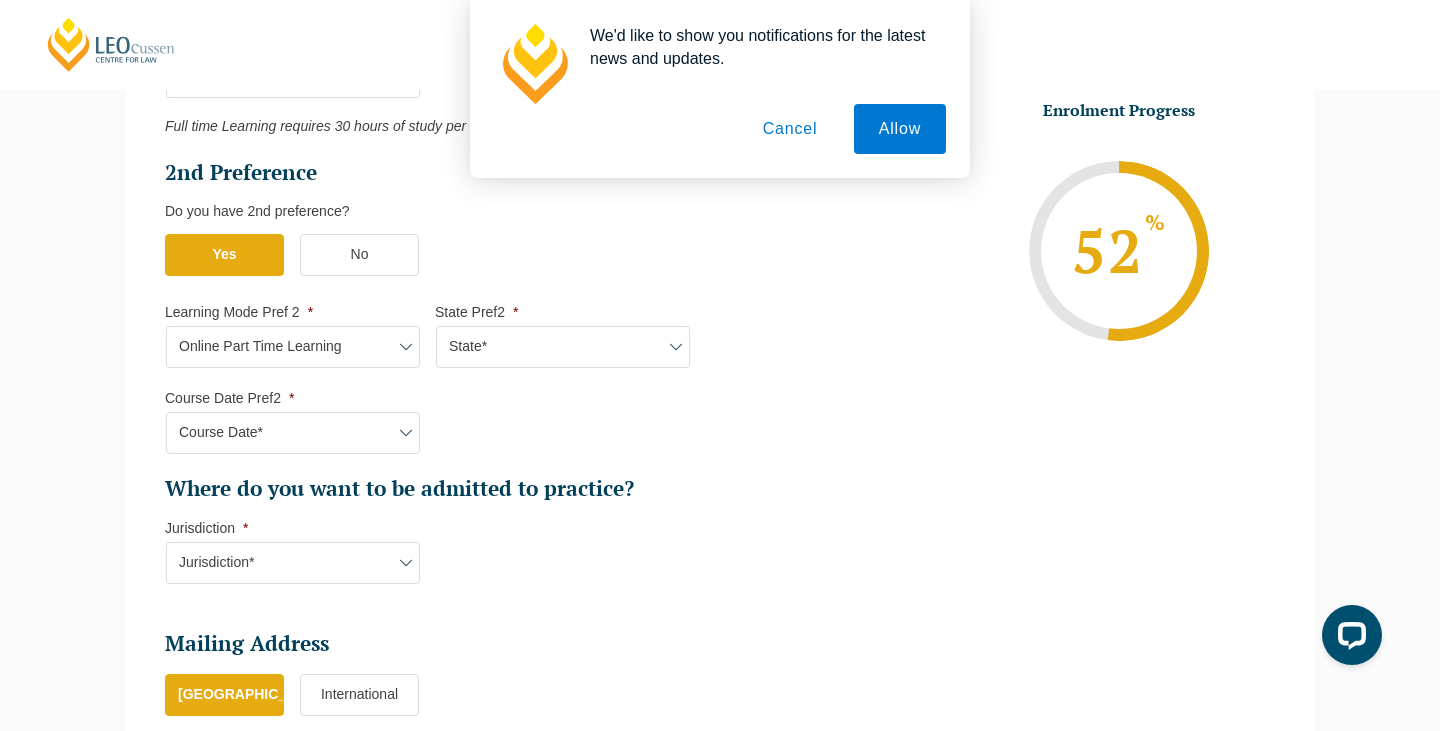 click on "Jurisdiction* VIC ACT/NSW SA WA QLD" at bounding box center [293, 563] 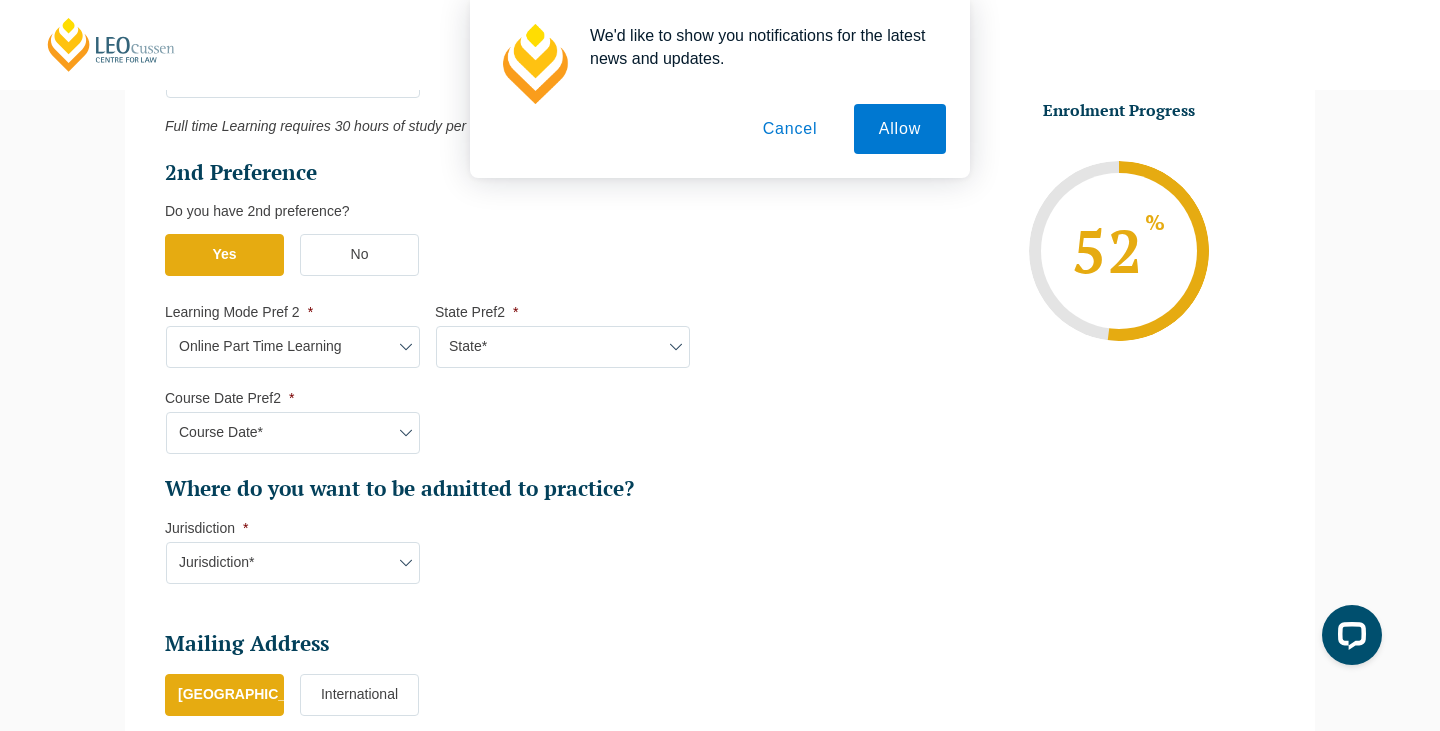 select on "SA" 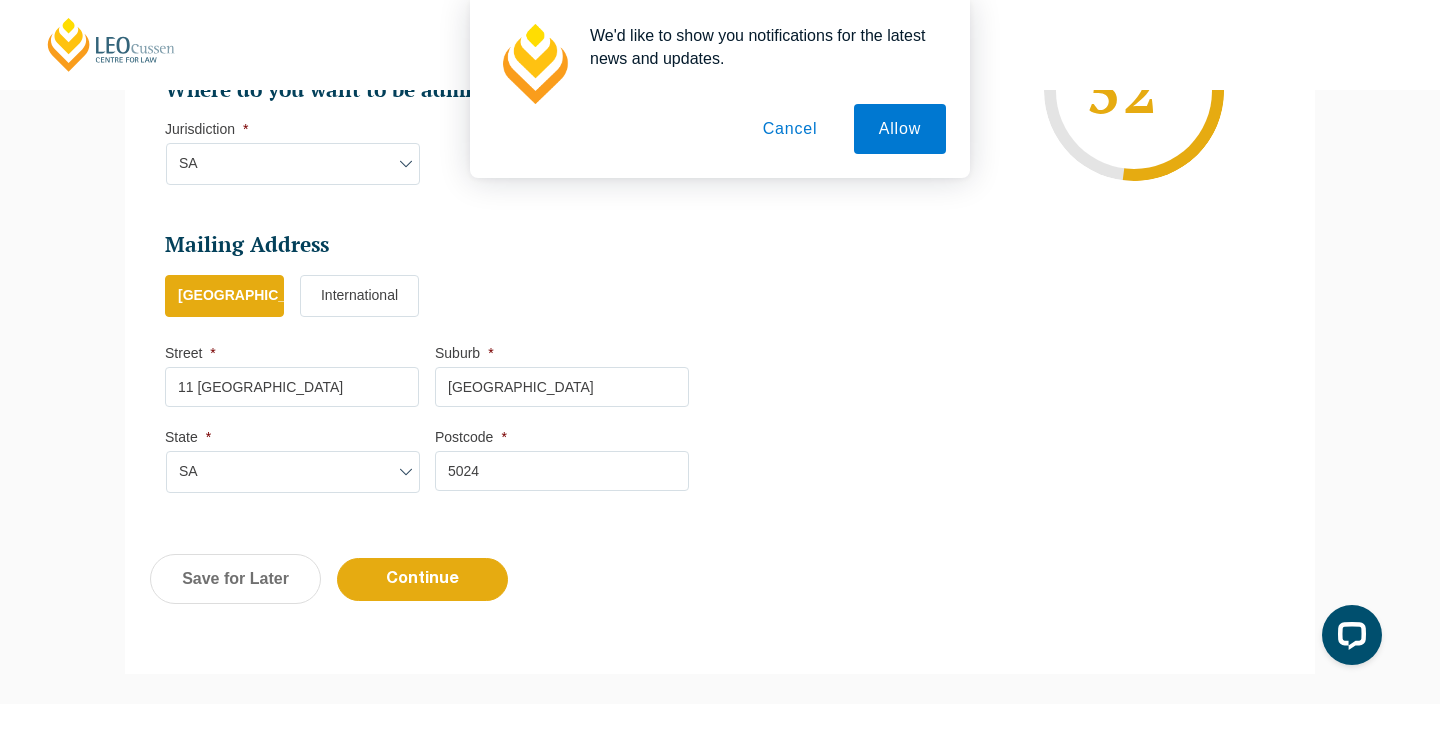 scroll, scrollTop: 1726, scrollLeft: 0, axis: vertical 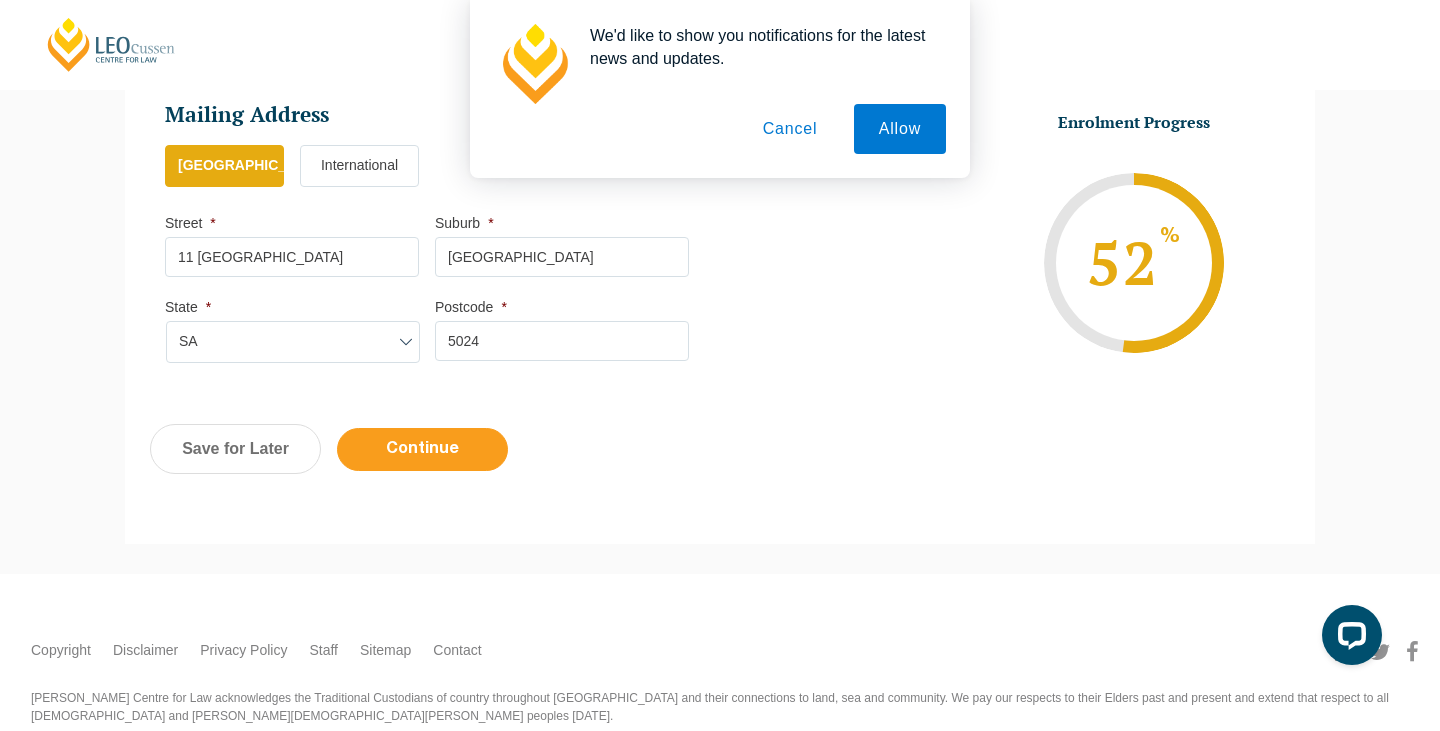 click on "Continue" at bounding box center [422, 449] 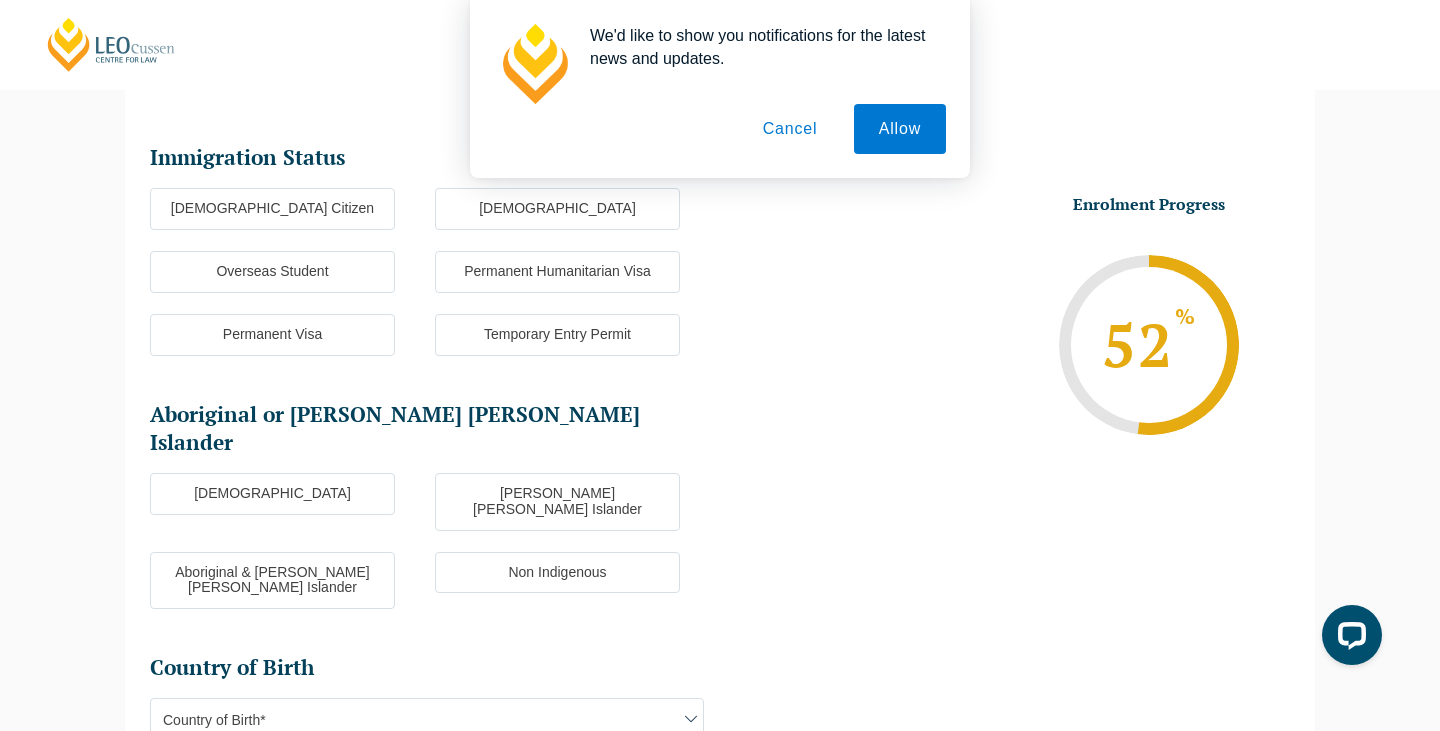scroll, scrollTop: 173, scrollLeft: 0, axis: vertical 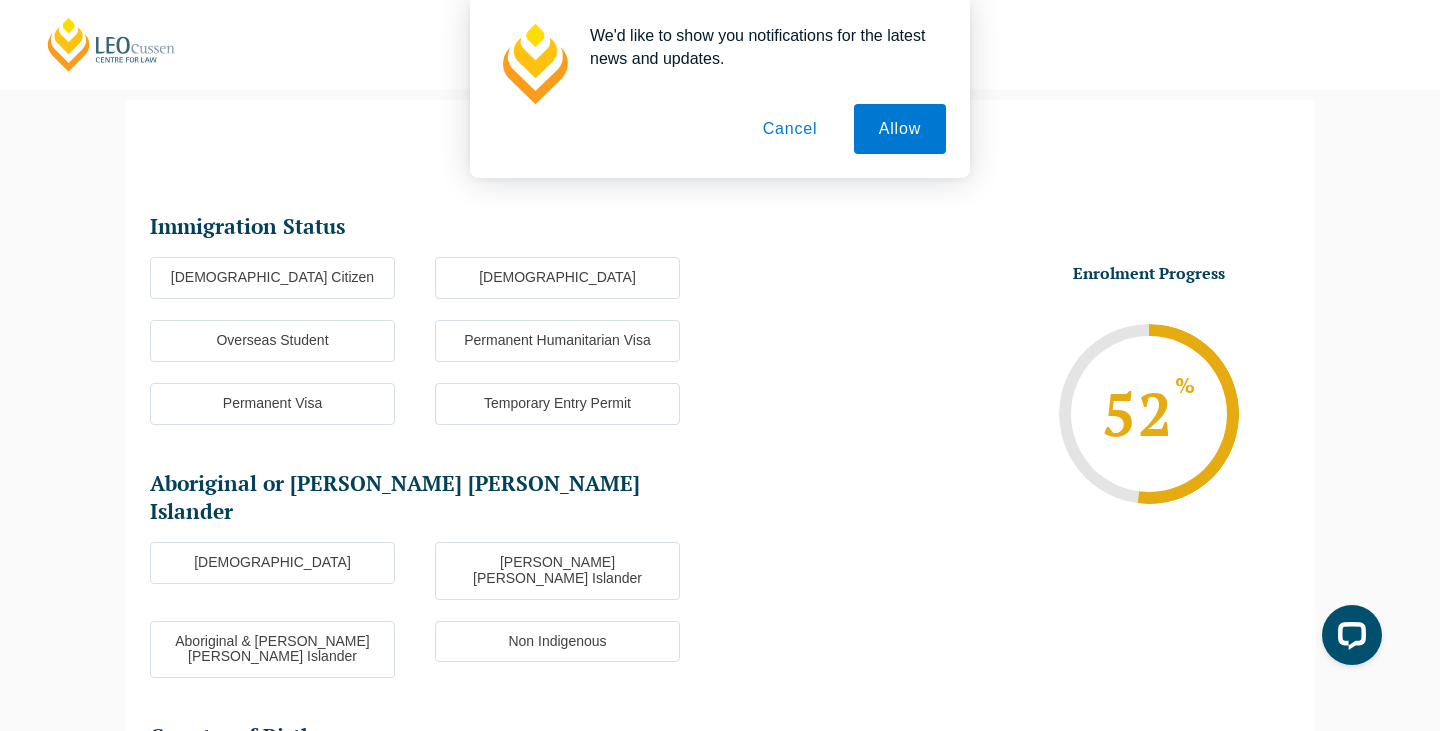 click on "Australian Citizen" at bounding box center (272, 278) 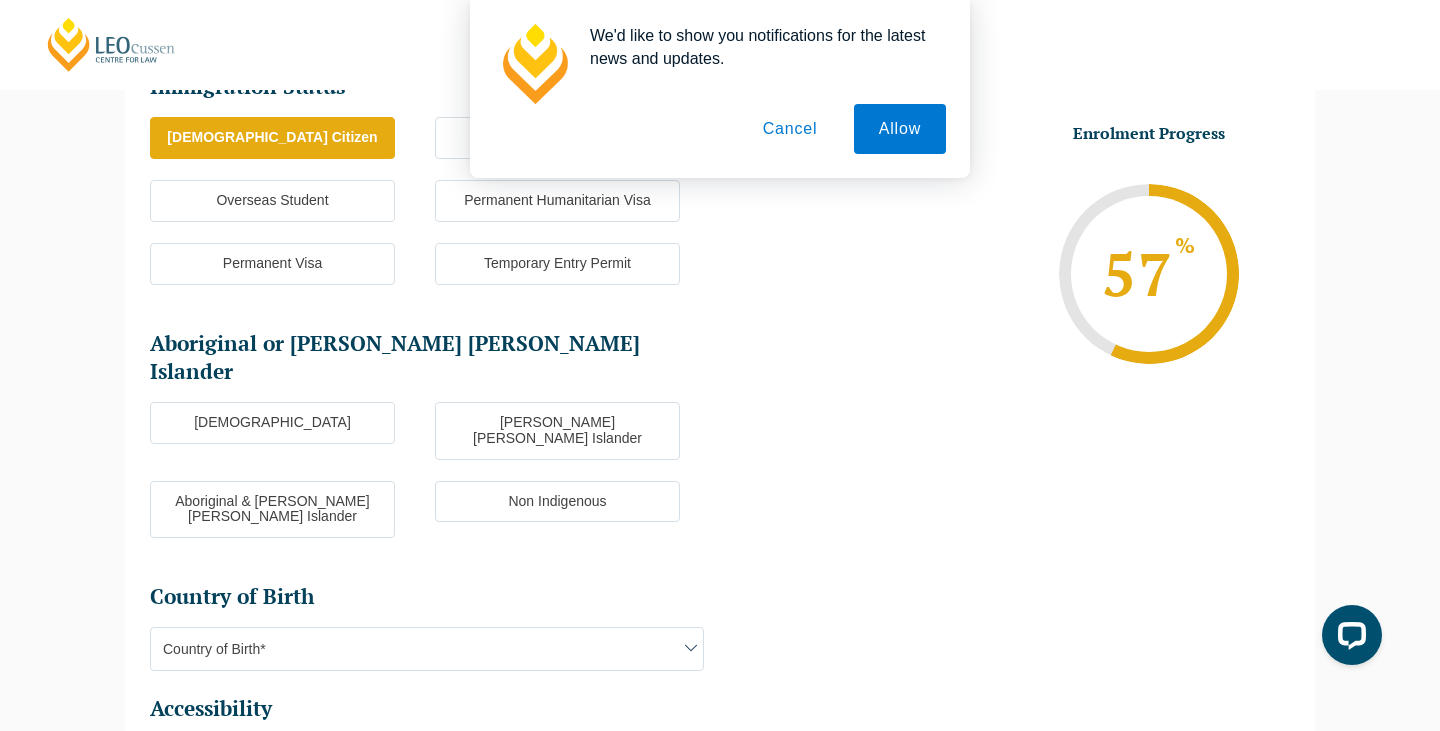 scroll, scrollTop: 356, scrollLeft: 0, axis: vertical 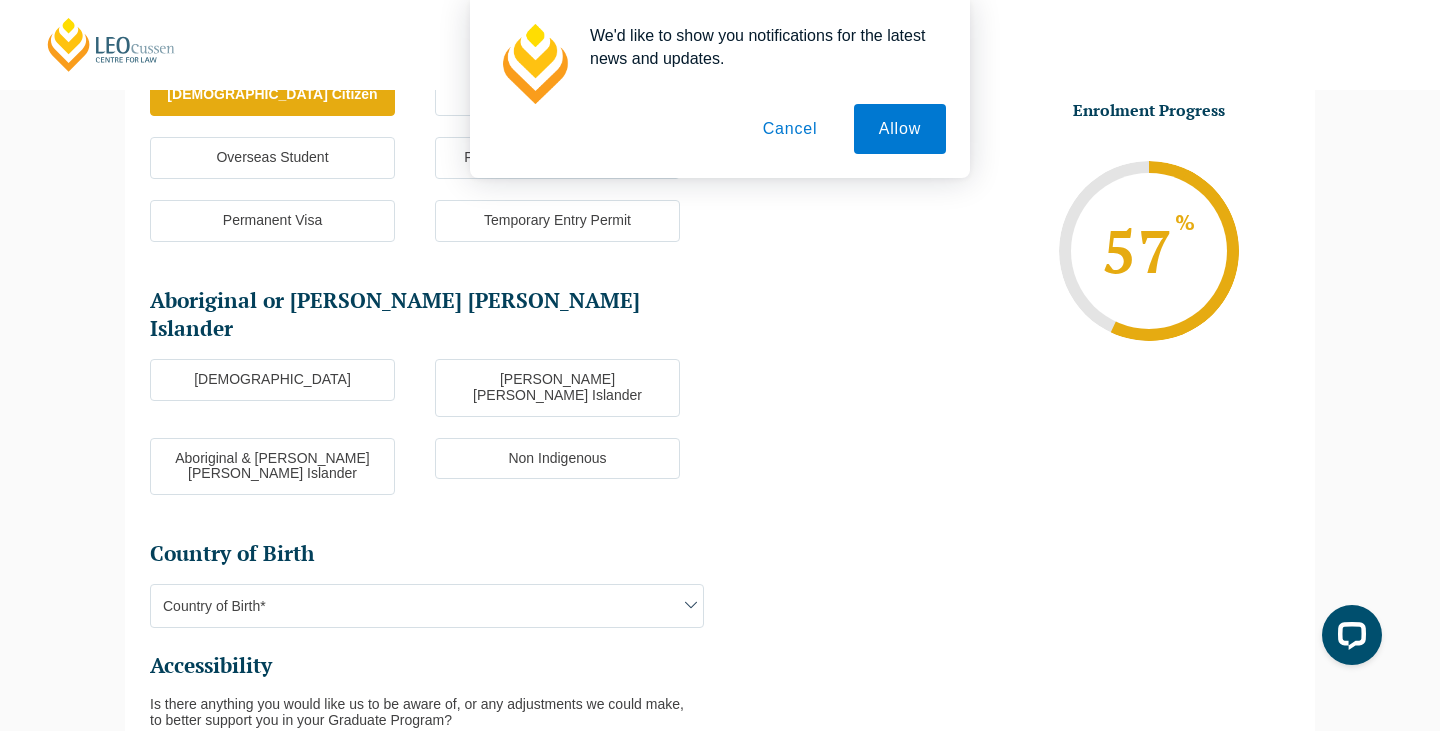 click on "Non Indigenous" at bounding box center (557, 459) 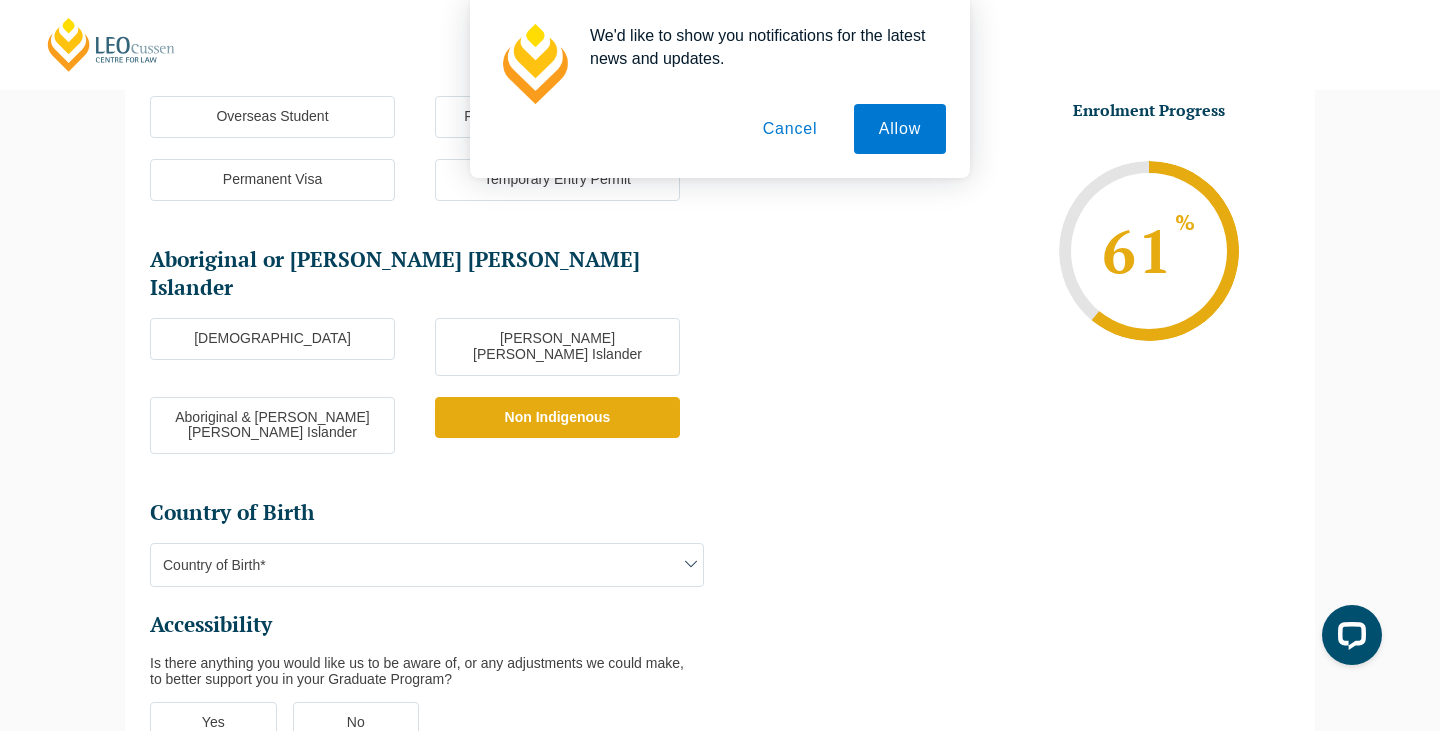 scroll, scrollTop: 415, scrollLeft: 0, axis: vertical 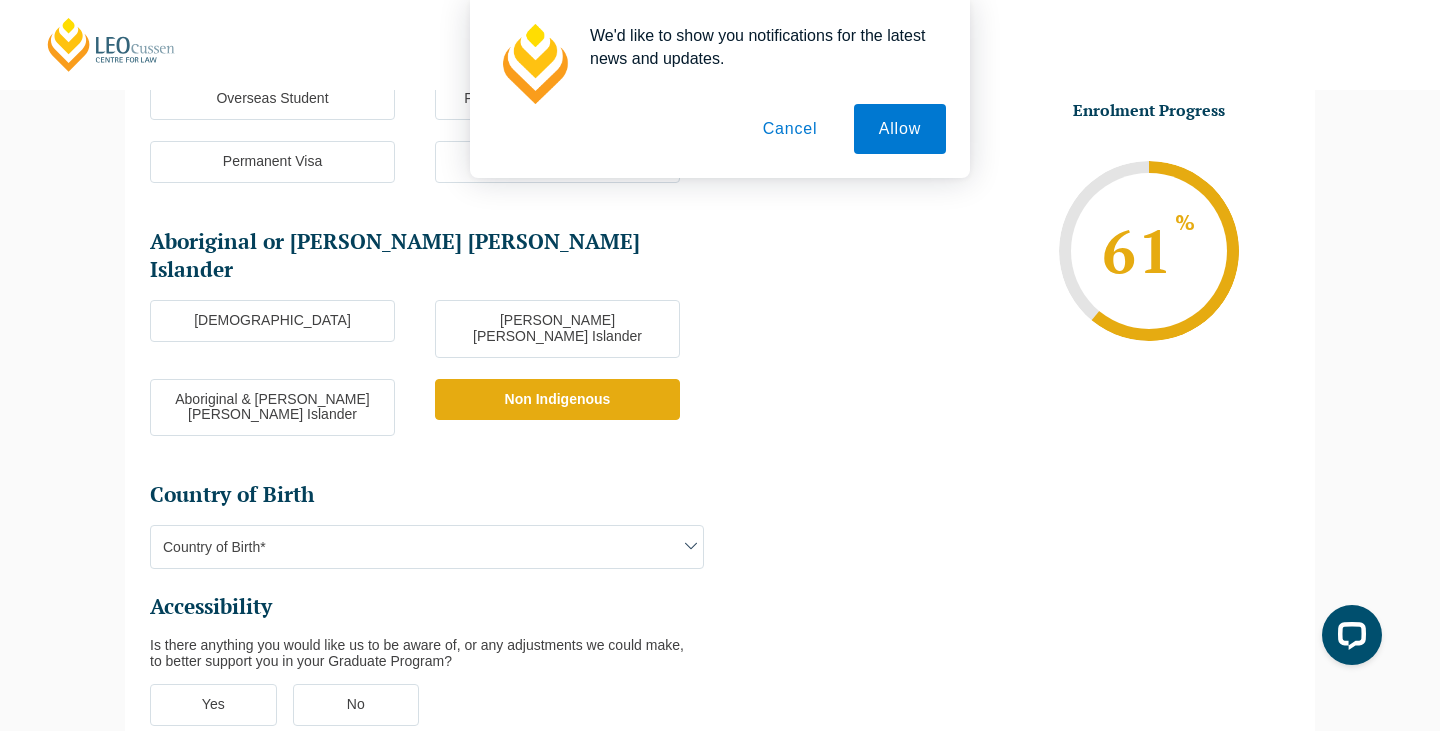click on "Country of Birth*" at bounding box center (427, 547) 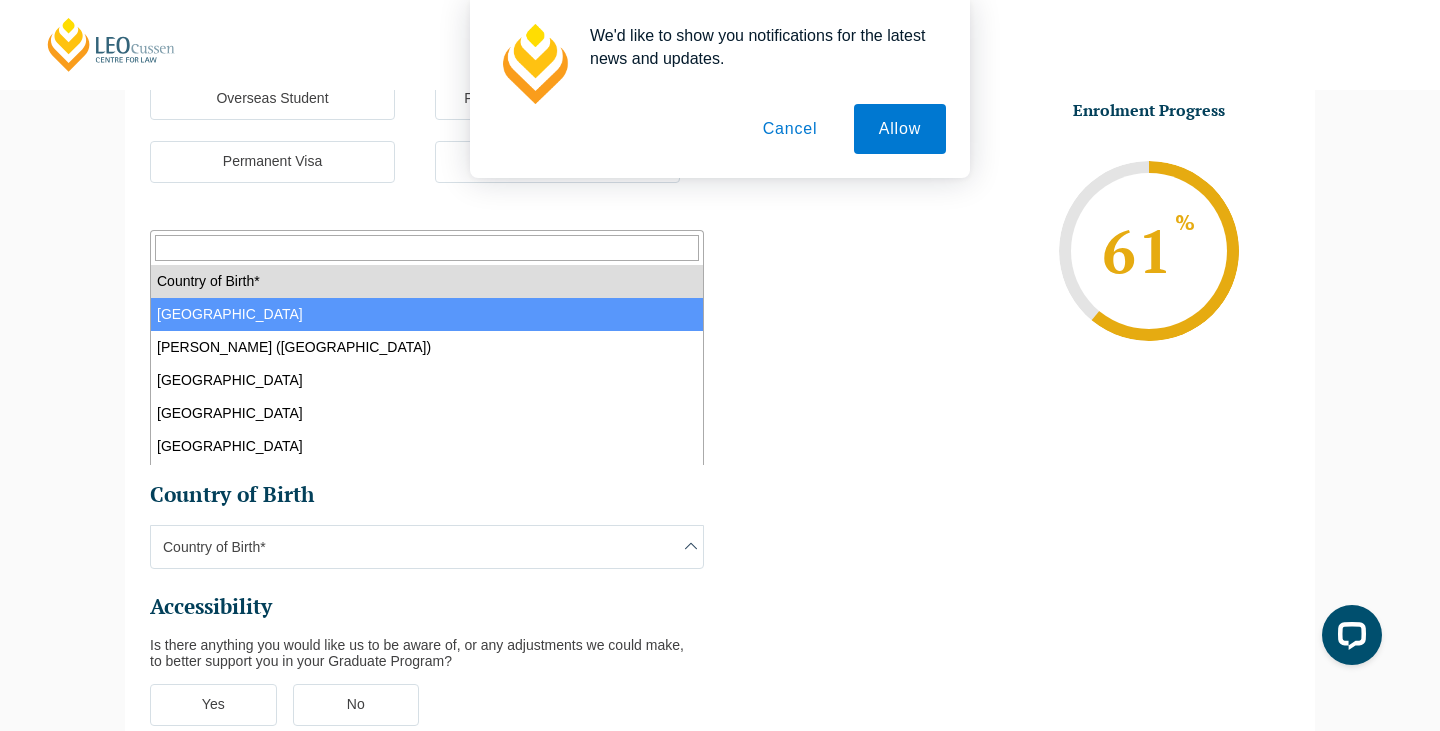 select on "Australia 1101" 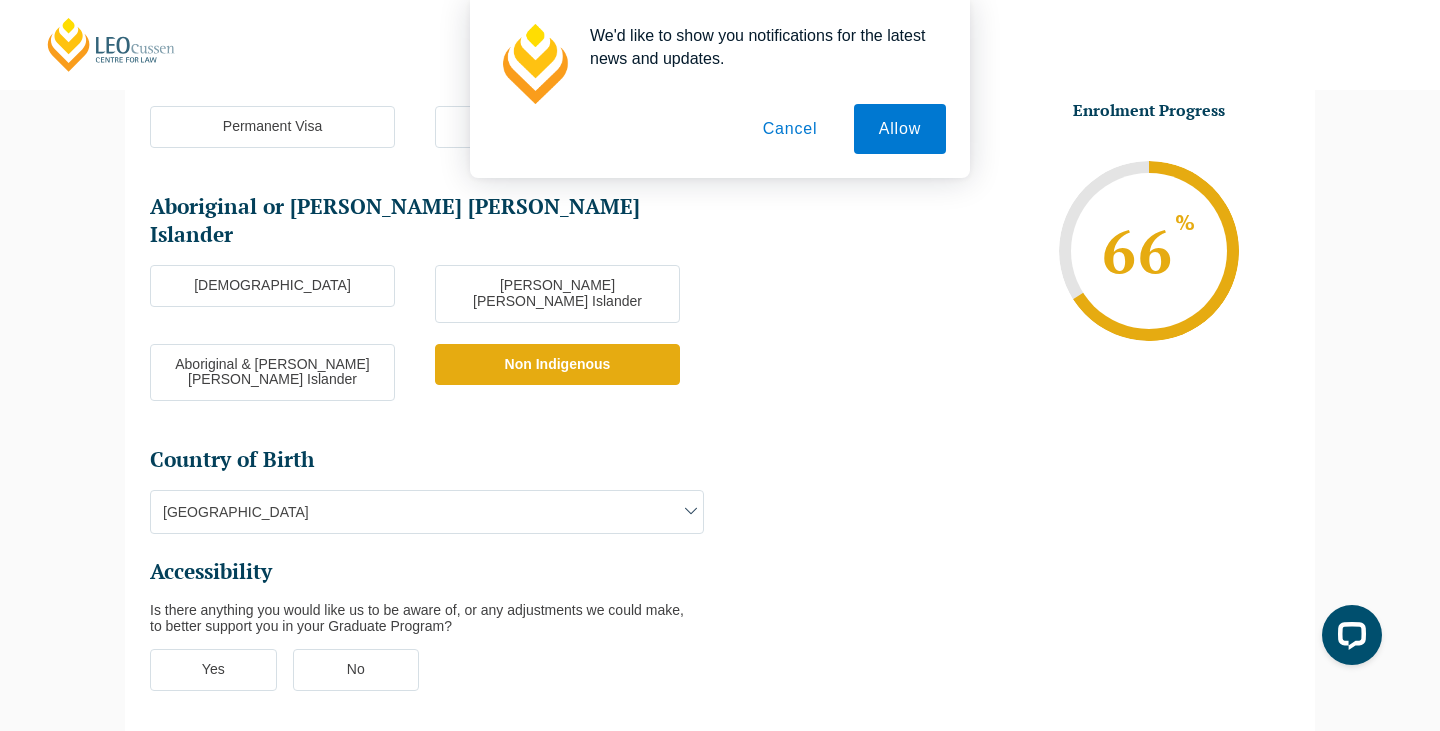 scroll, scrollTop: 532, scrollLeft: 0, axis: vertical 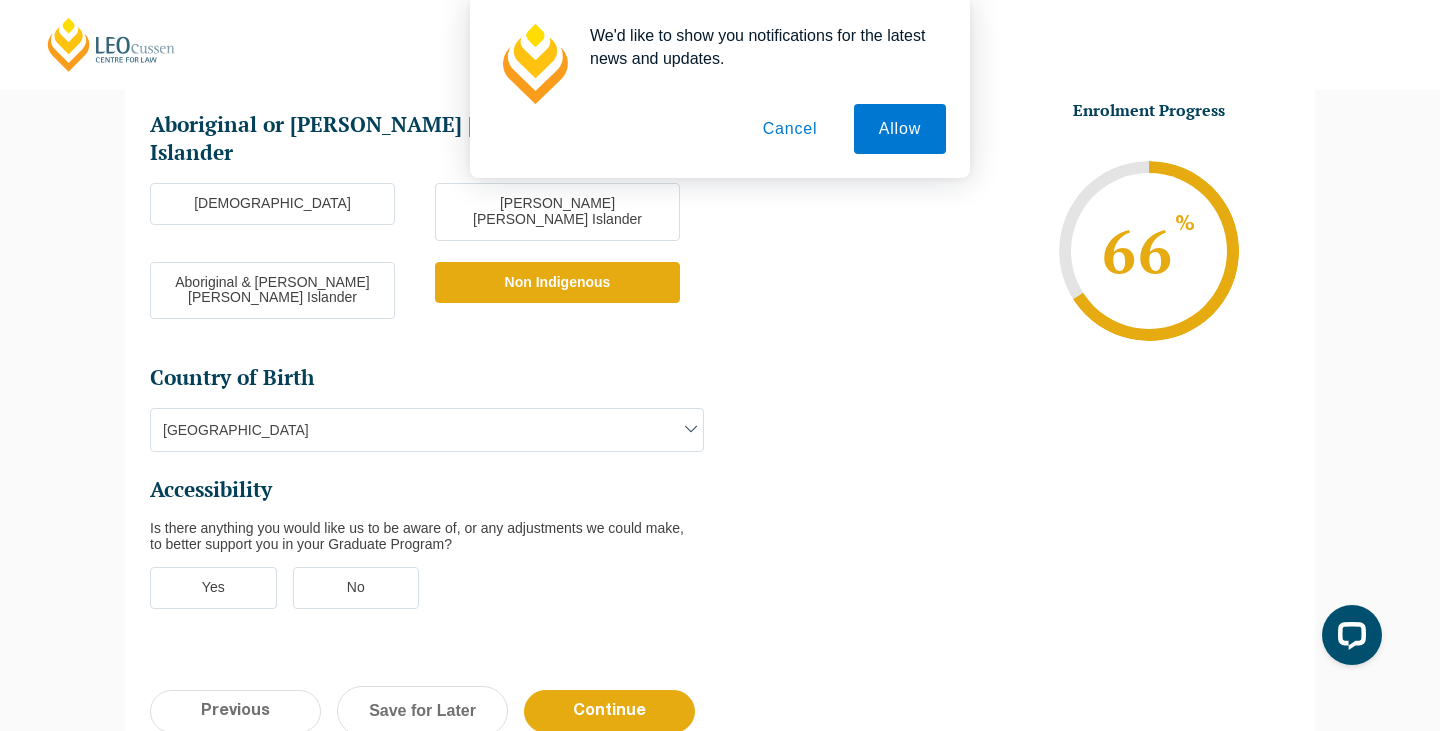 click on "No" at bounding box center (356, 588) 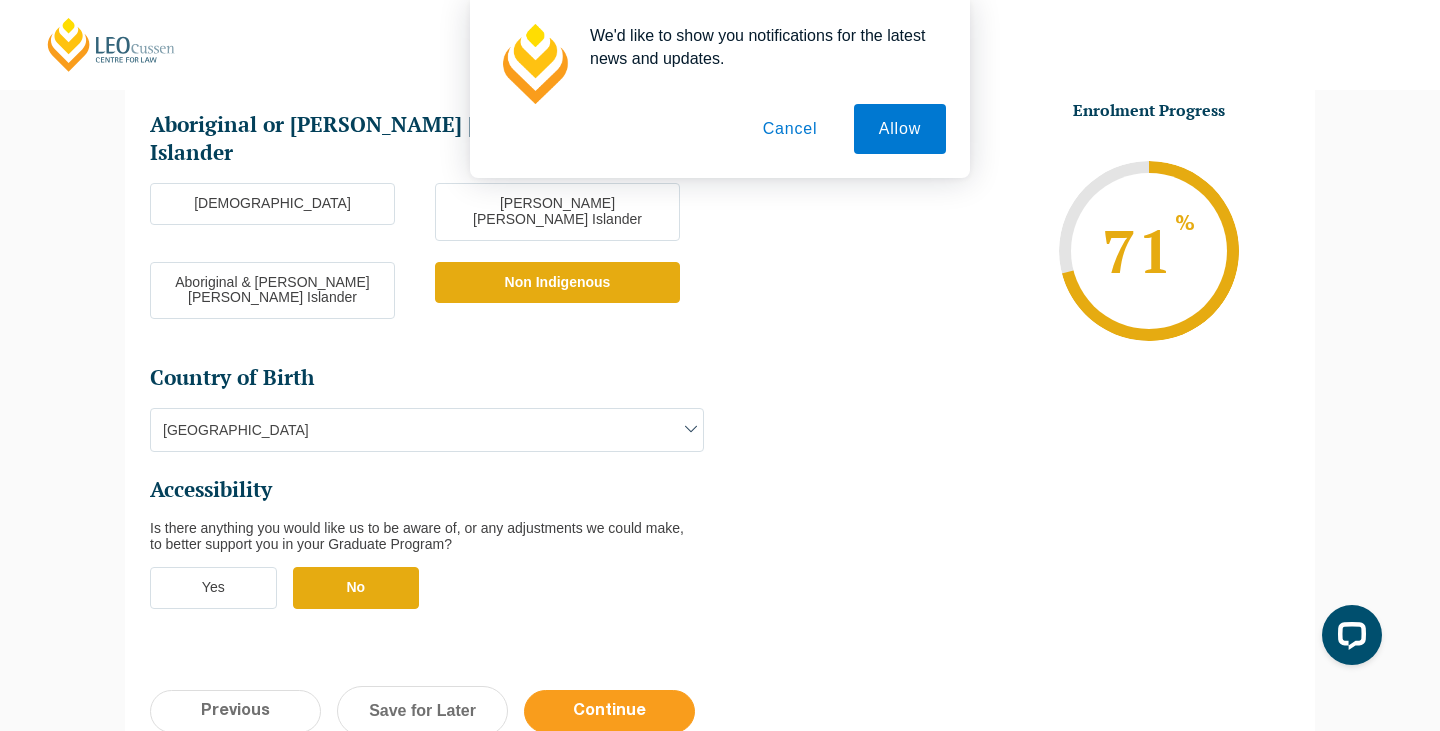 click on "Continue" at bounding box center [609, 711] 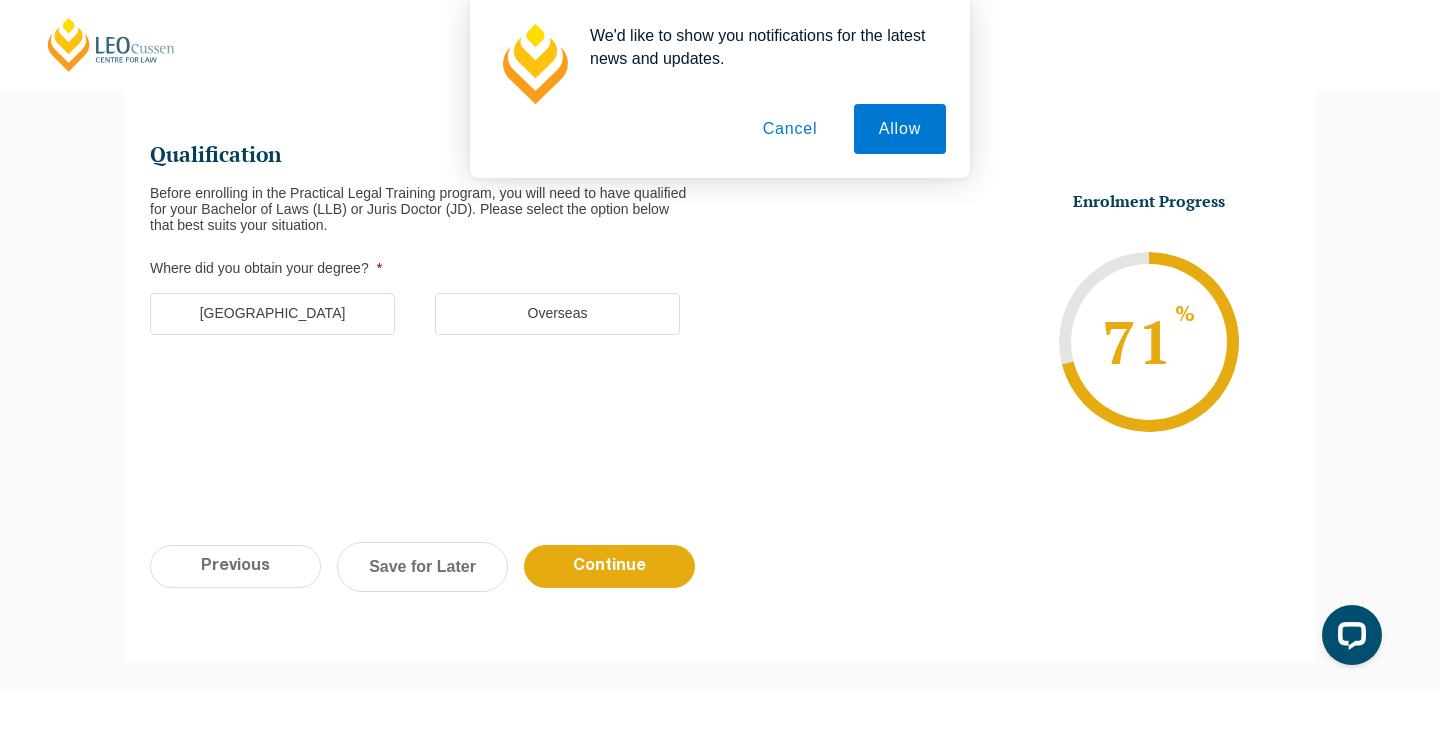 scroll, scrollTop: 173, scrollLeft: 0, axis: vertical 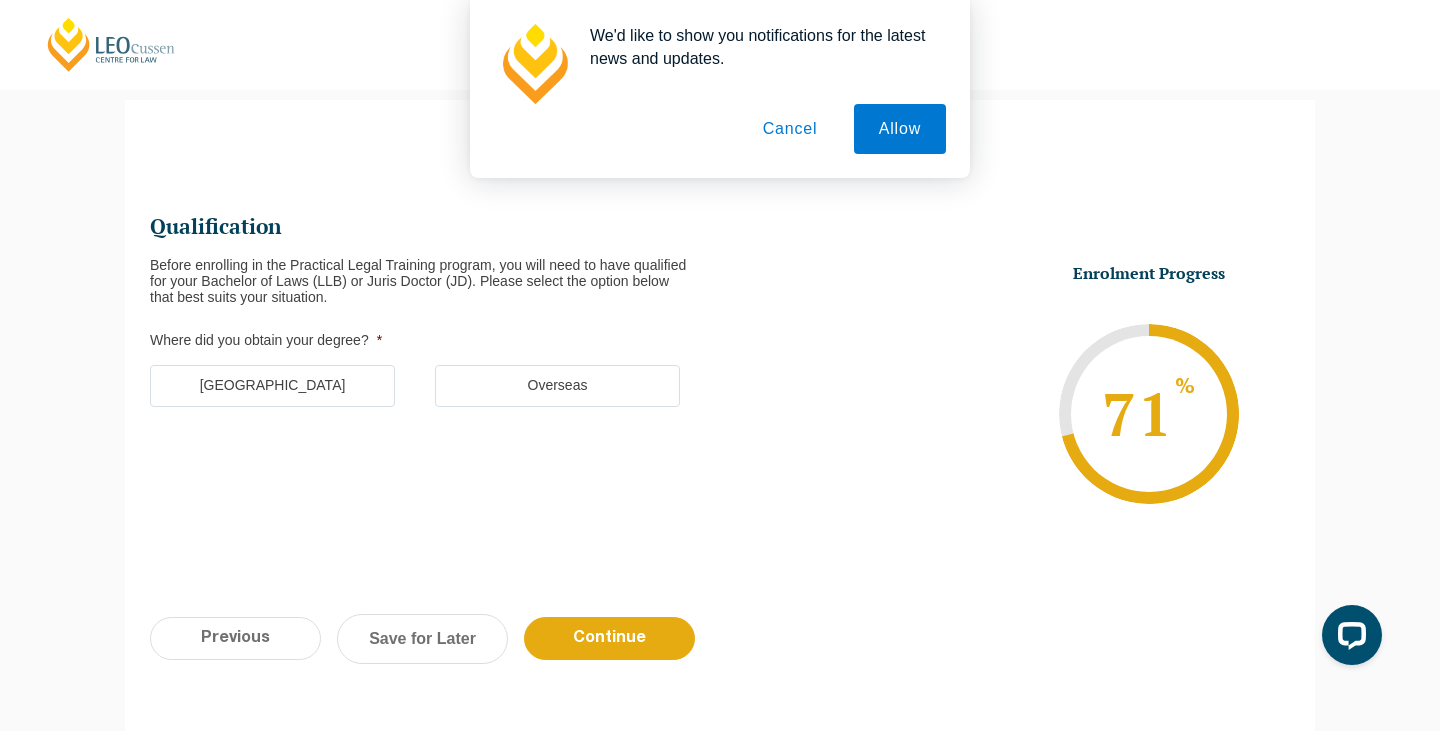 click on "Australia" at bounding box center (272, 386) 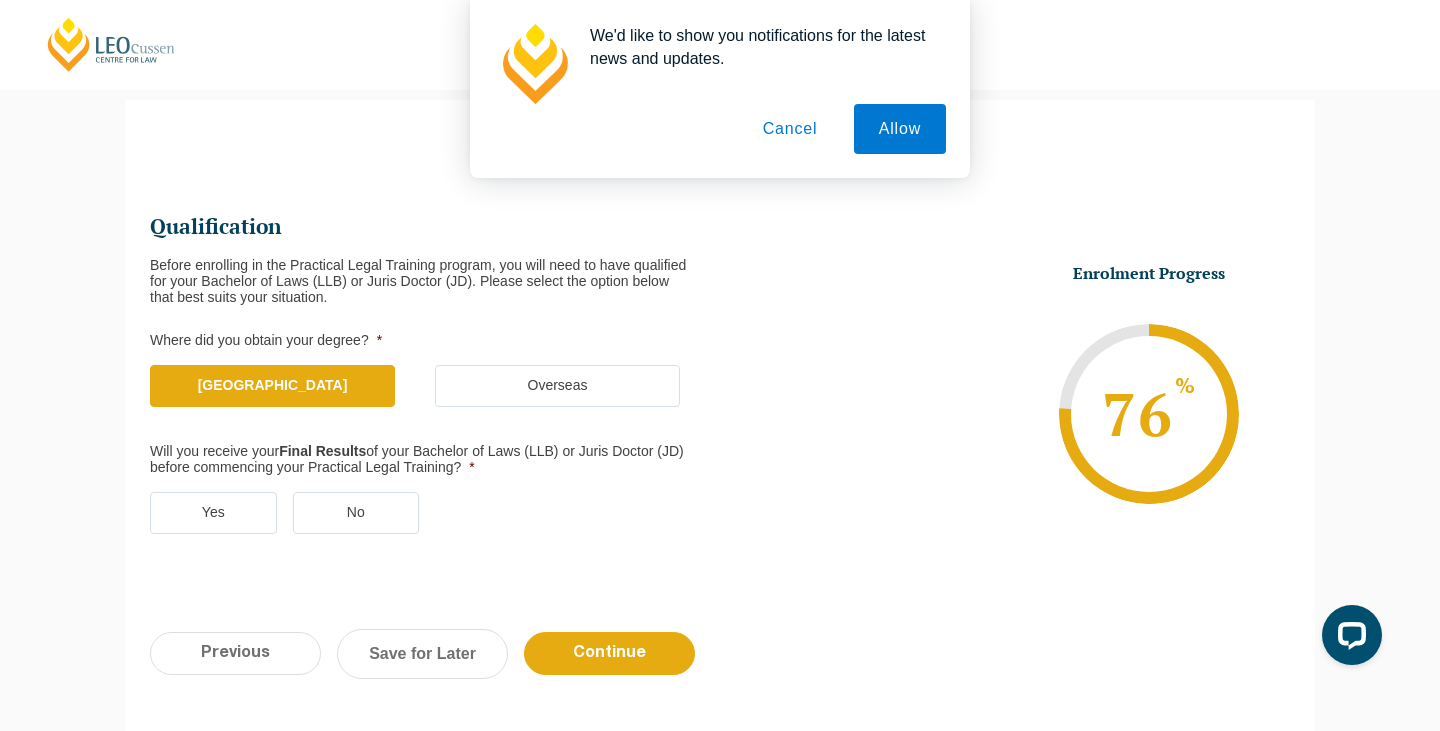click on "Yes" at bounding box center (213, 513) 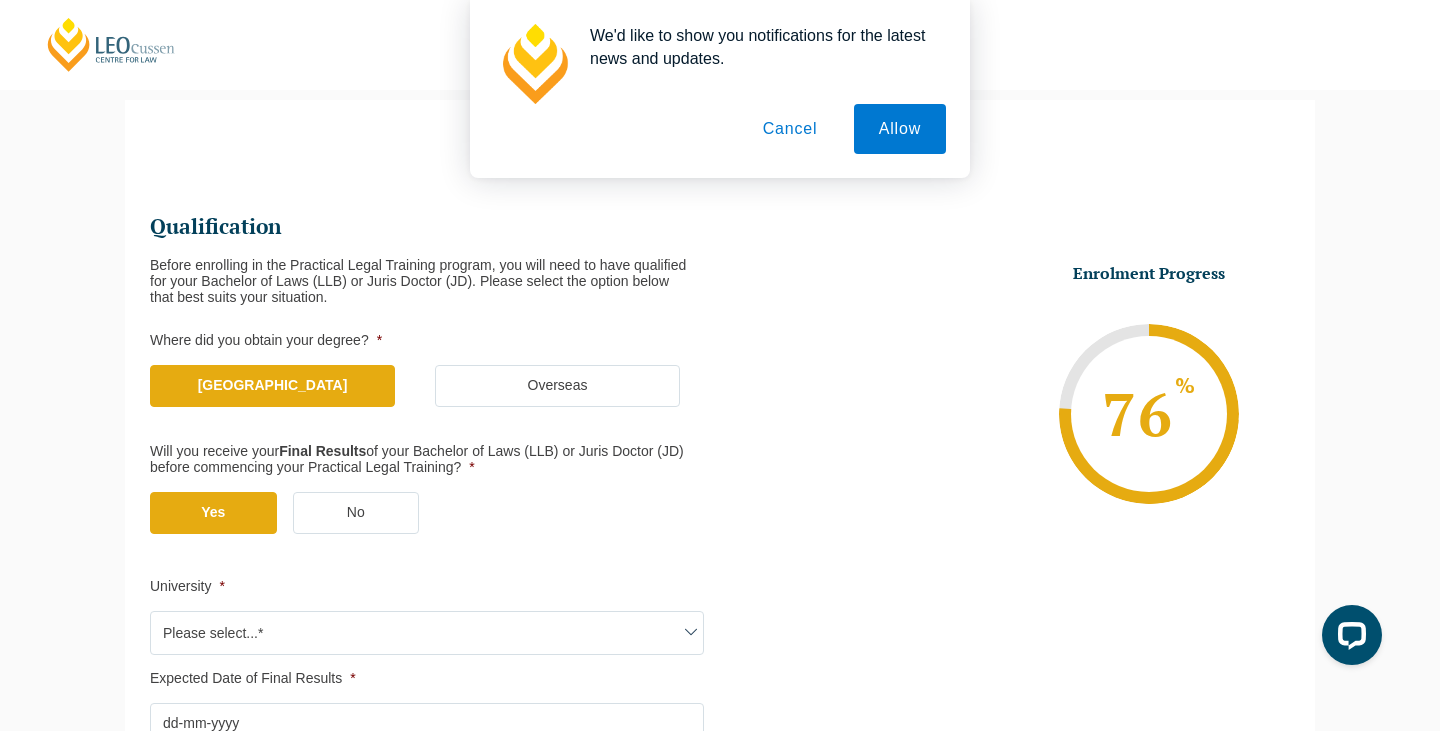 scroll, scrollTop: 338, scrollLeft: 0, axis: vertical 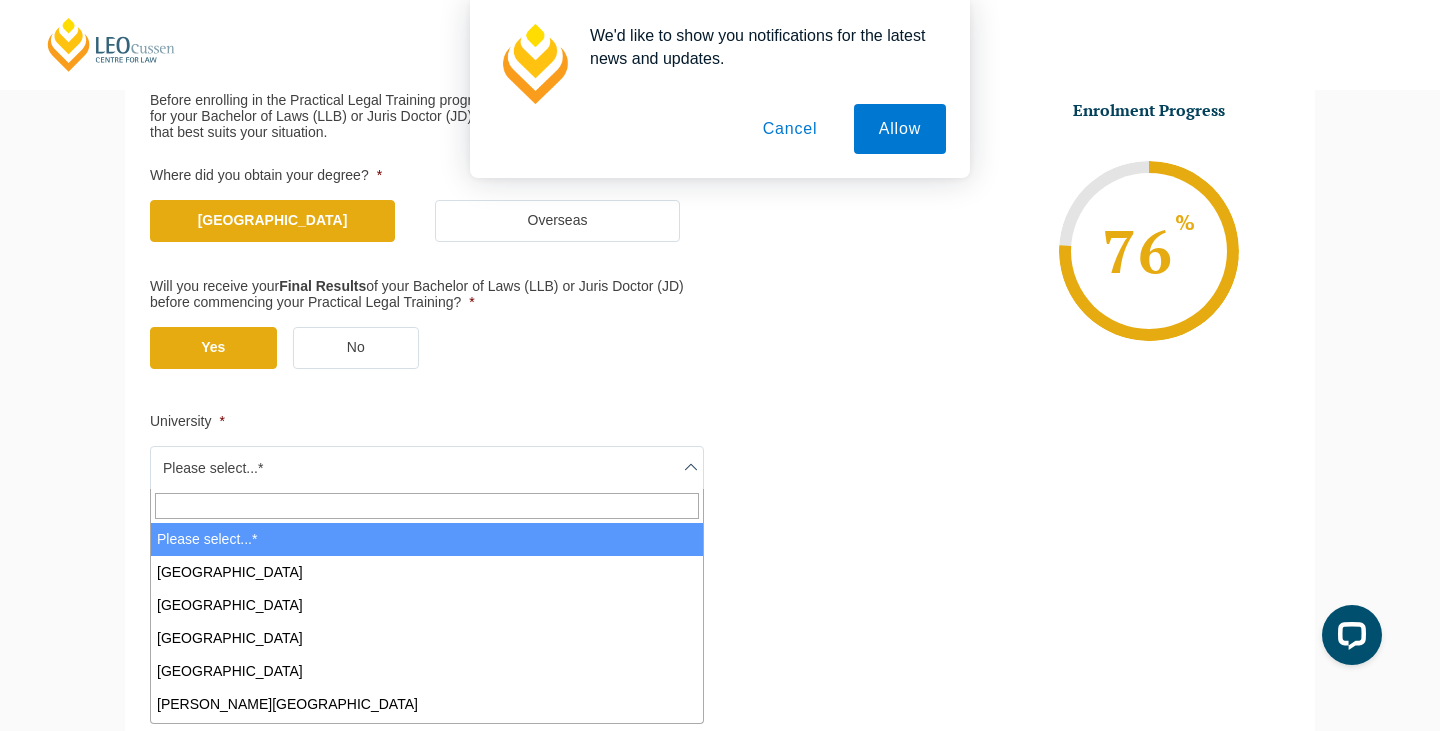 click on "Please select...*" at bounding box center (427, 468) 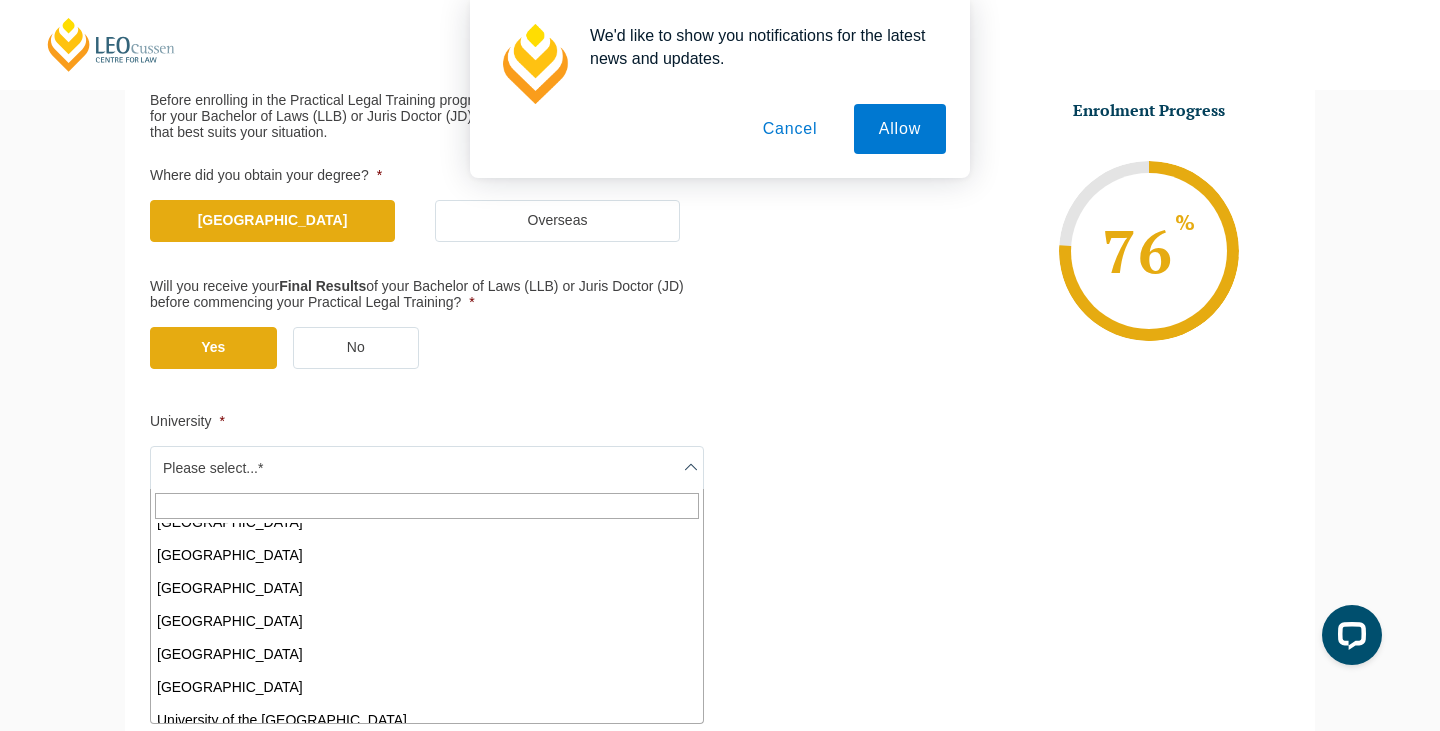 scroll, scrollTop: 1219, scrollLeft: 0, axis: vertical 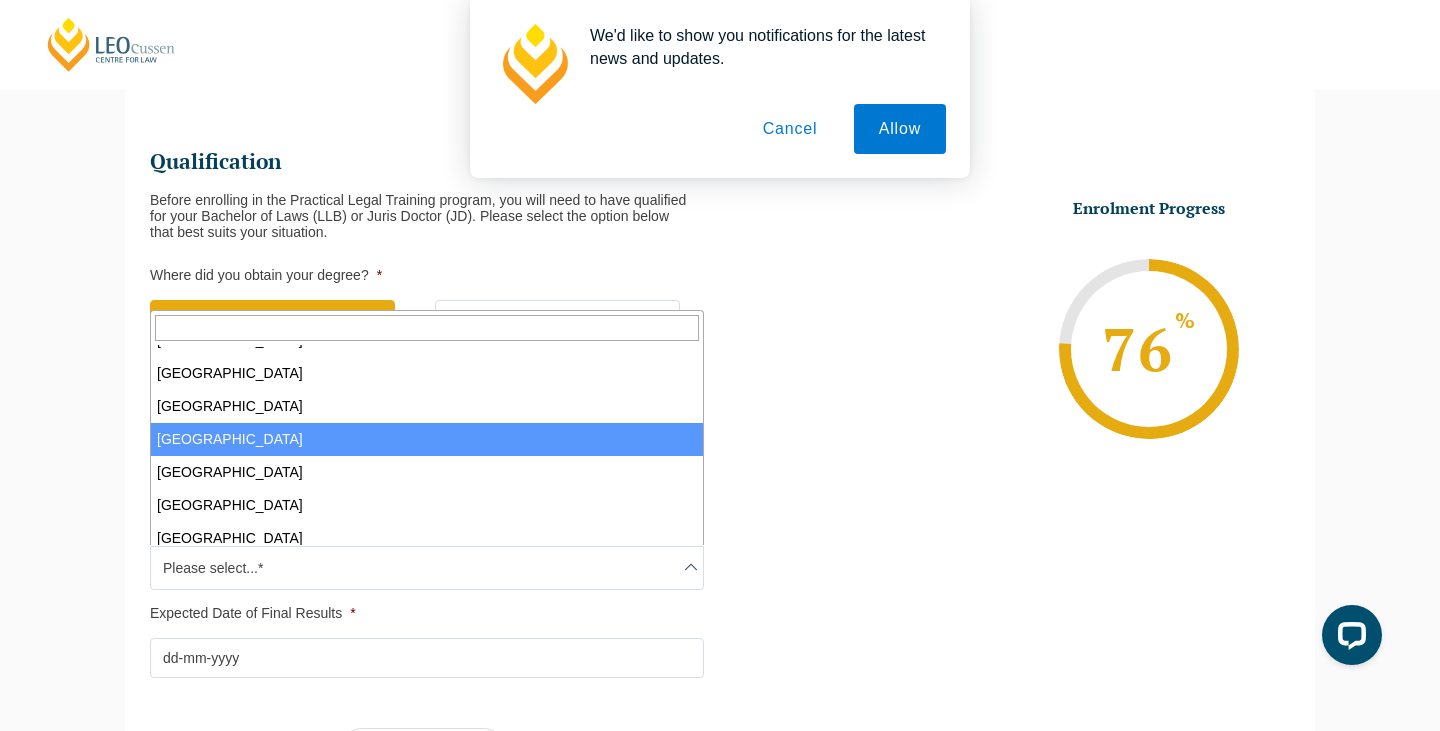 drag, startPoint x: 284, startPoint y: 498, endPoint x: 795, endPoint y: 455, distance: 512.806 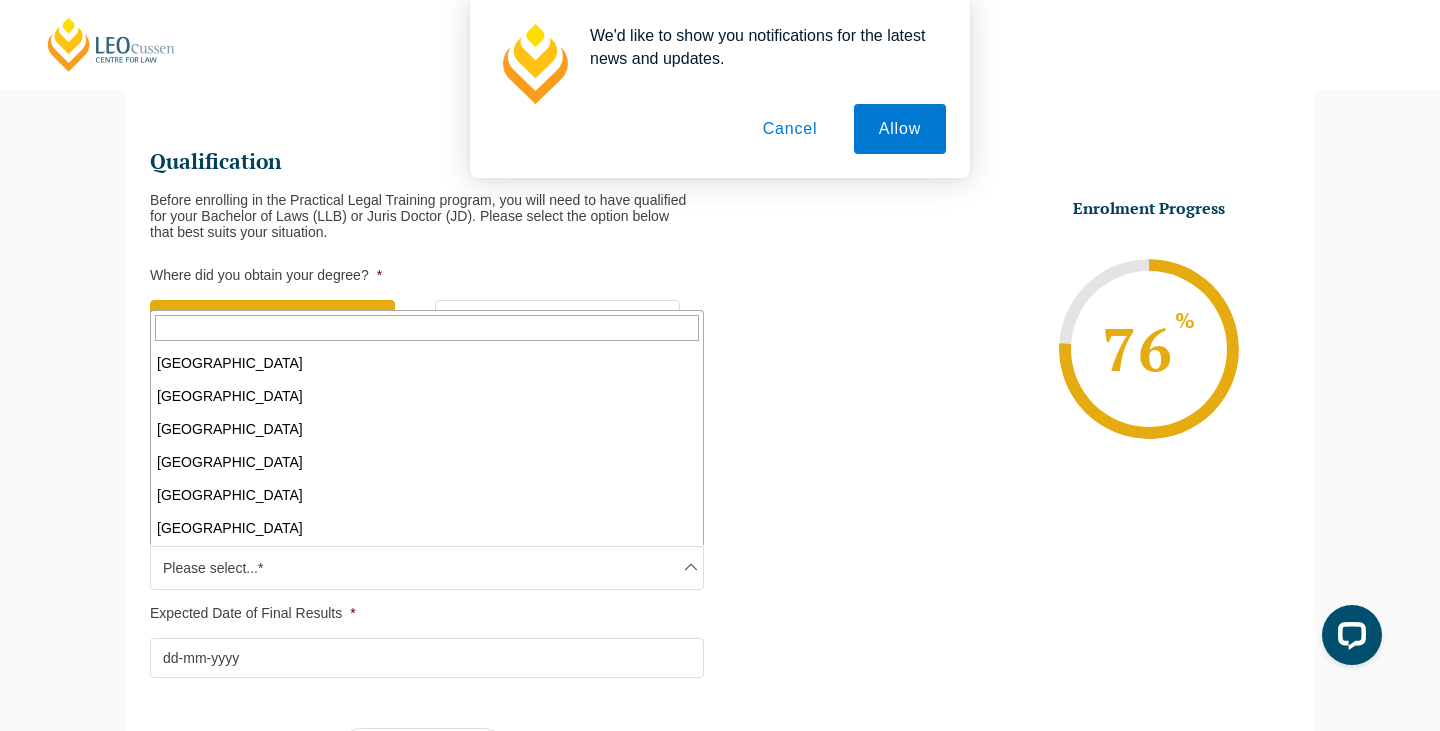 scroll, scrollTop: 1219, scrollLeft: 0, axis: vertical 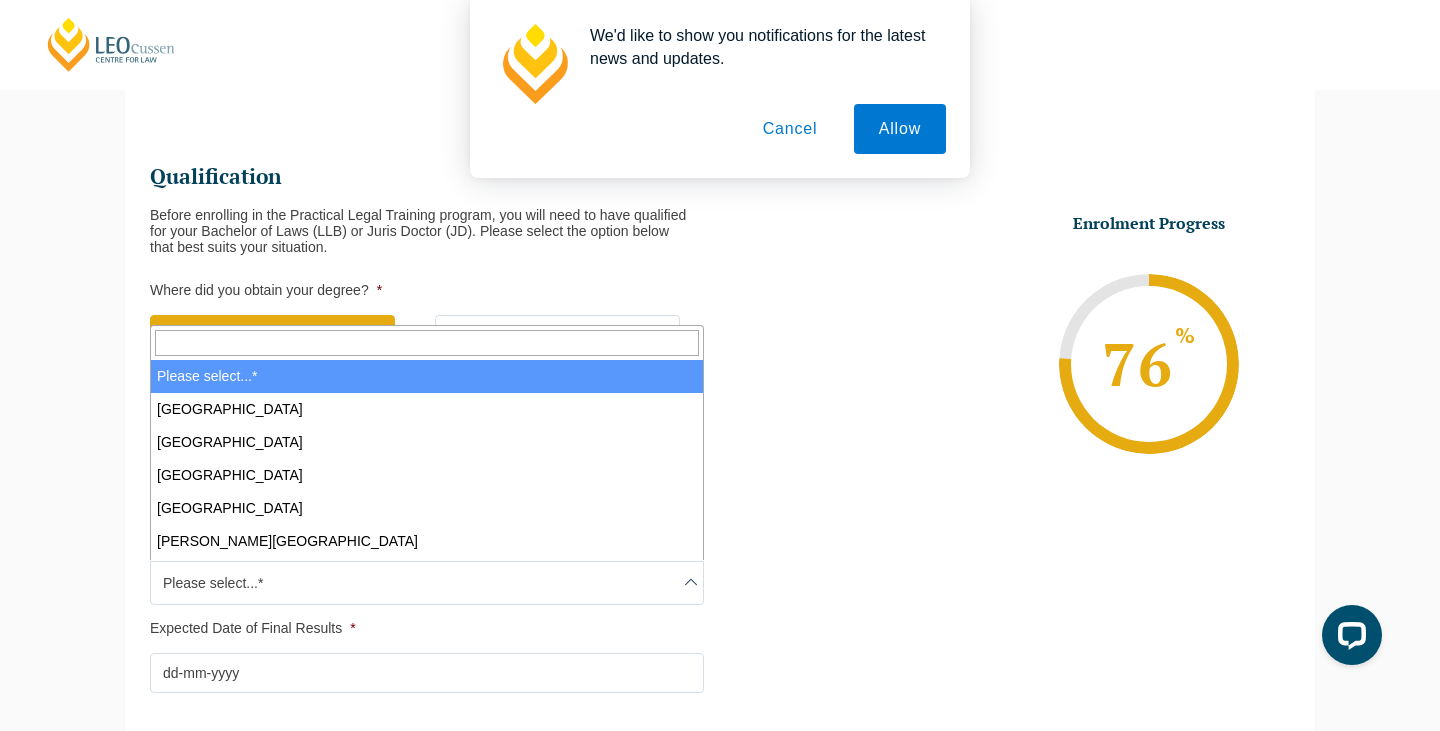 click at bounding box center [427, 343] 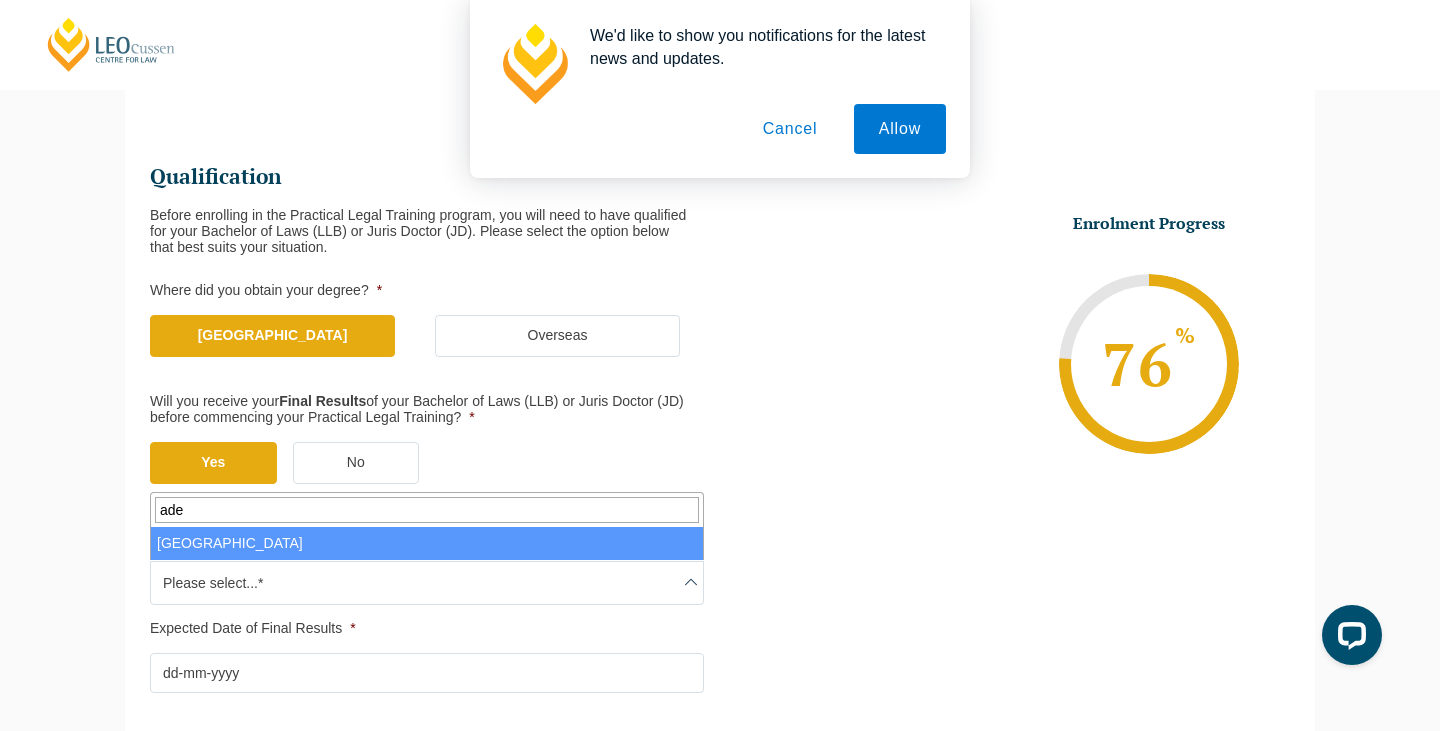 type on "ade" 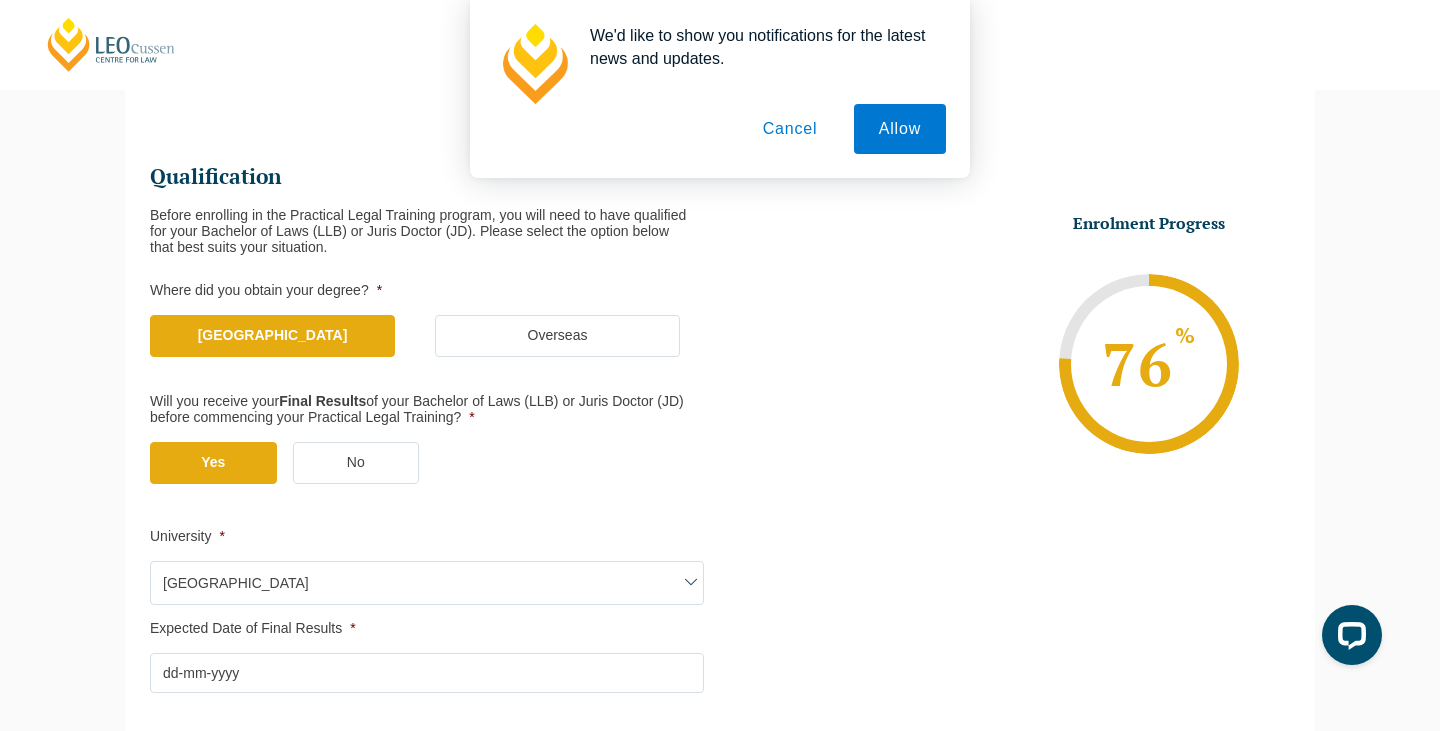 scroll, scrollTop: 388, scrollLeft: 0, axis: vertical 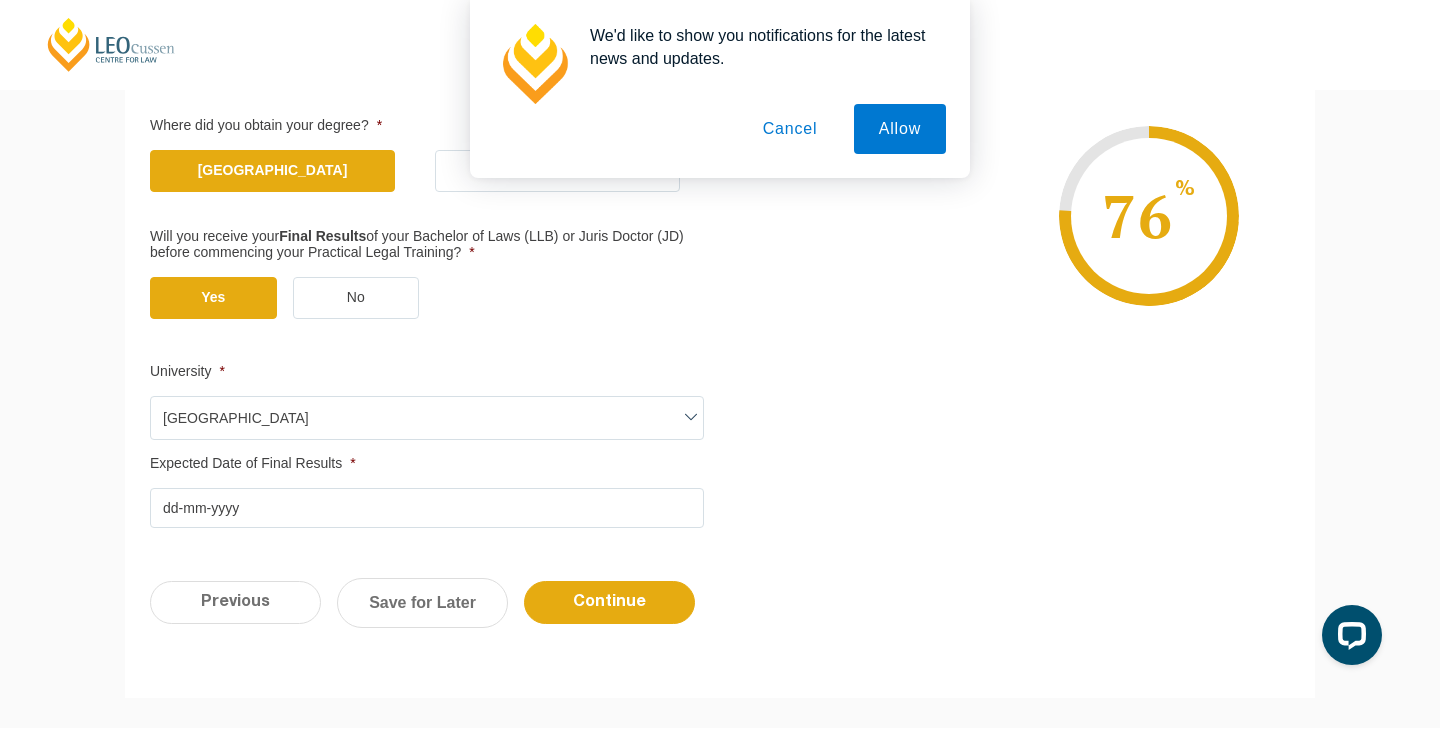 click on "Expected Date of Final Results *" at bounding box center [427, 508] 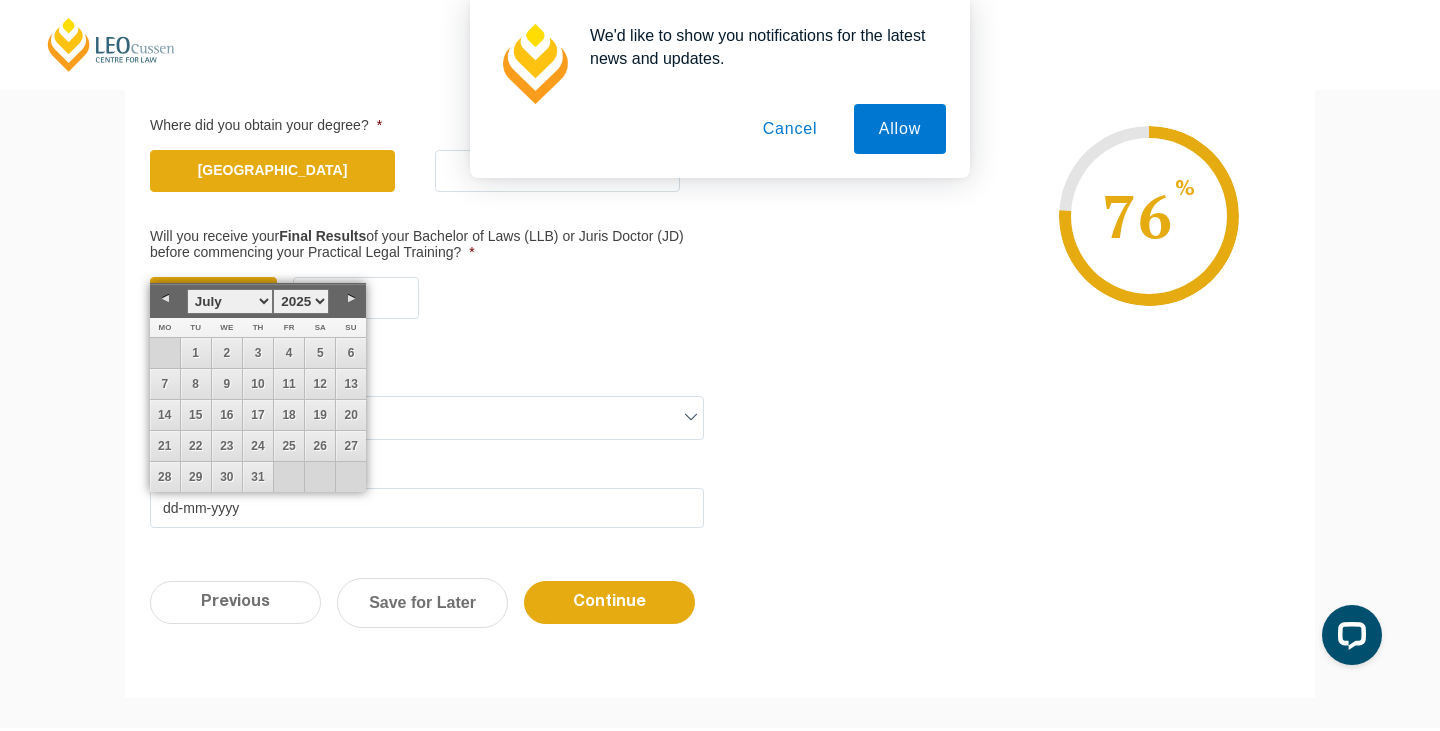 click on "Expected Date of Final Results *
DD dash MM dash YYYY" at bounding box center (435, 492) 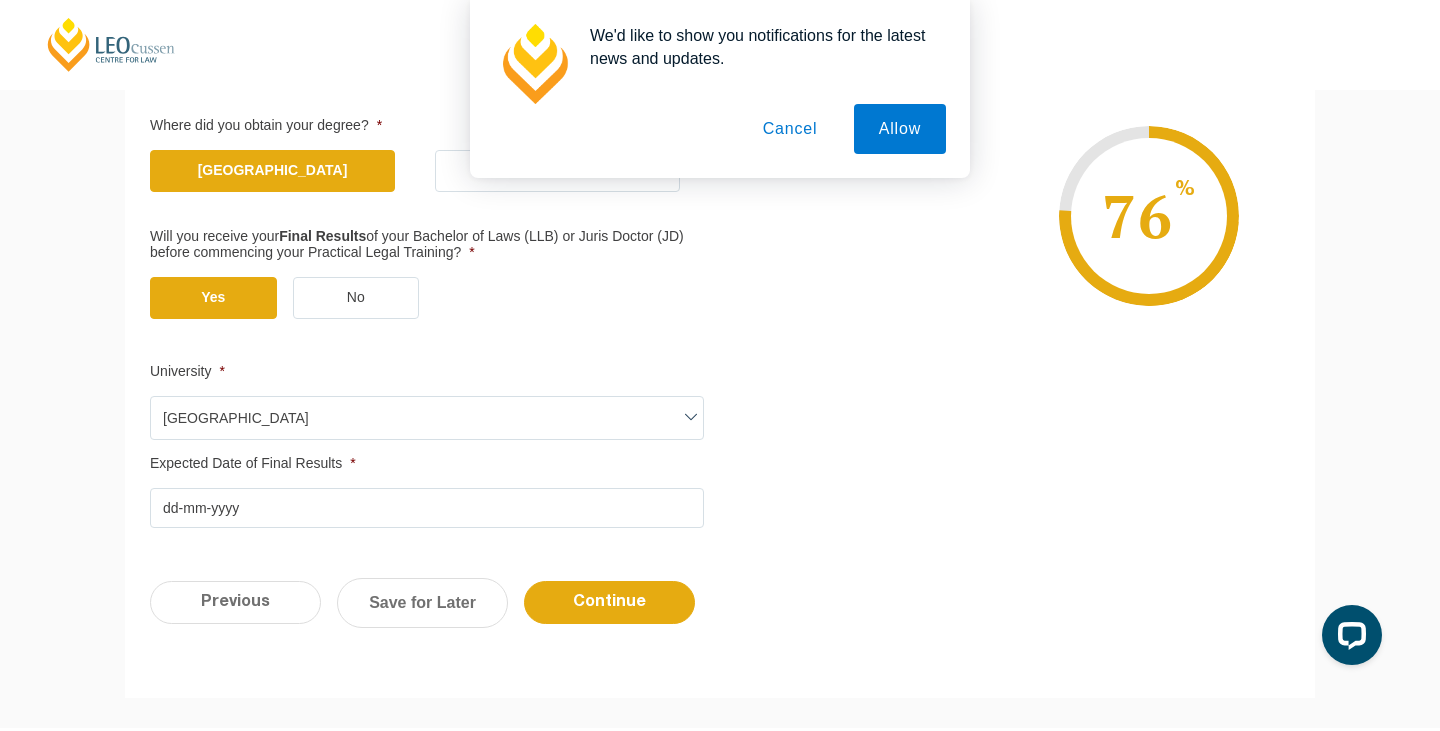 click on "Expected Date of Final Results *" at bounding box center (427, 508) 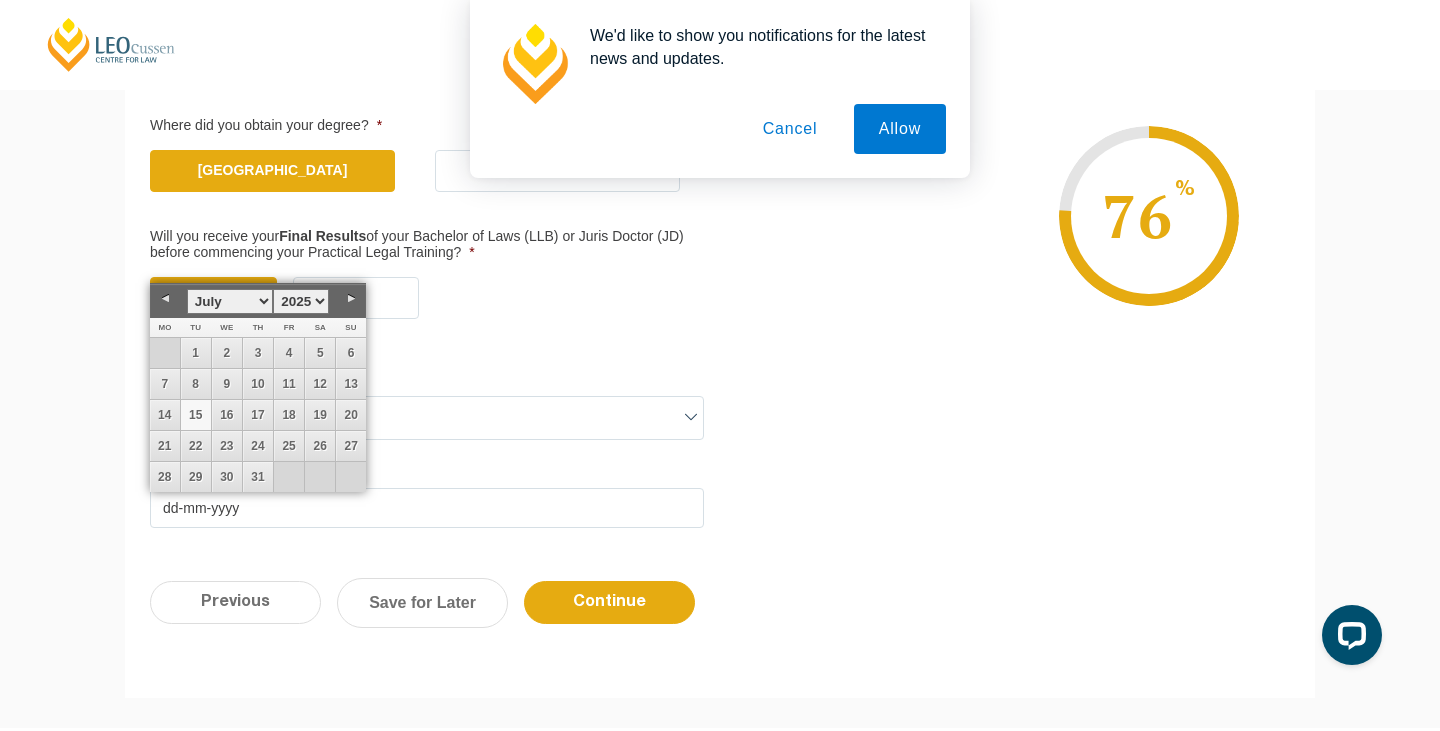 click on "15" at bounding box center (196, 415) 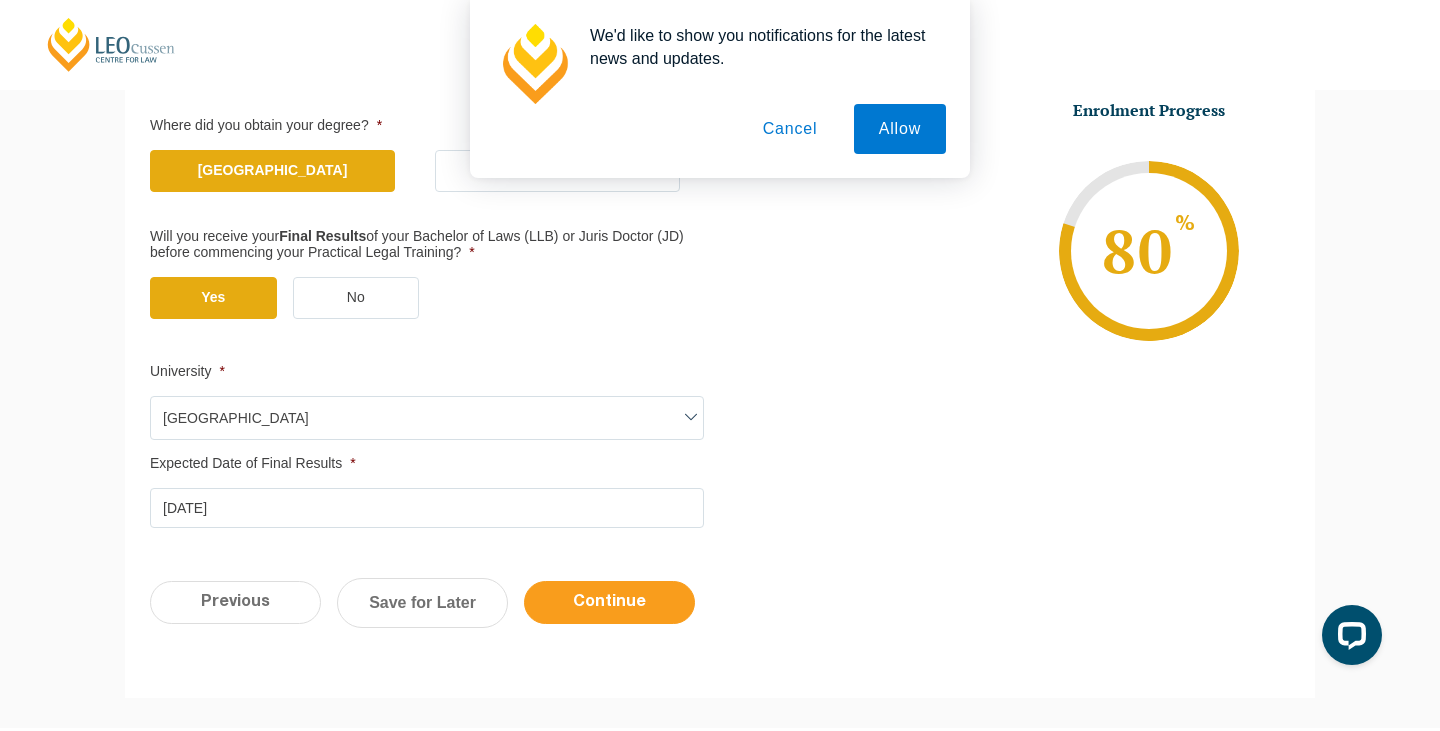 click on "Continue" at bounding box center (609, 602) 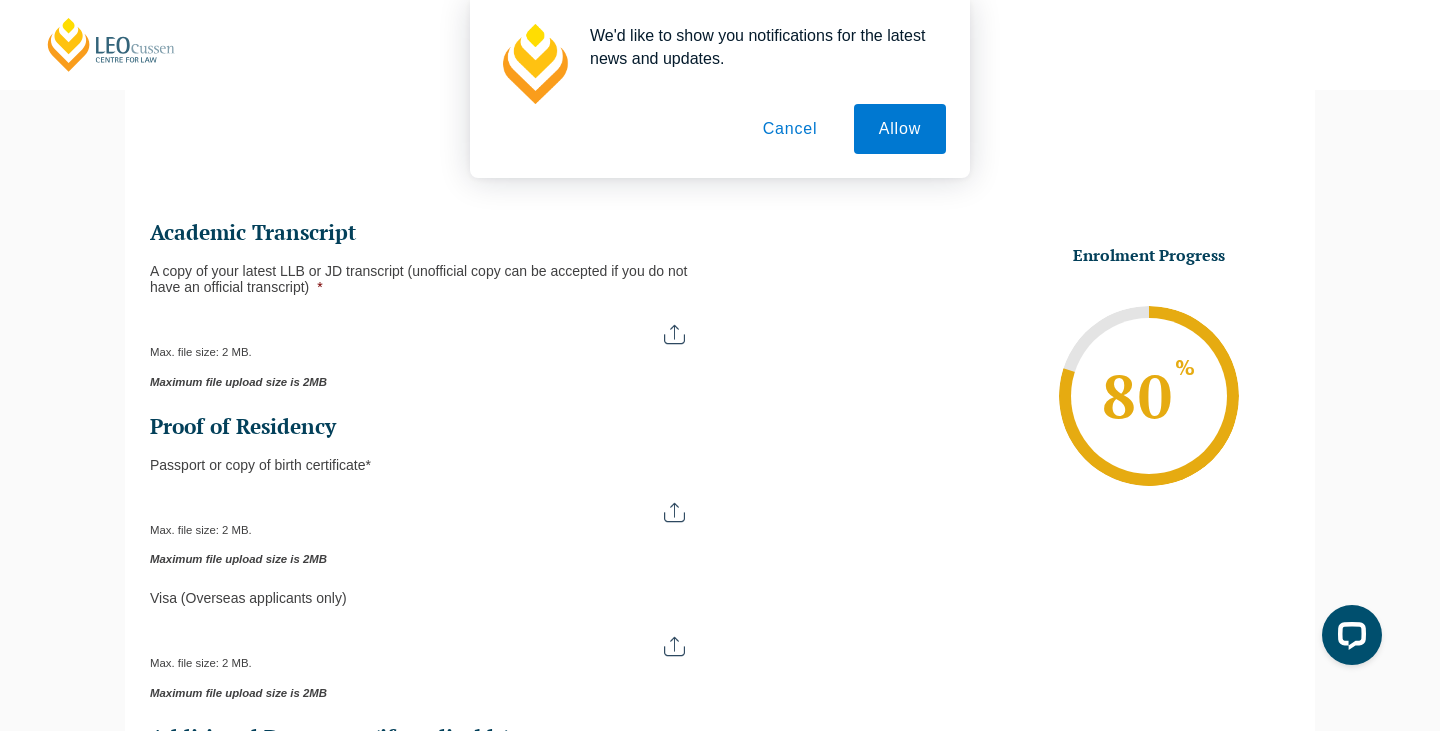 scroll, scrollTop: 189, scrollLeft: 0, axis: vertical 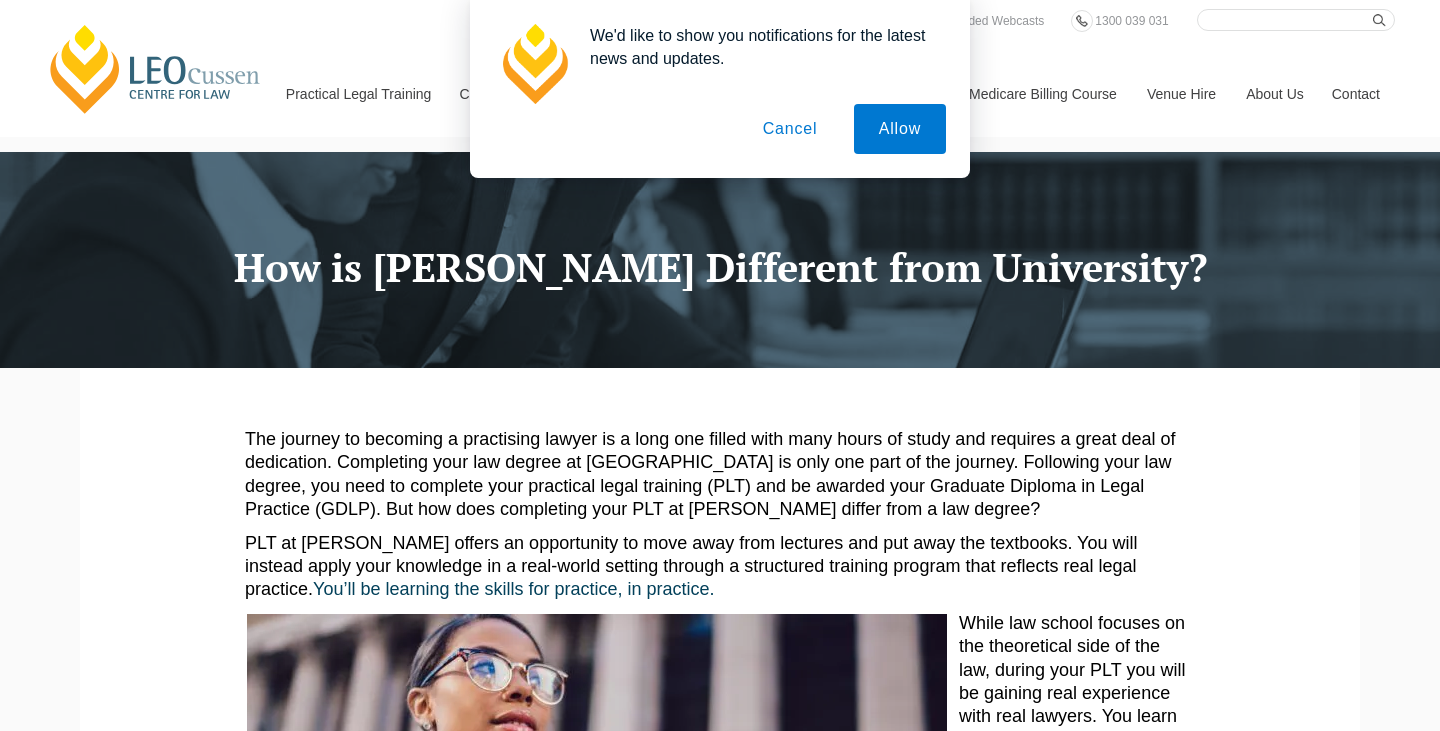 click on "Cancel" at bounding box center (790, 129) 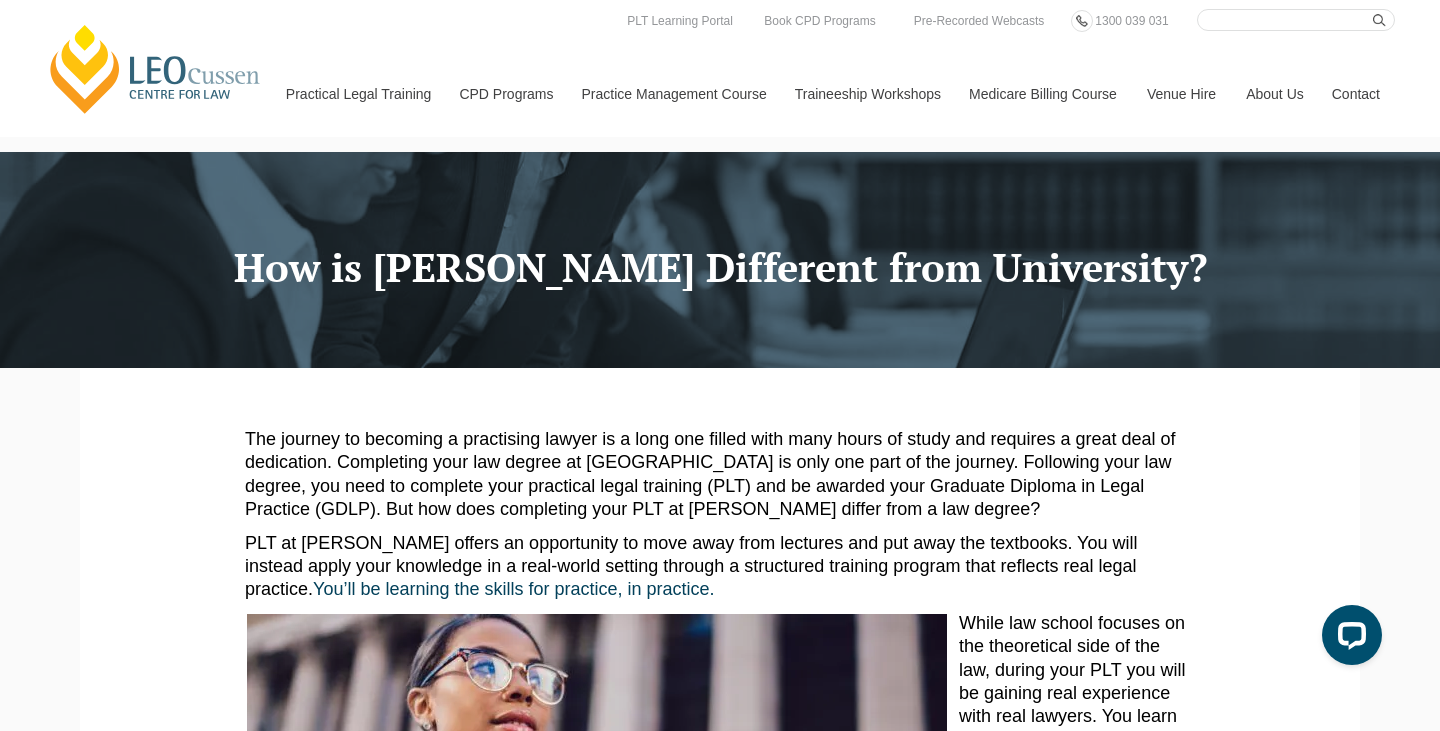 scroll, scrollTop: 0, scrollLeft: 0, axis: both 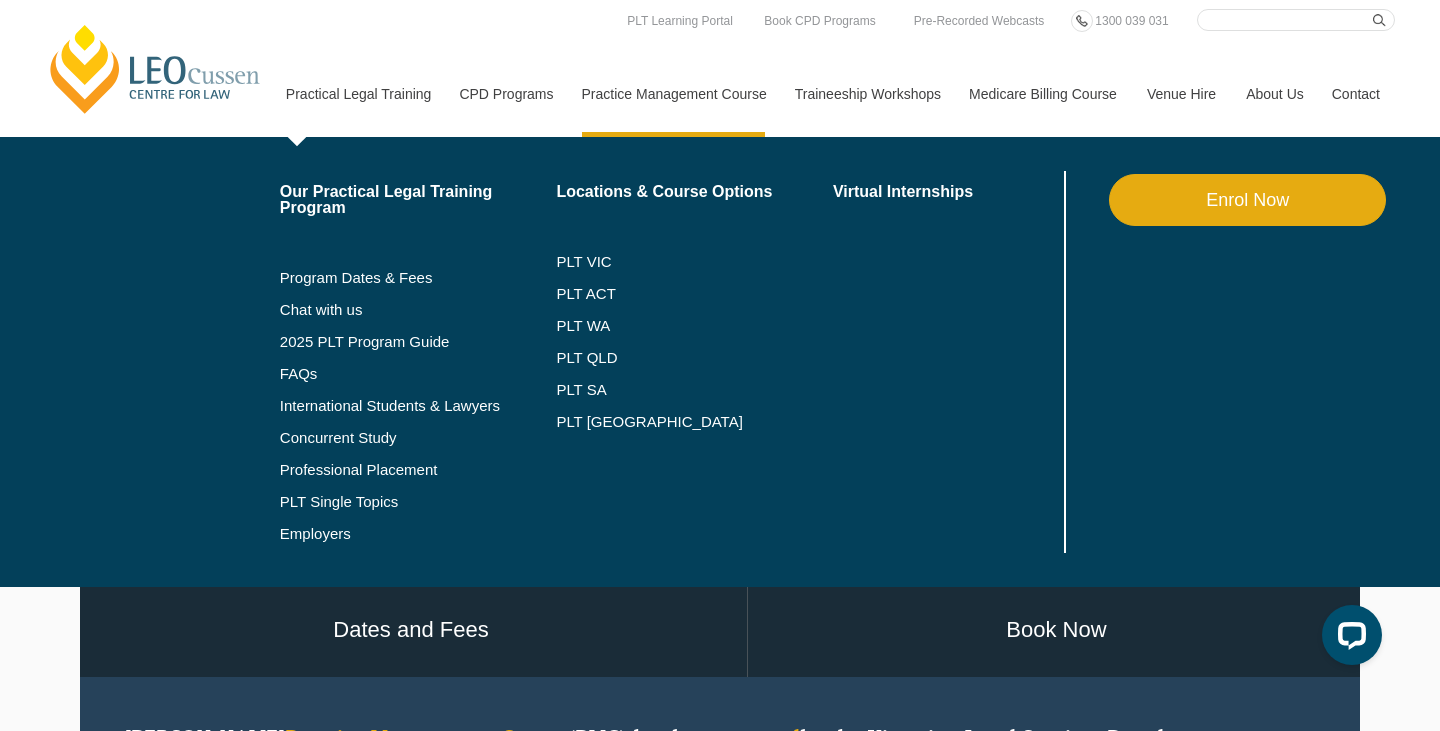 click on "PLT SA" at bounding box center [694, 390] 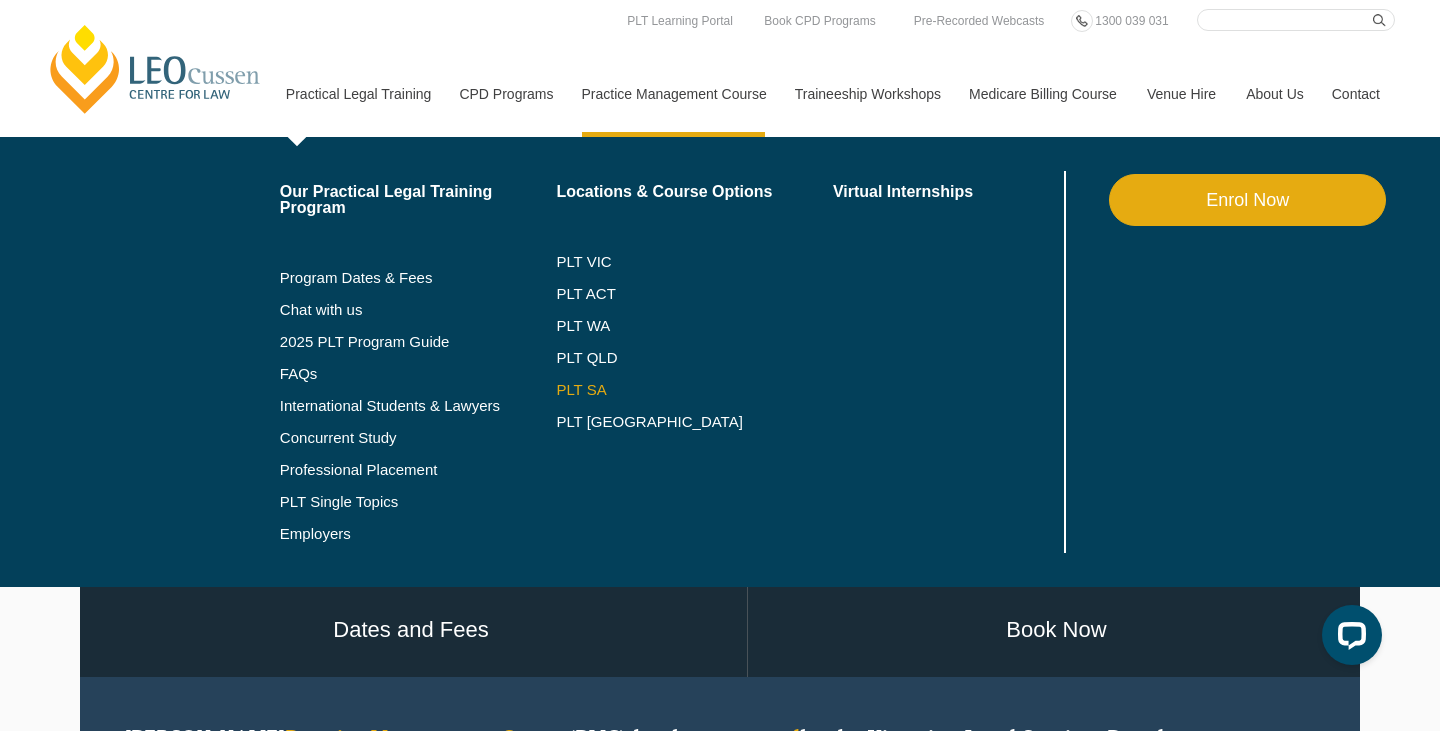 click on "PLT SA" at bounding box center [694, 390] 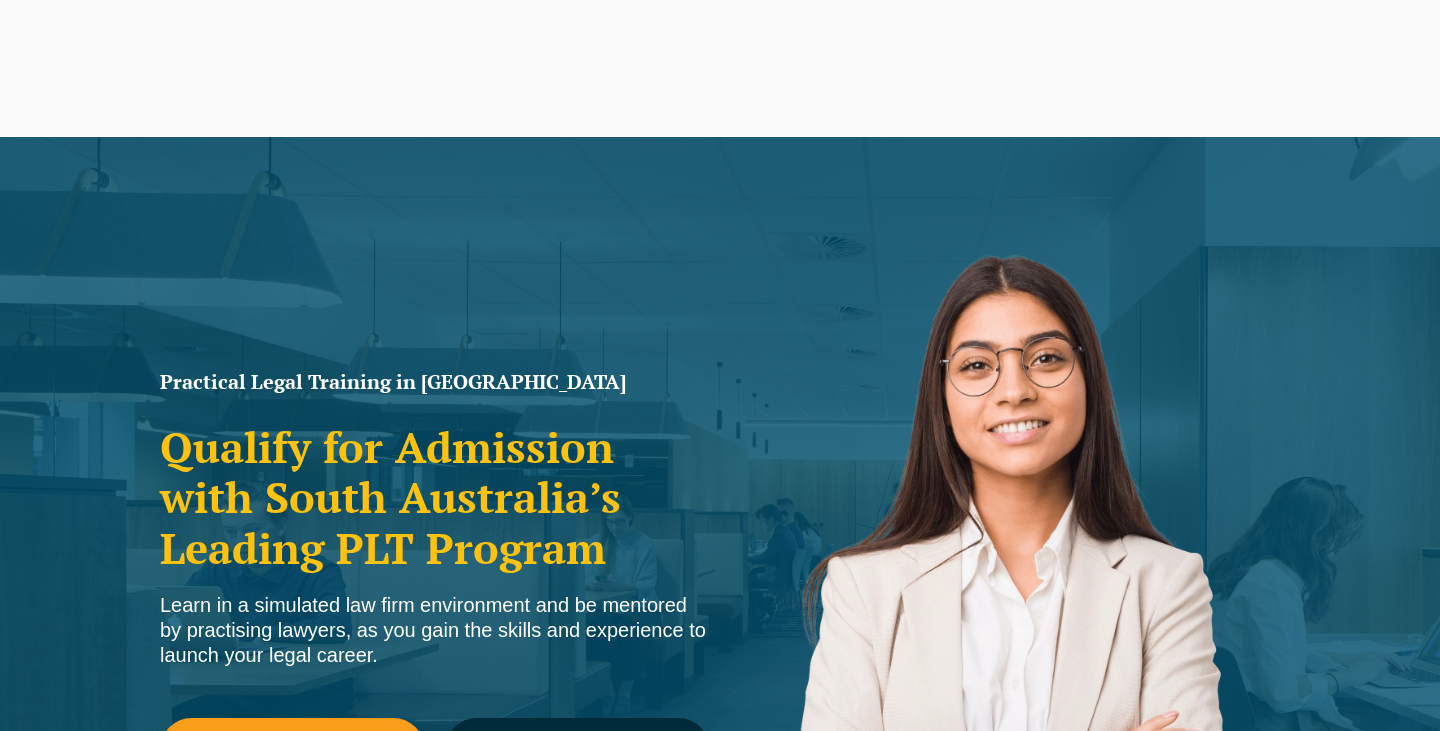 scroll, scrollTop: 488, scrollLeft: 0, axis: vertical 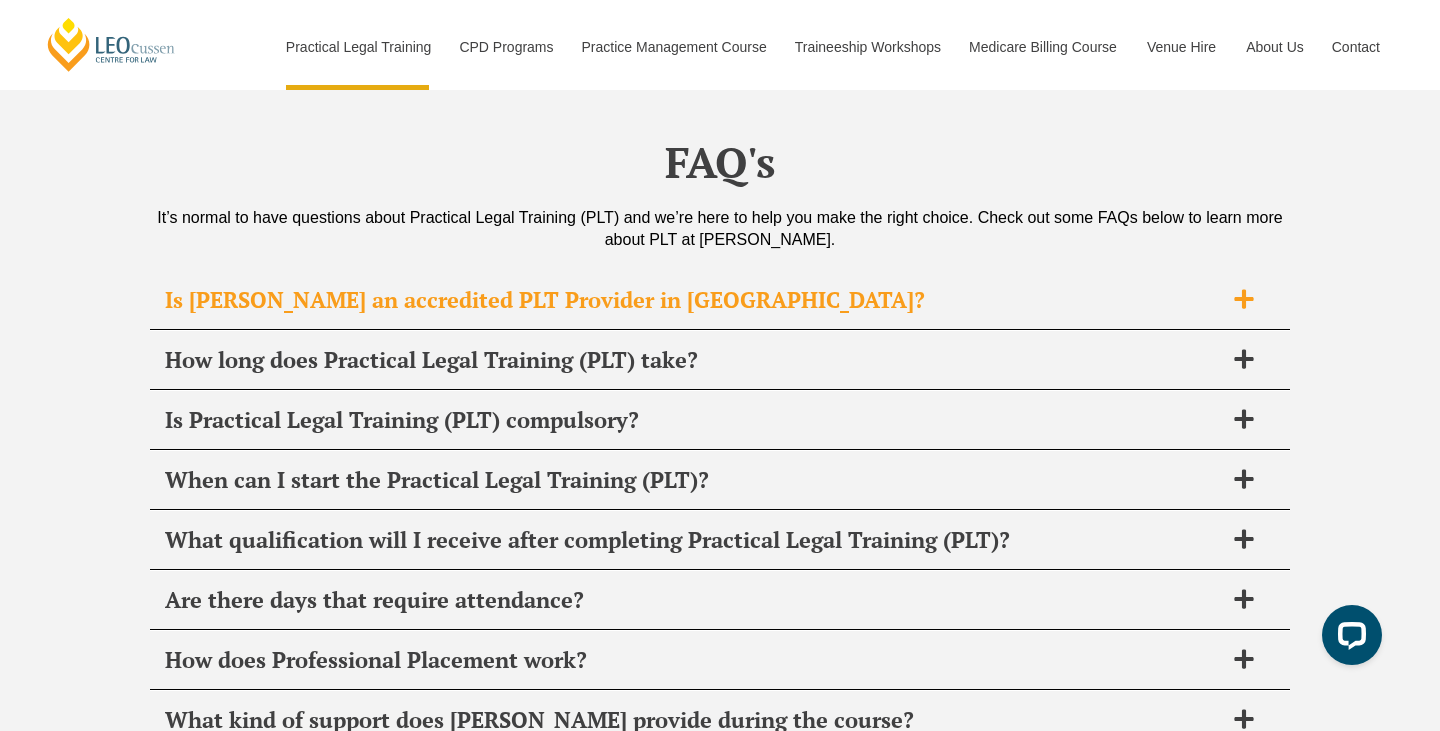 click on "Is [PERSON_NAME] an accredited PLT Provider in [GEOGRAPHIC_DATA]?" at bounding box center [694, 300] 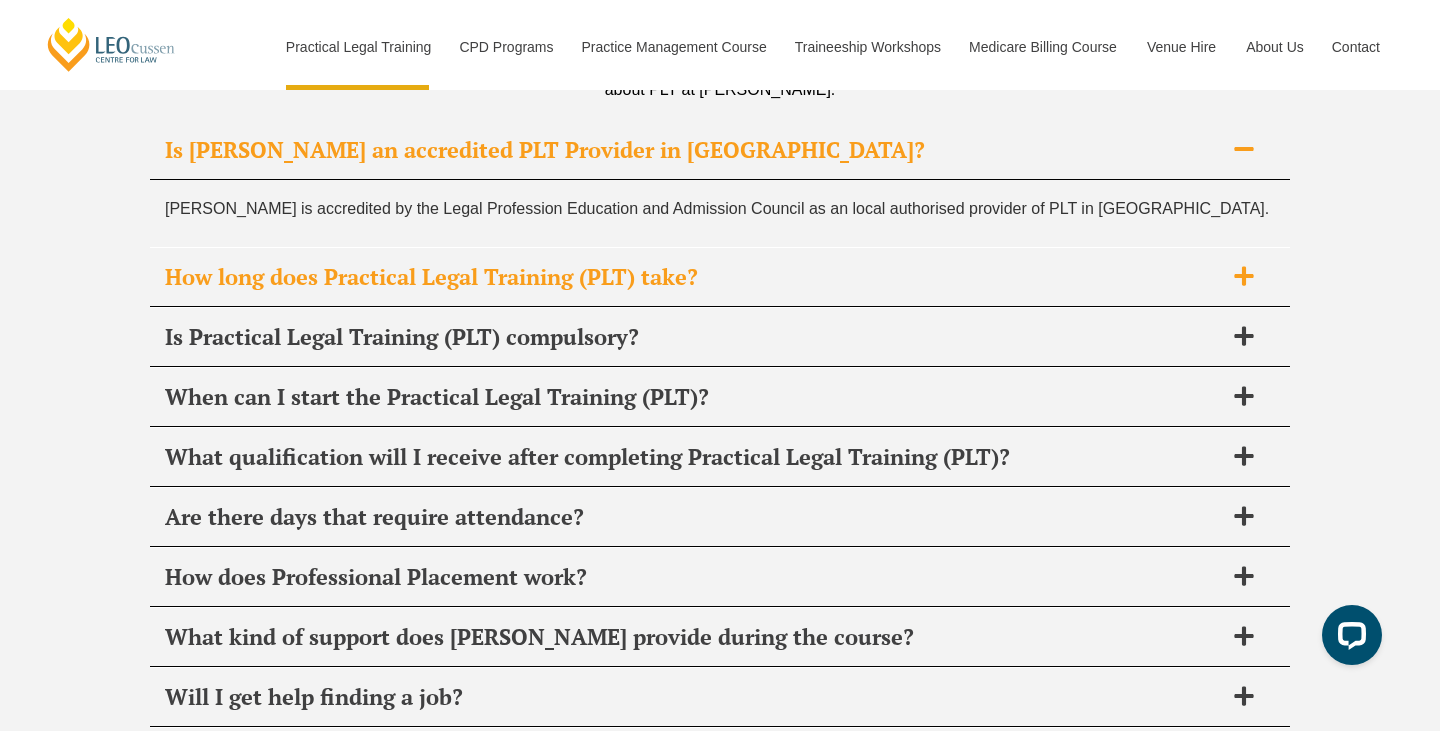 scroll, scrollTop: 9481, scrollLeft: 0, axis: vertical 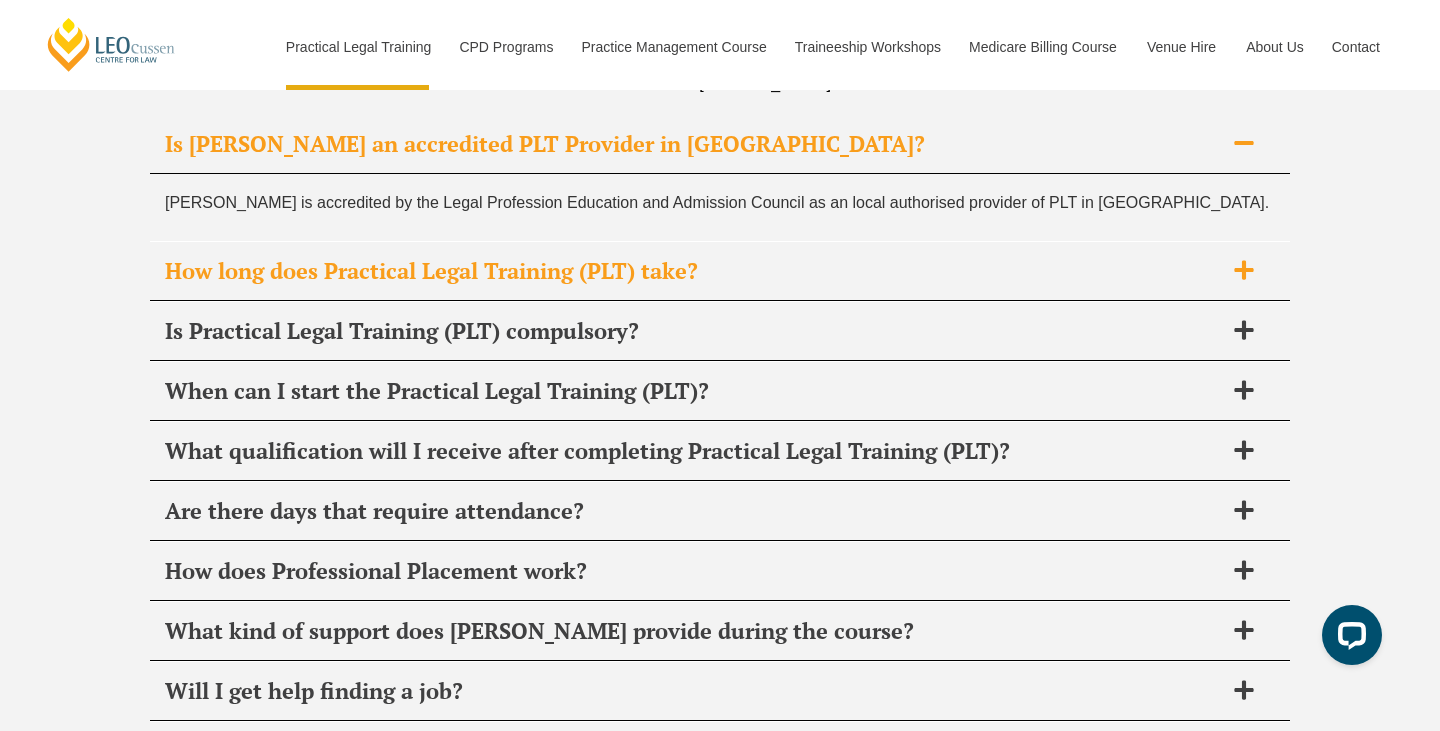 click on "How long does Practical Legal Training (PLT) take?" at bounding box center [694, 271] 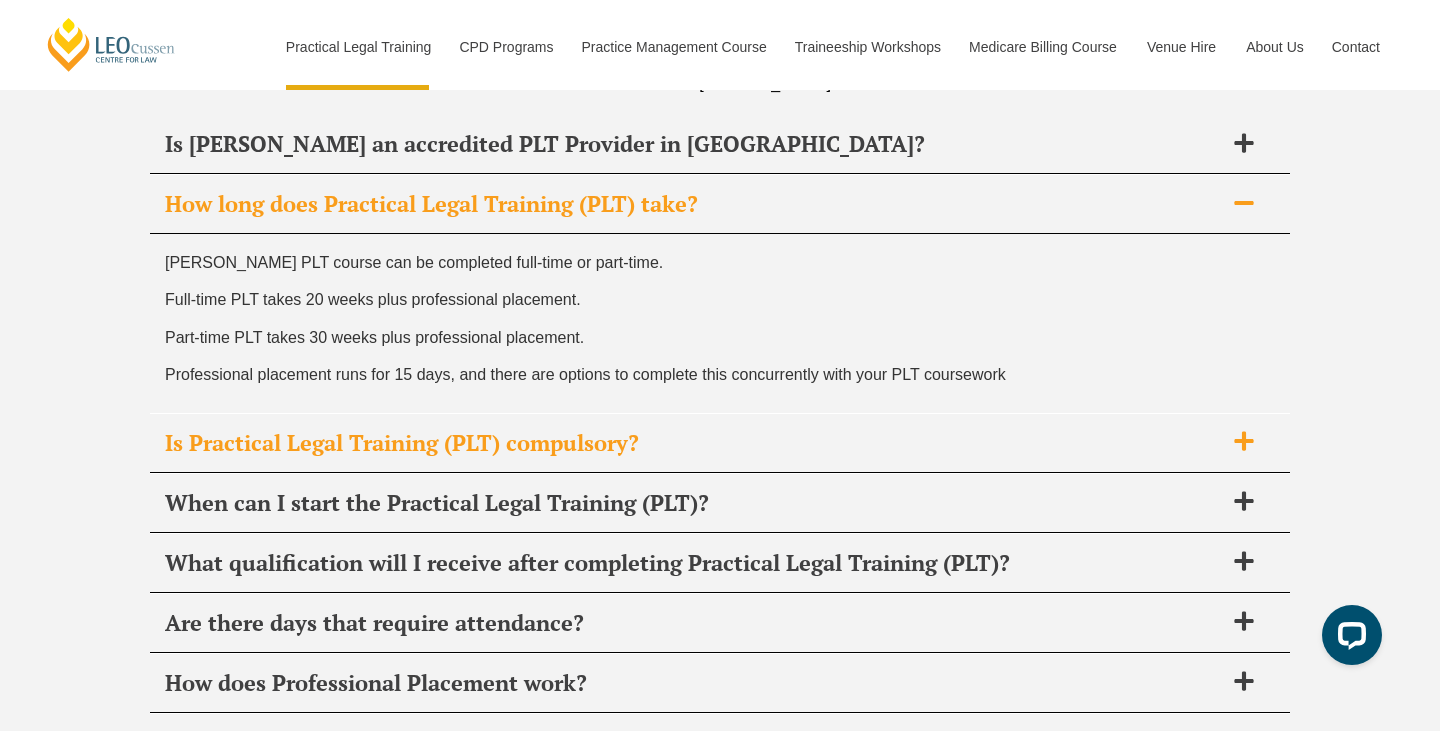 click on "Is Practical Legal Training (PLT) compulsory?" at bounding box center [720, 443] 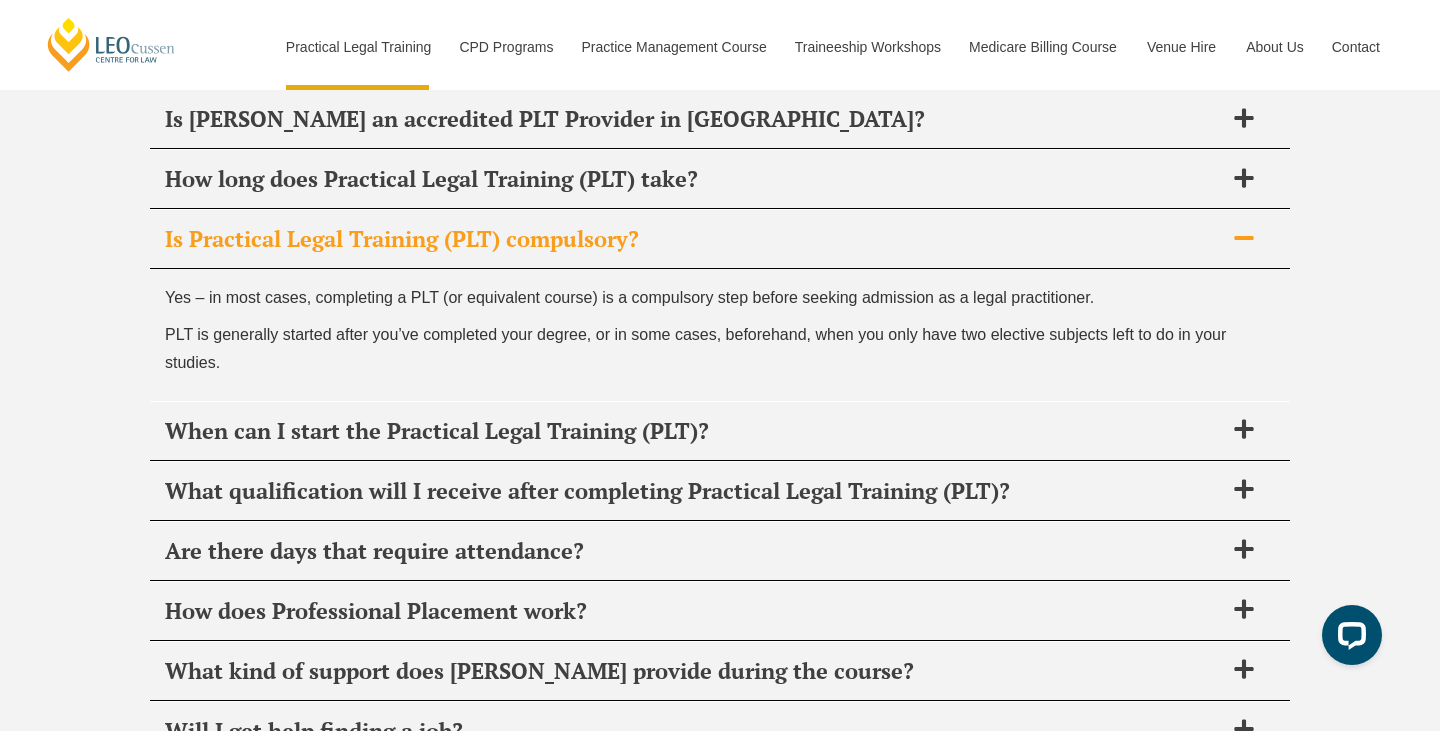scroll, scrollTop: 9508, scrollLeft: 0, axis: vertical 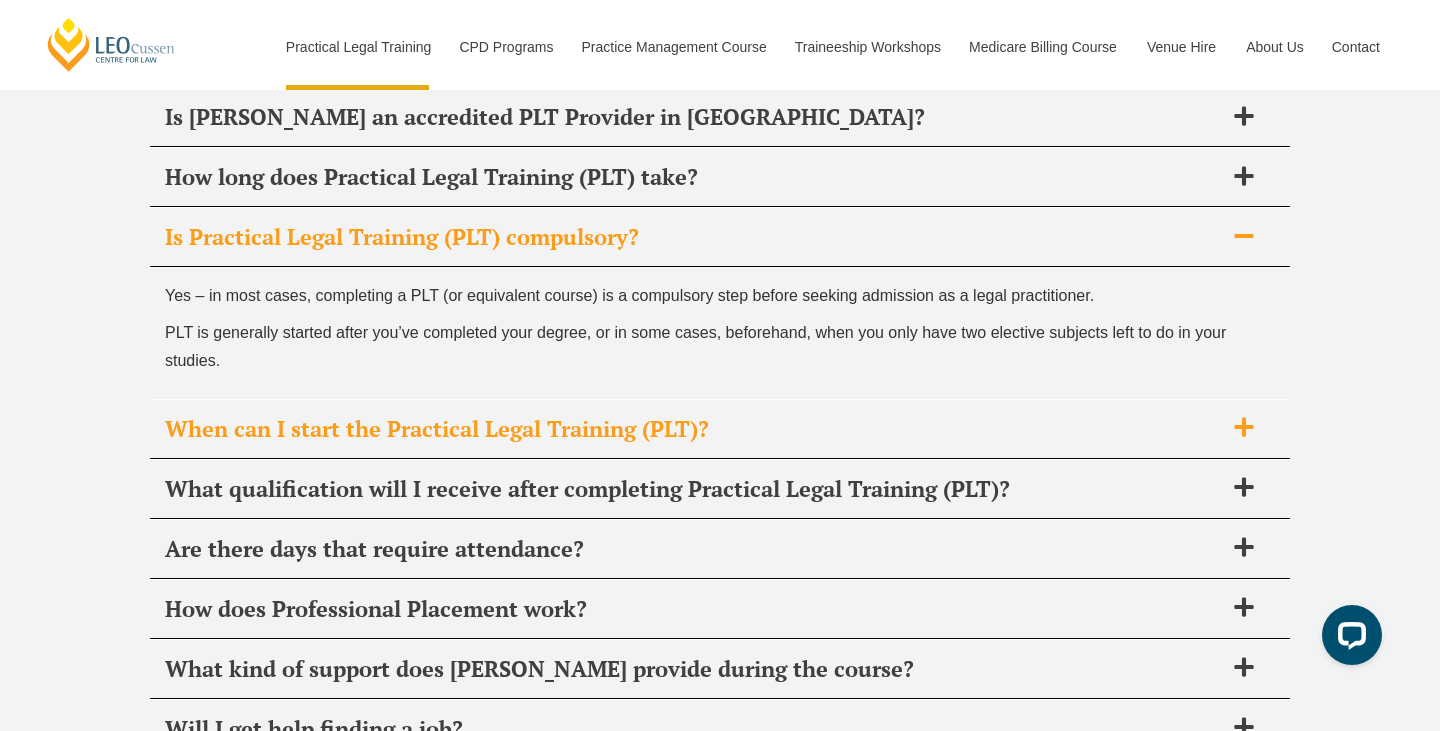 click on "When can I start the Practical Legal Training (PLT)?" at bounding box center (694, 429) 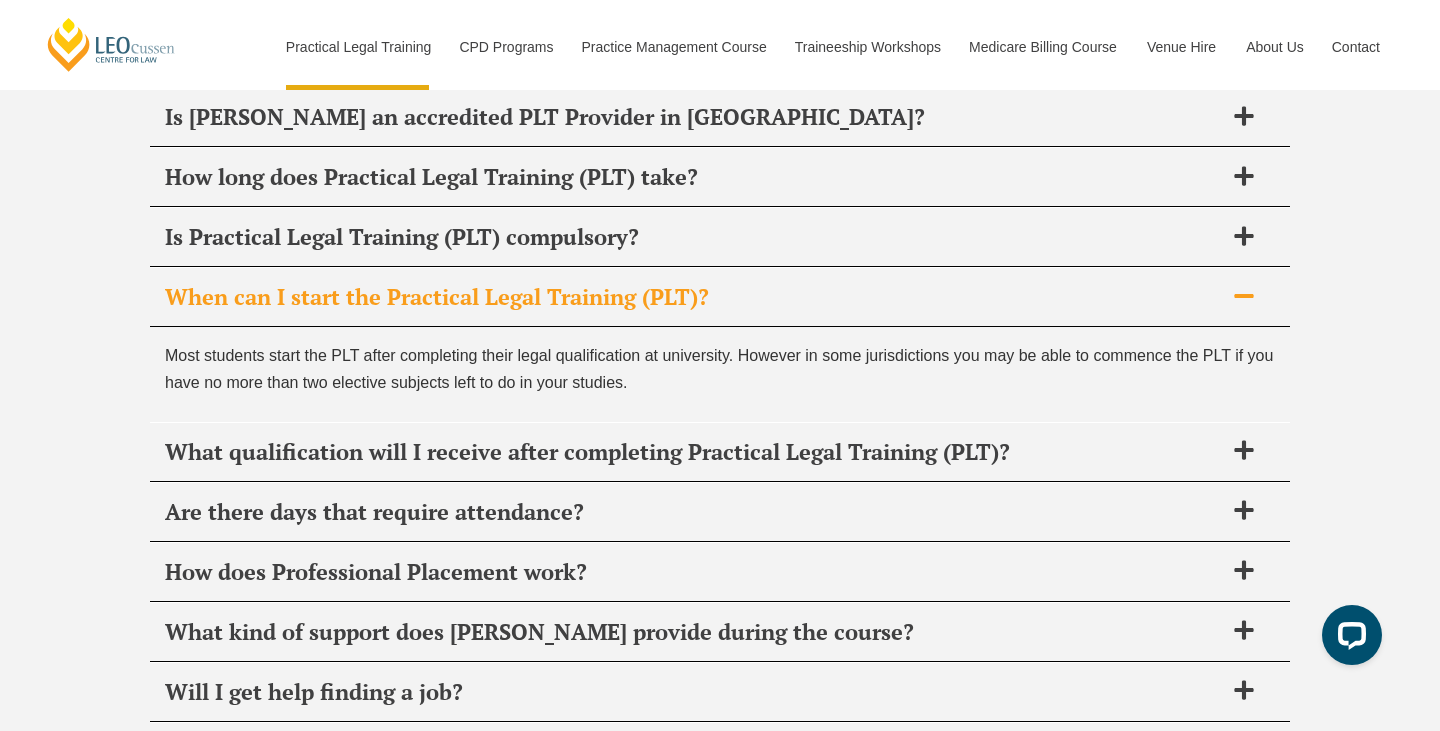 click on "What qualification will I receive after completing Practical Legal Training (PLT)?" at bounding box center [720, 452] 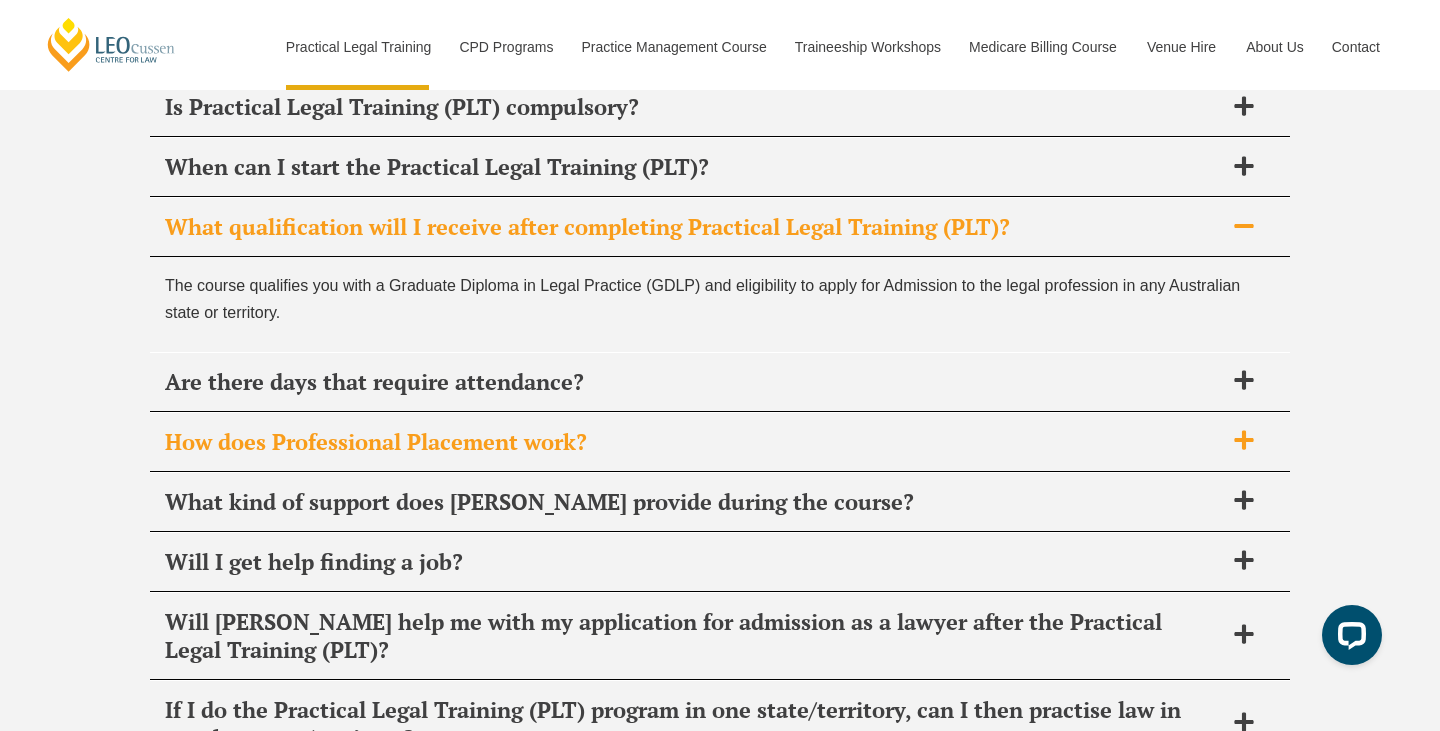 scroll, scrollTop: 9640, scrollLeft: 0, axis: vertical 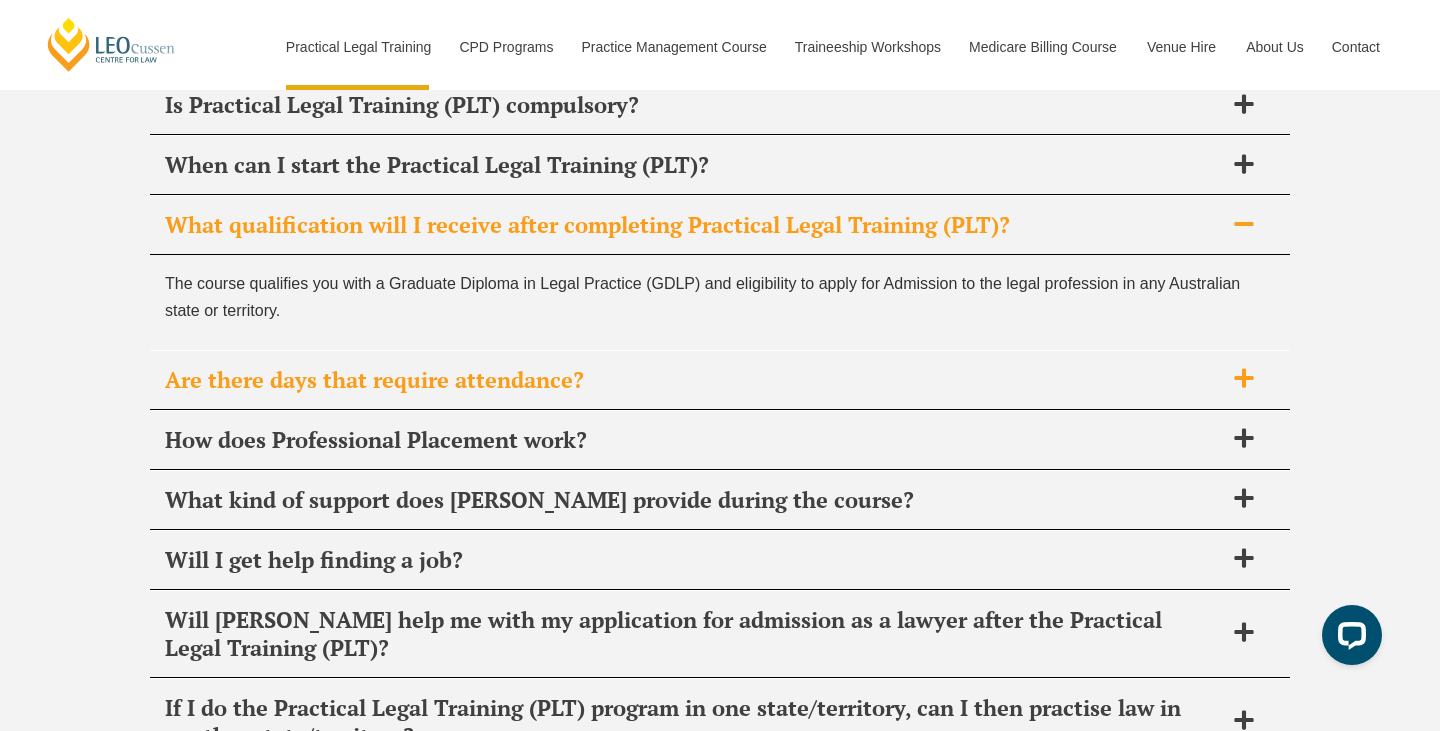 click on "Are there days that require attendance?" at bounding box center (694, 380) 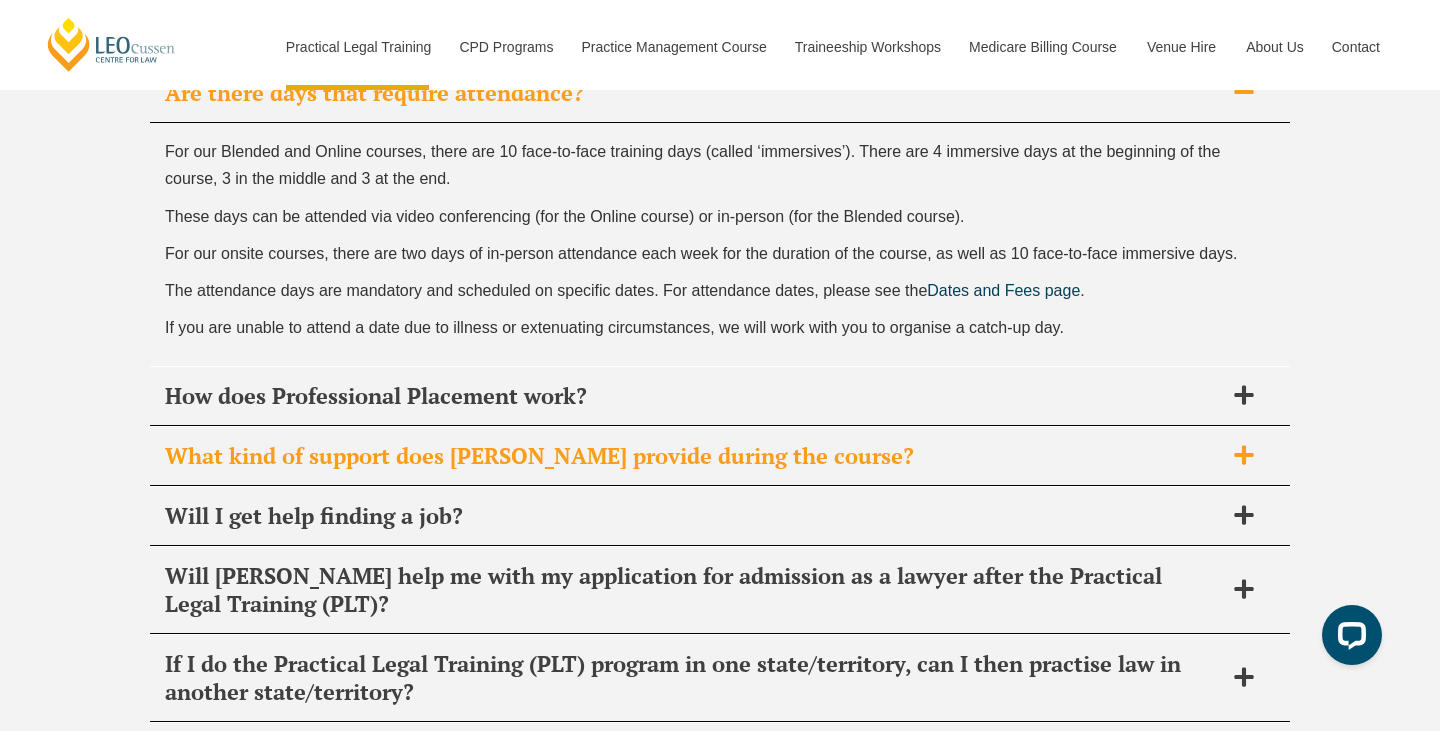 scroll, scrollTop: 9838, scrollLeft: 0, axis: vertical 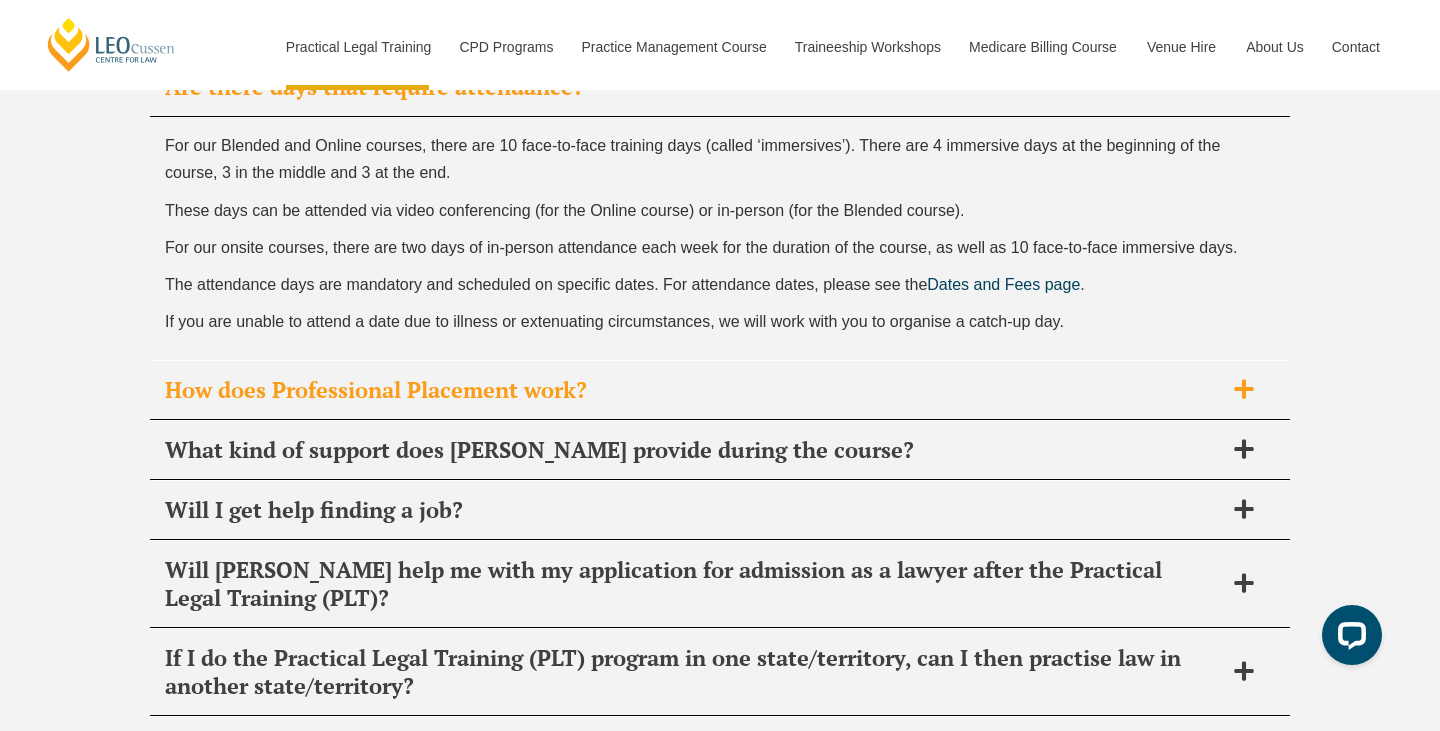 click on "How does Professional Placement work?" at bounding box center (720, 390) 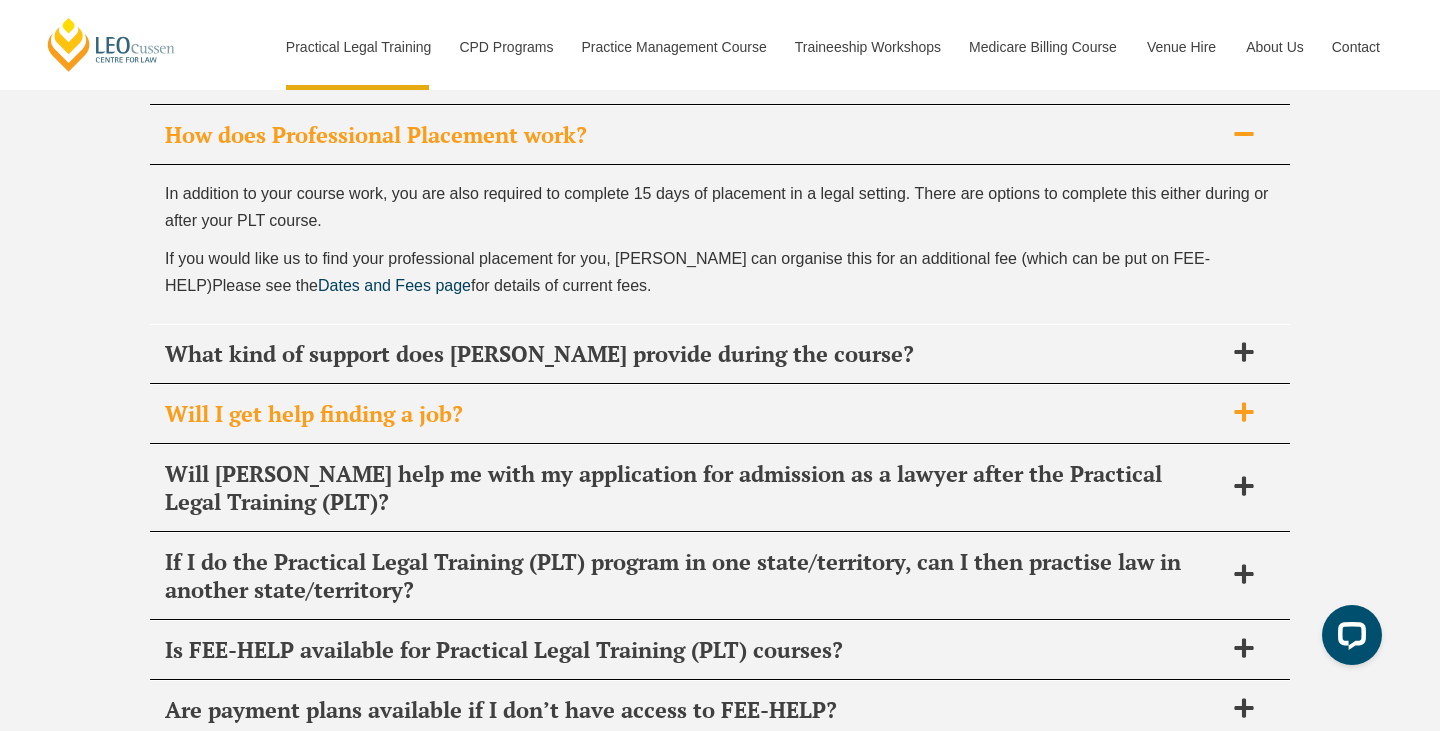 scroll, scrollTop: 9859, scrollLeft: 0, axis: vertical 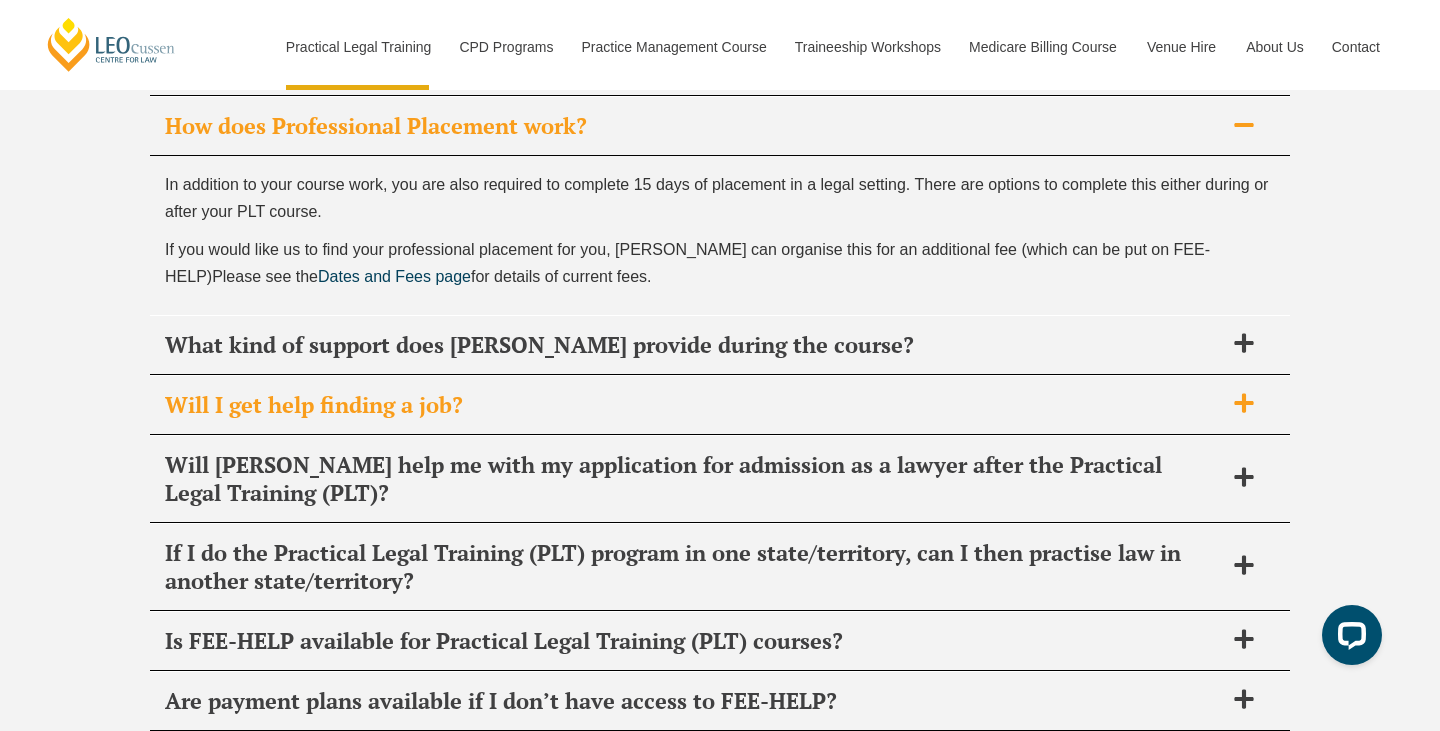 click on "Will I get help finding a job?" at bounding box center (720, 405) 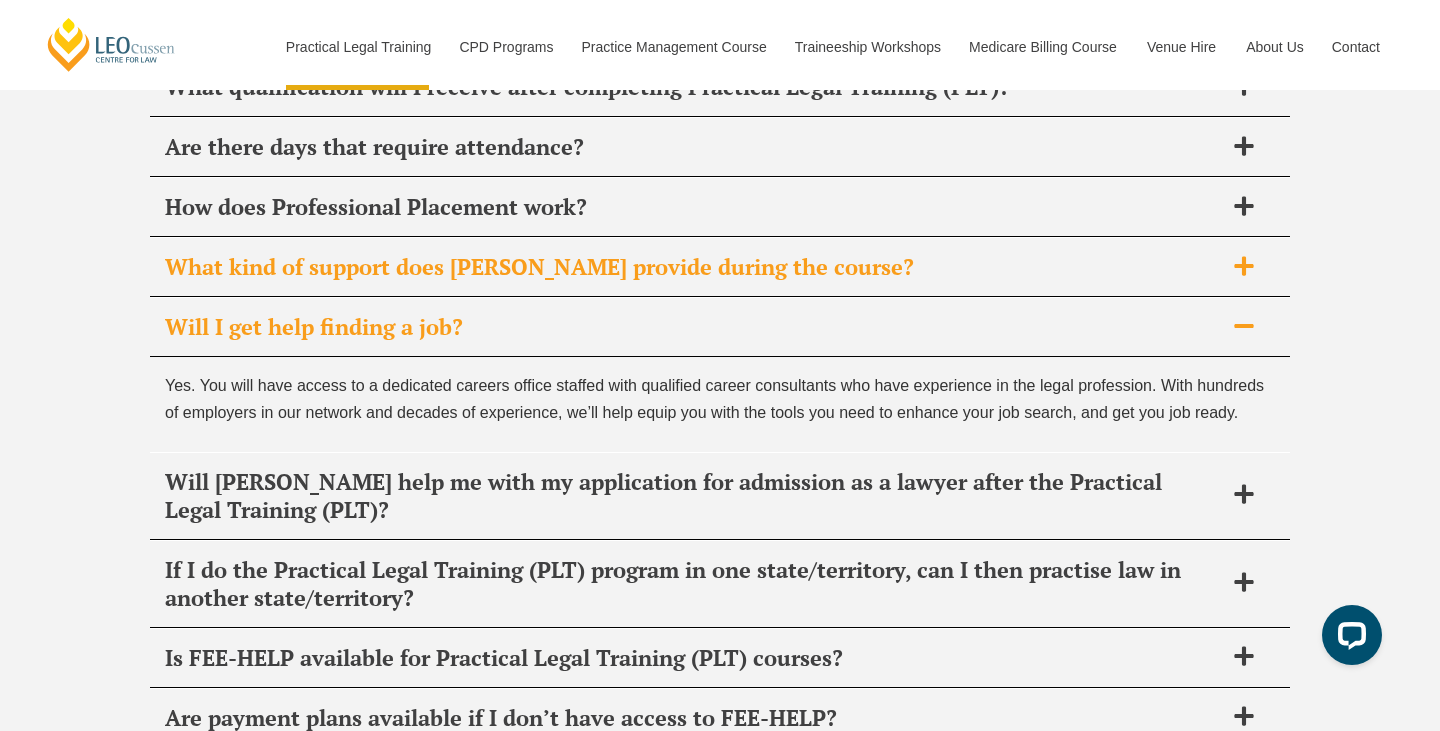click on "What kind of support does [PERSON_NAME] provide during the course?" at bounding box center [694, 267] 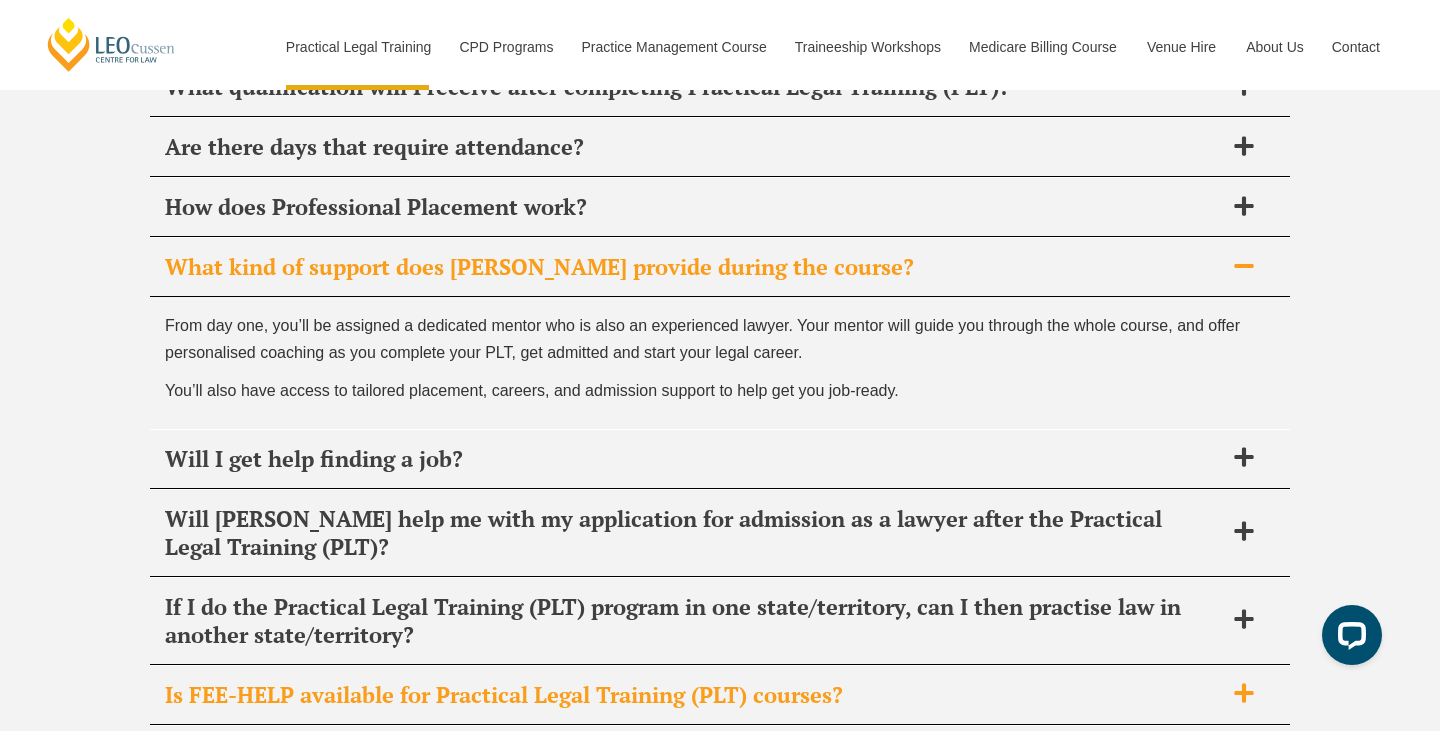 click on "Is FEE-HELP available for Practical Legal Training (PLT) courses?" at bounding box center (720, 695) 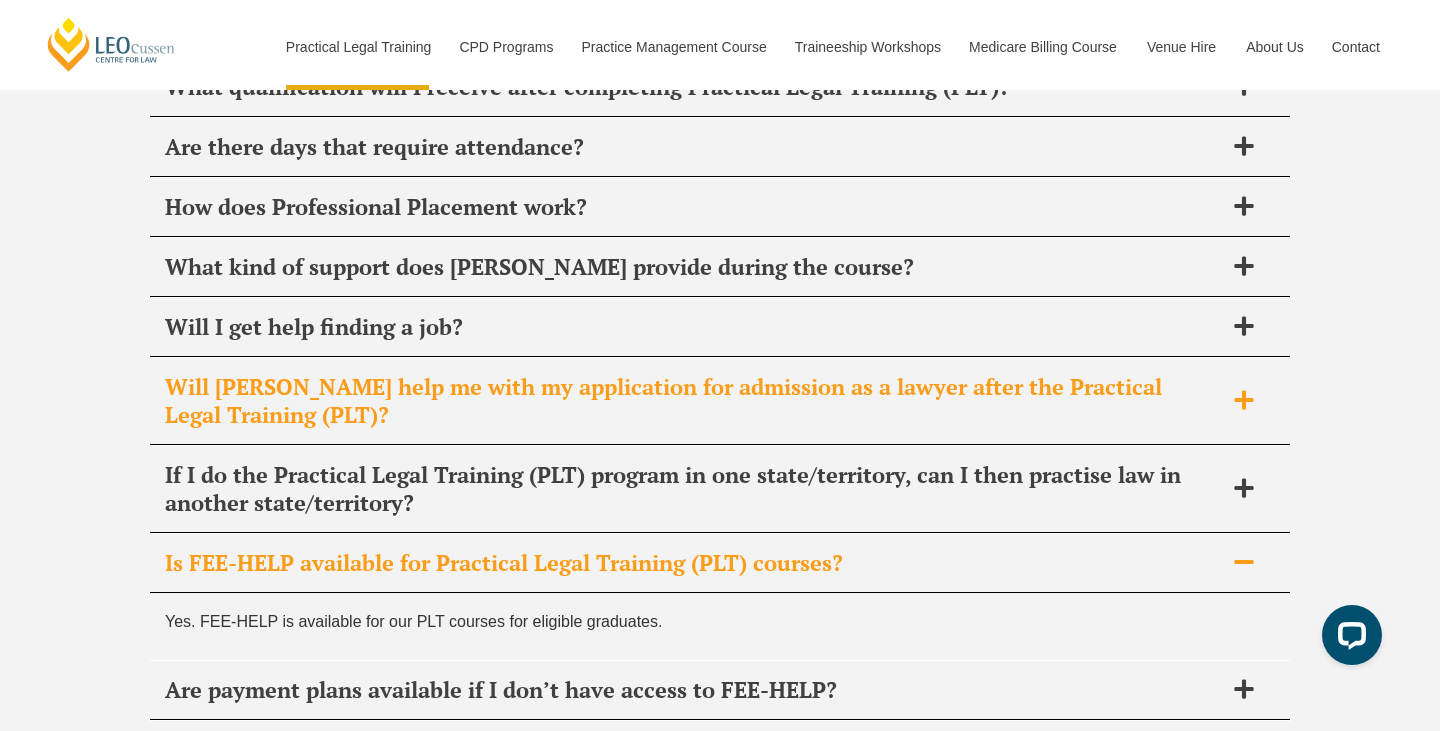 click on "Will [PERSON_NAME] help me with my application for admission as a lawyer after the Practical Legal Training (PLT)?" at bounding box center (694, 401) 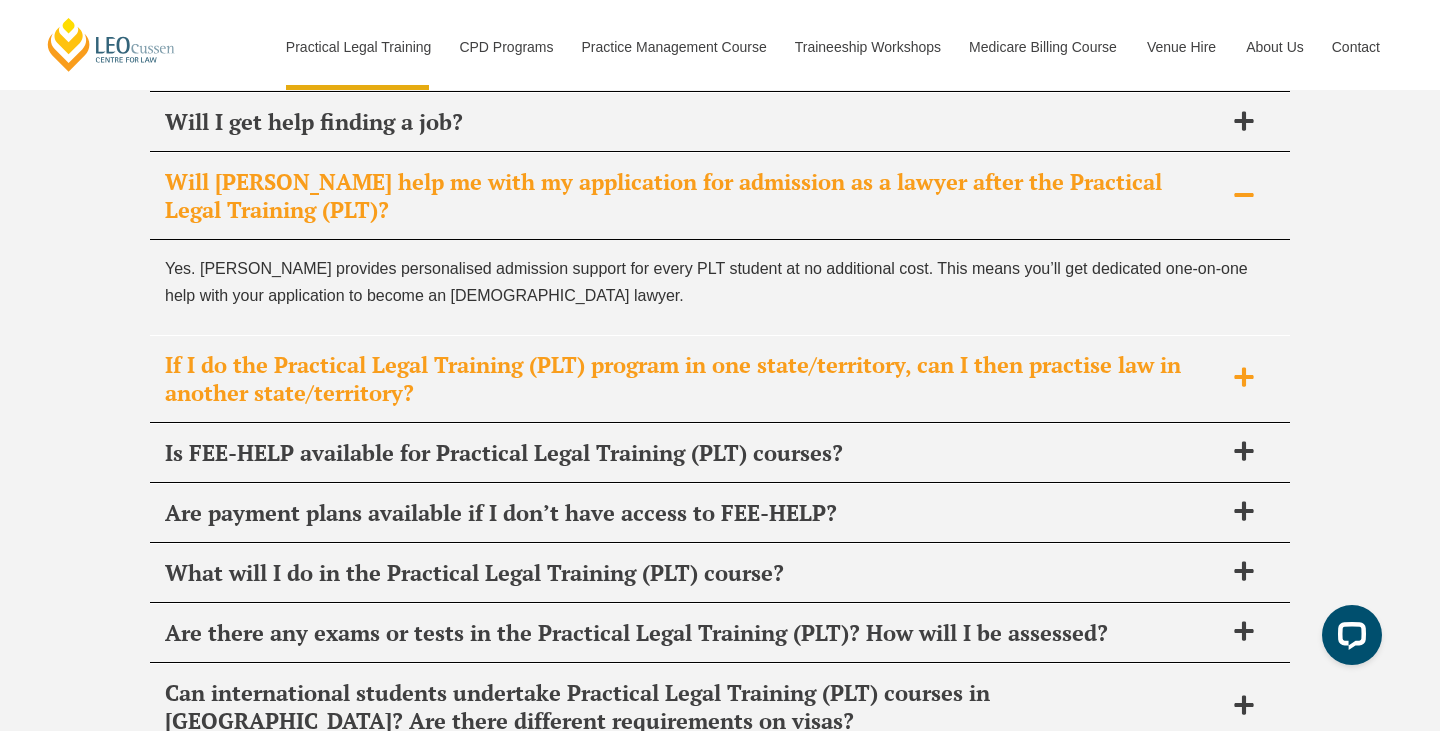 scroll, scrollTop: 9987, scrollLeft: 0, axis: vertical 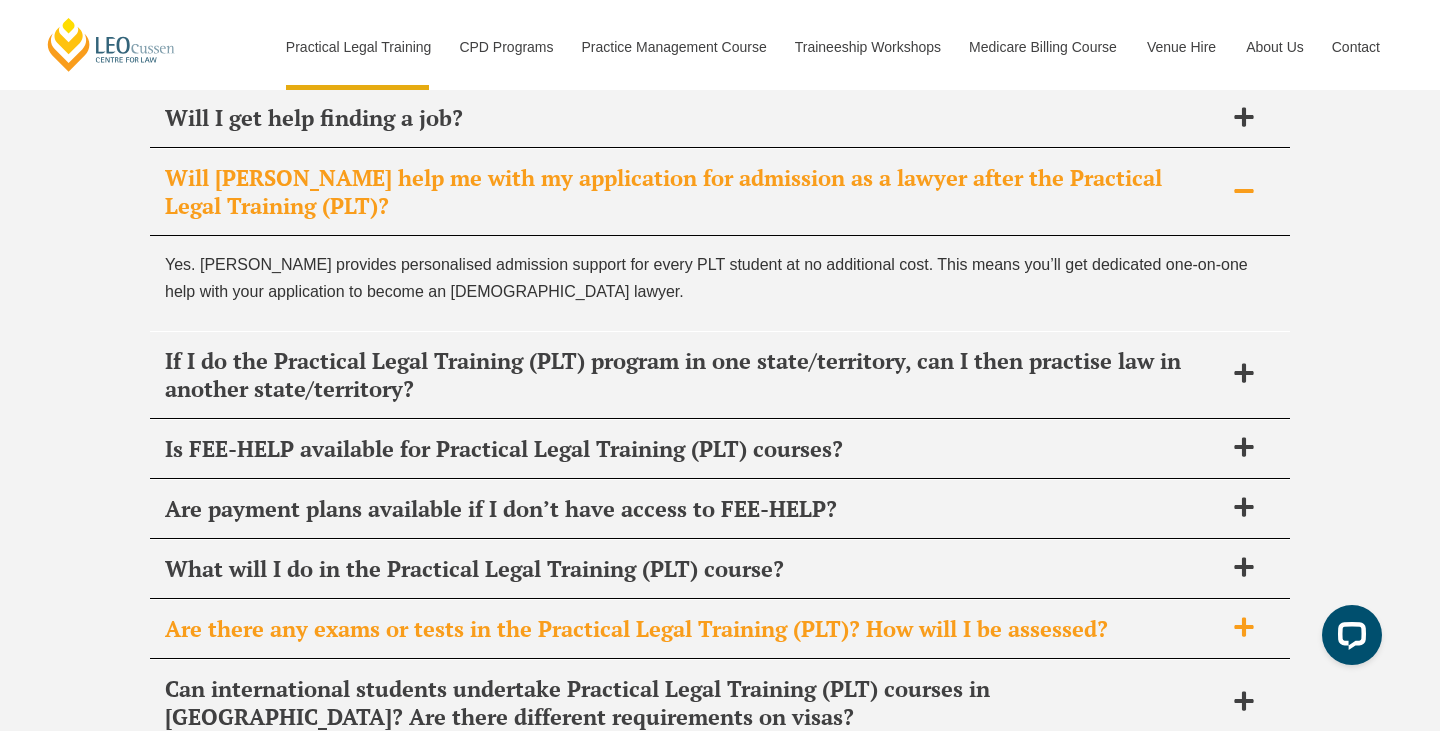 click on "Are there any exams or tests in the Practical Legal Training (PLT)? How will I be assessed?" at bounding box center (720, 629) 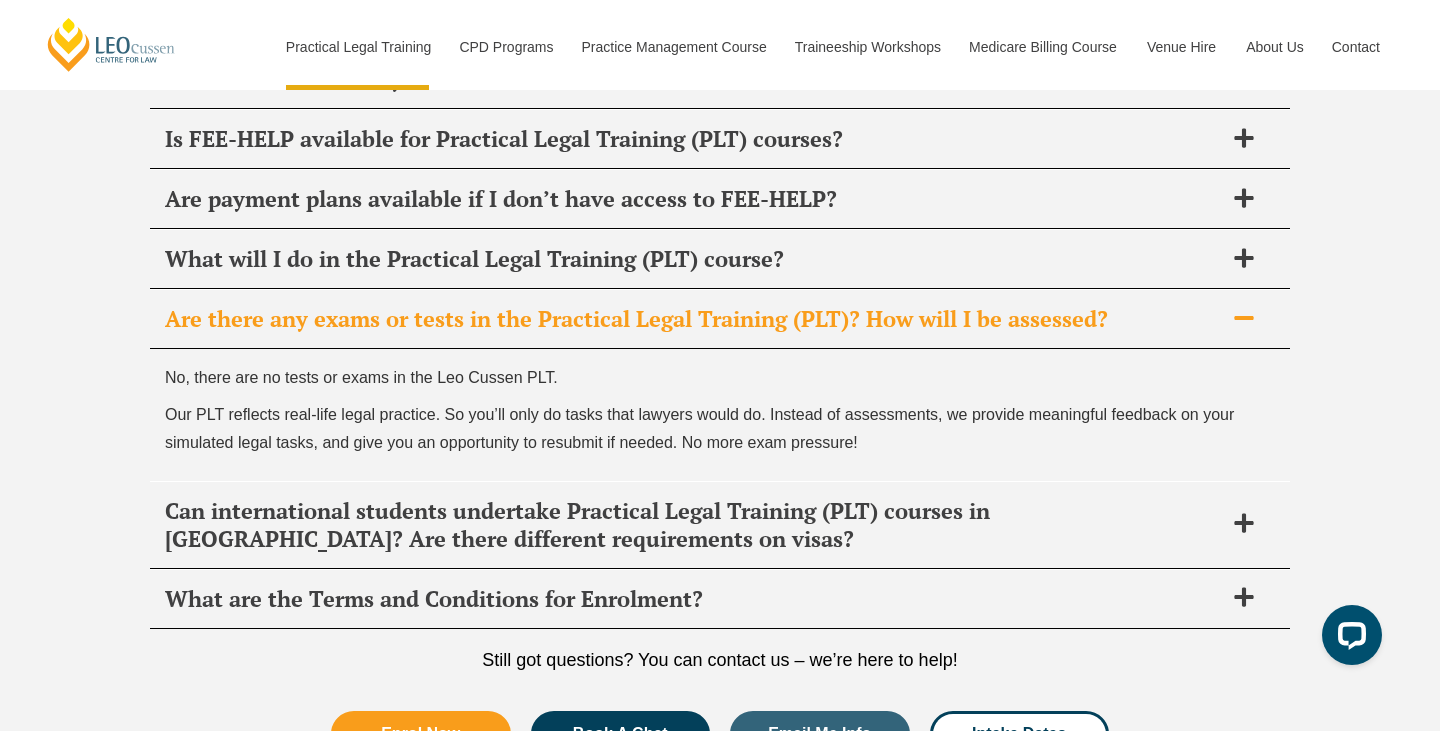 scroll, scrollTop: 10203, scrollLeft: 0, axis: vertical 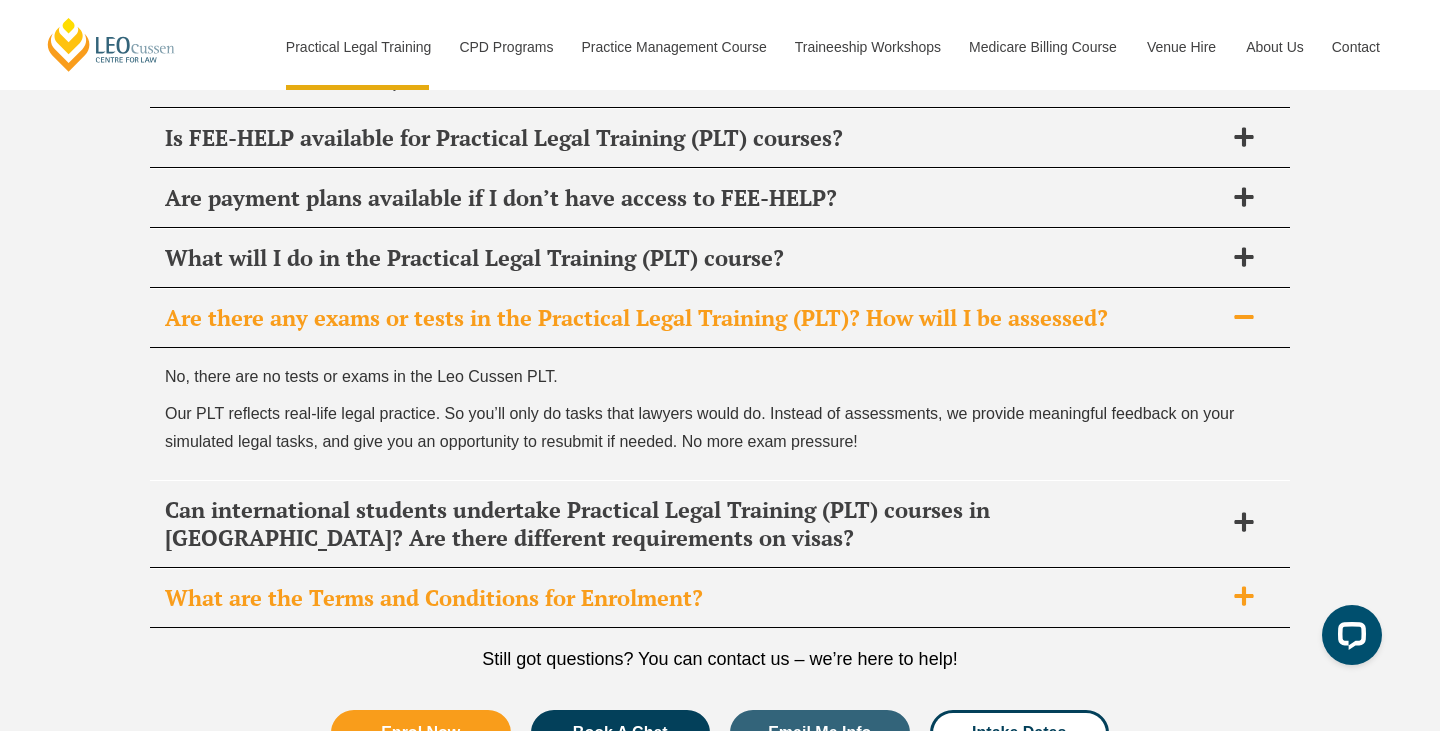 click on "What are the Terms and Conditions for Enrolment?" at bounding box center [694, 598] 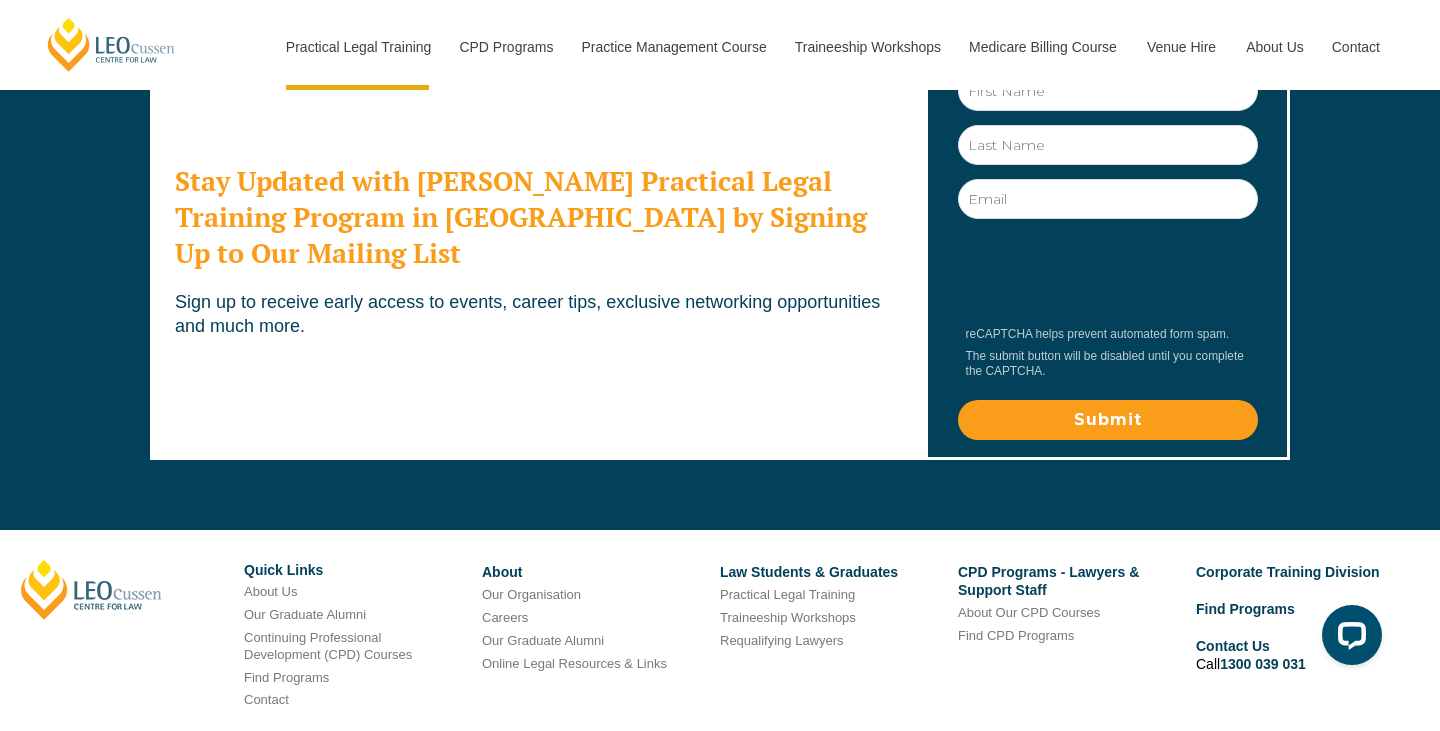 scroll, scrollTop: 11490, scrollLeft: 0, axis: vertical 